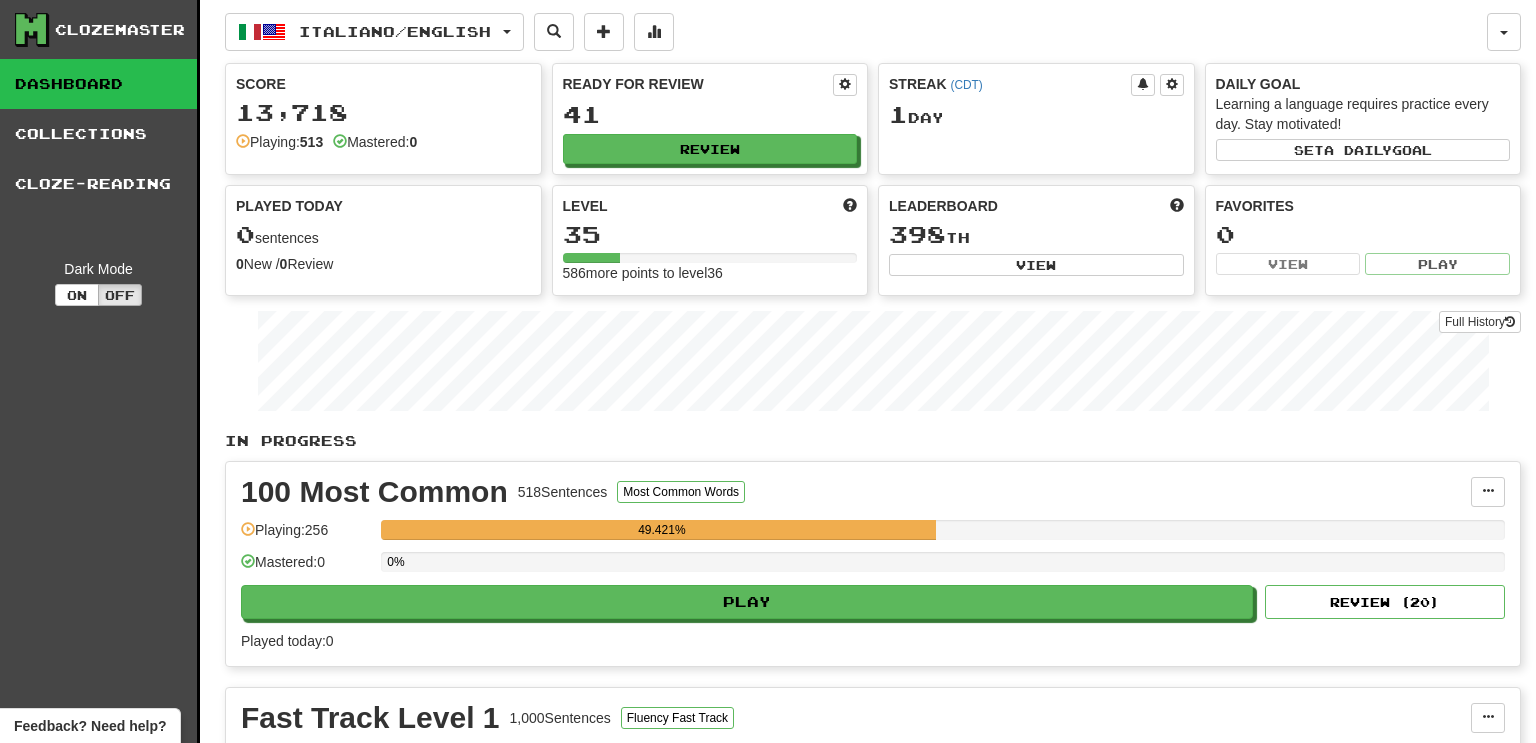 scroll, scrollTop: 0, scrollLeft: 0, axis: both 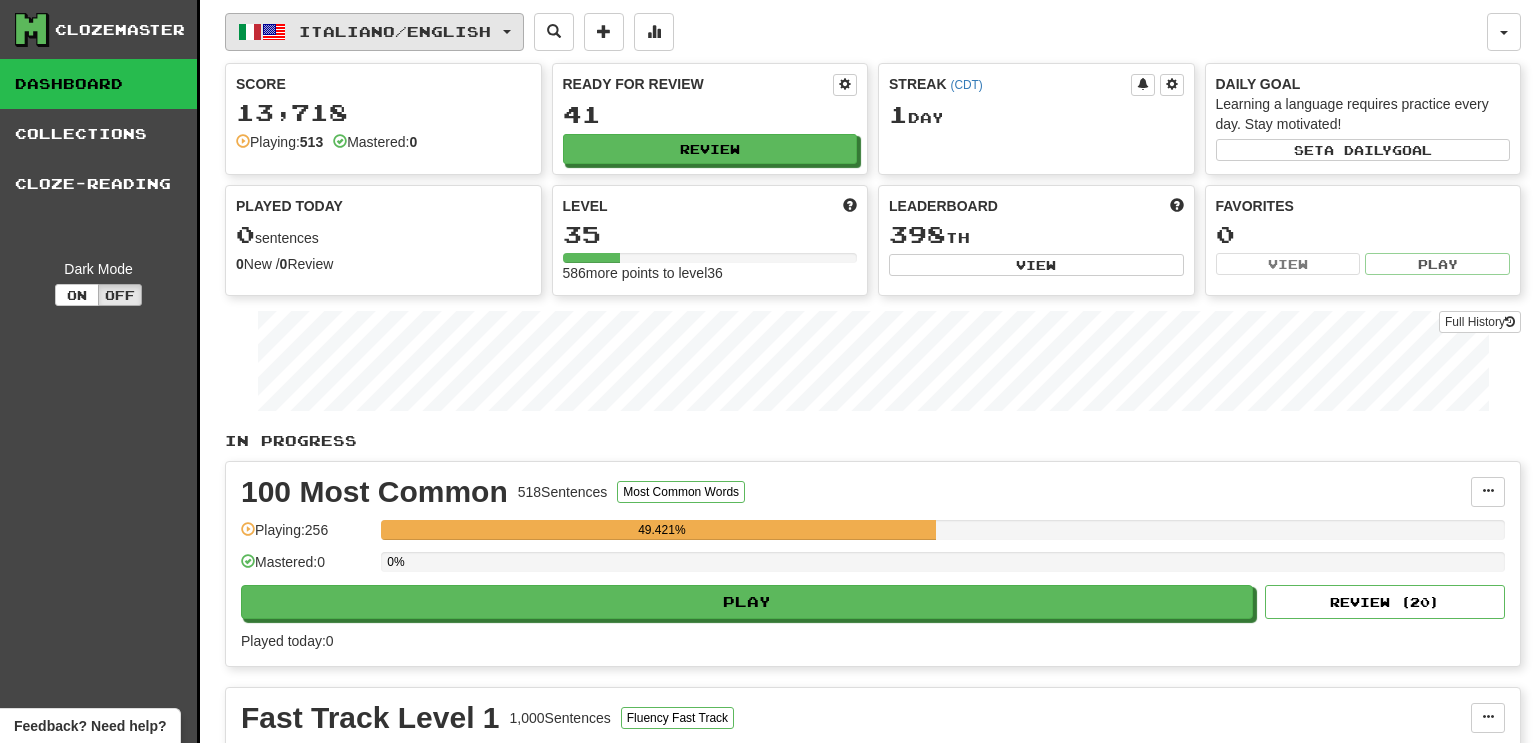 click on "Italiano  /  English" at bounding box center [395, 31] 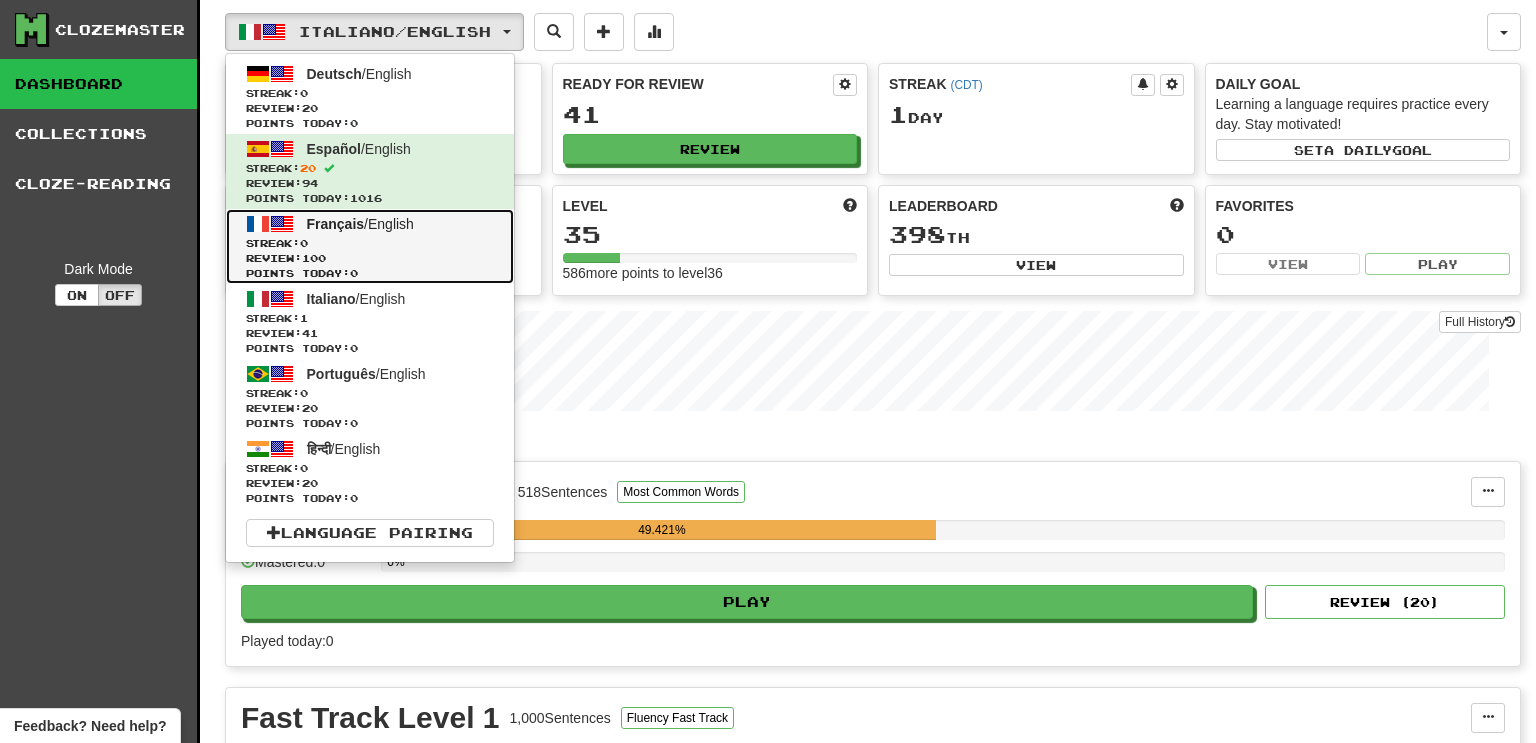 click on "Français  /  English" at bounding box center (360, 224) 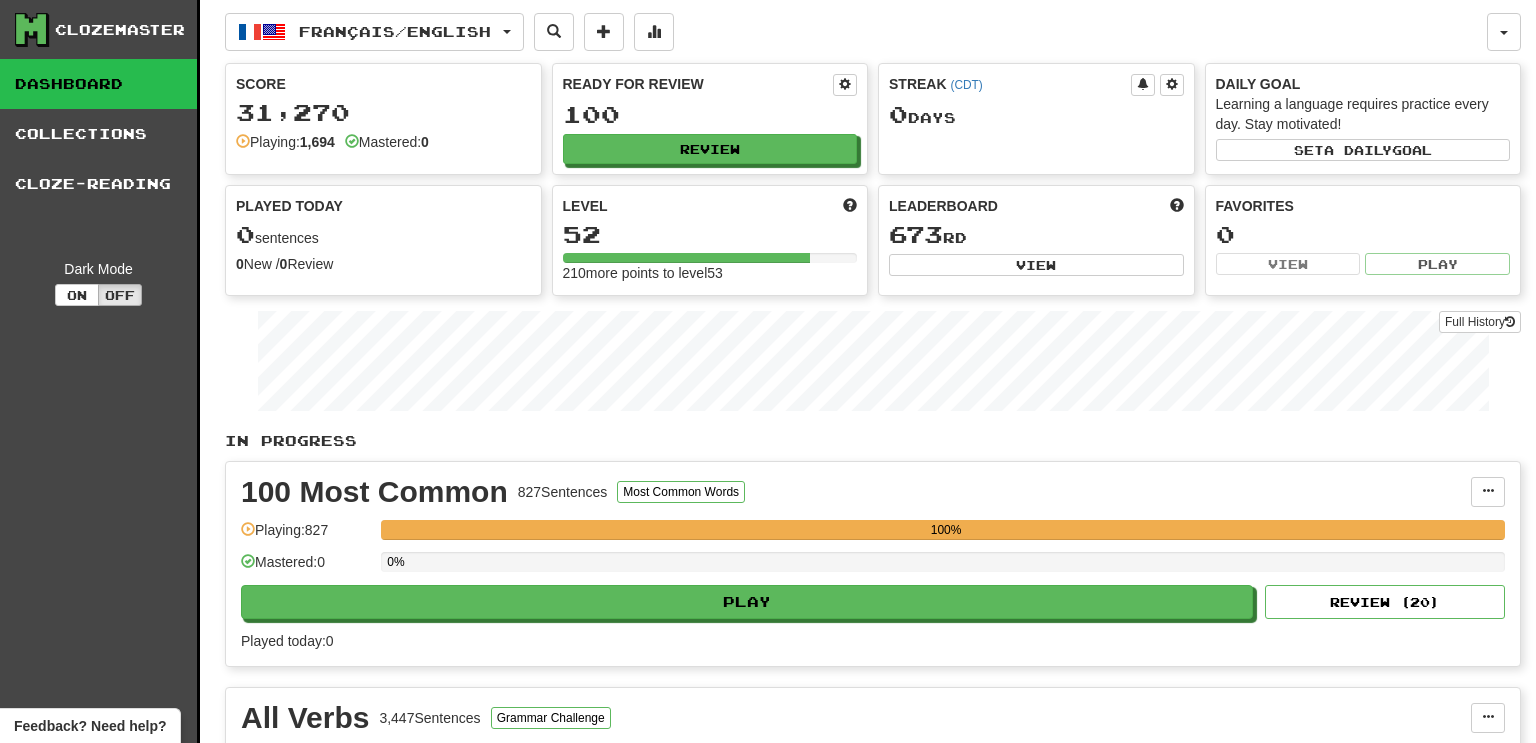scroll, scrollTop: 0, scrollLeft: 0, axis: both 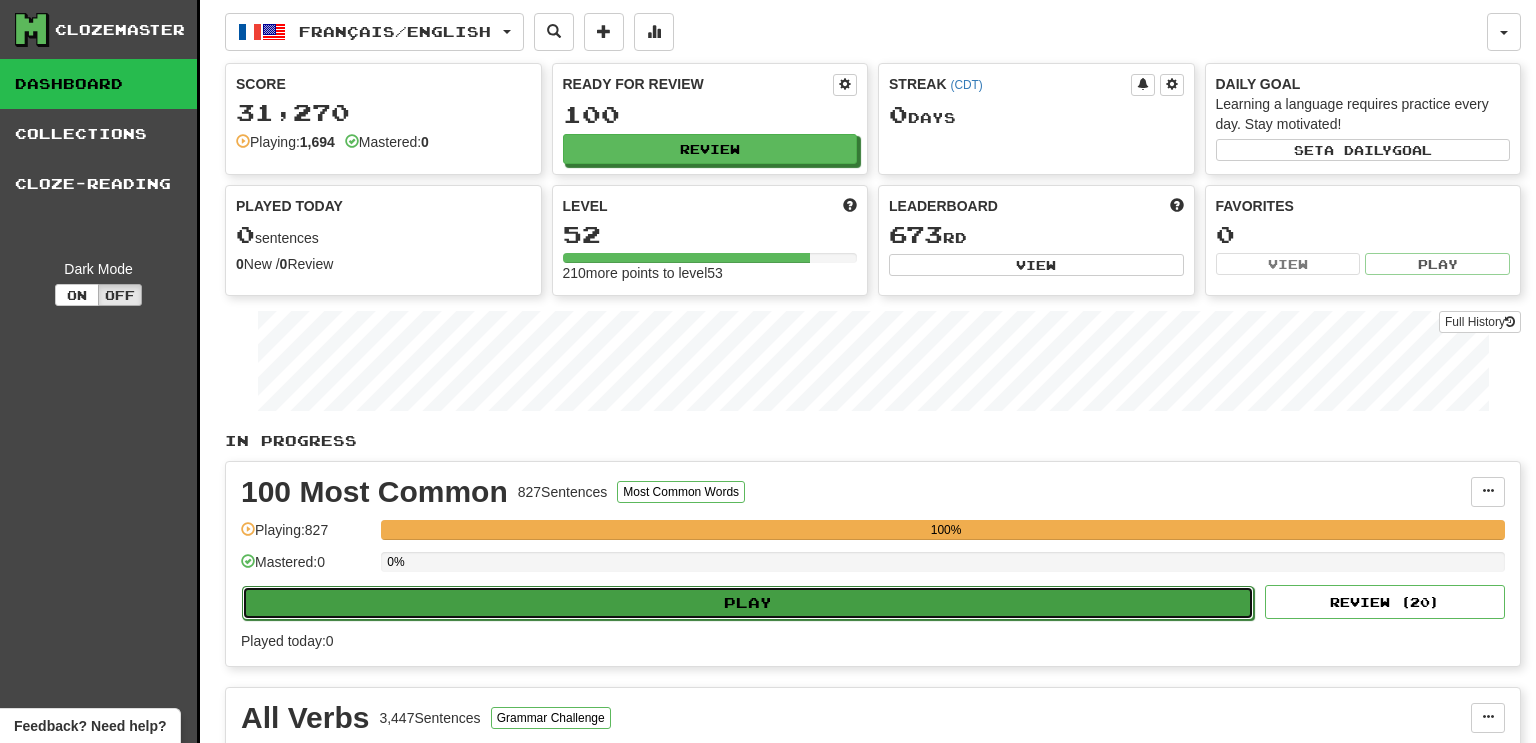 click on "Play" at bounding box center [748, 603] 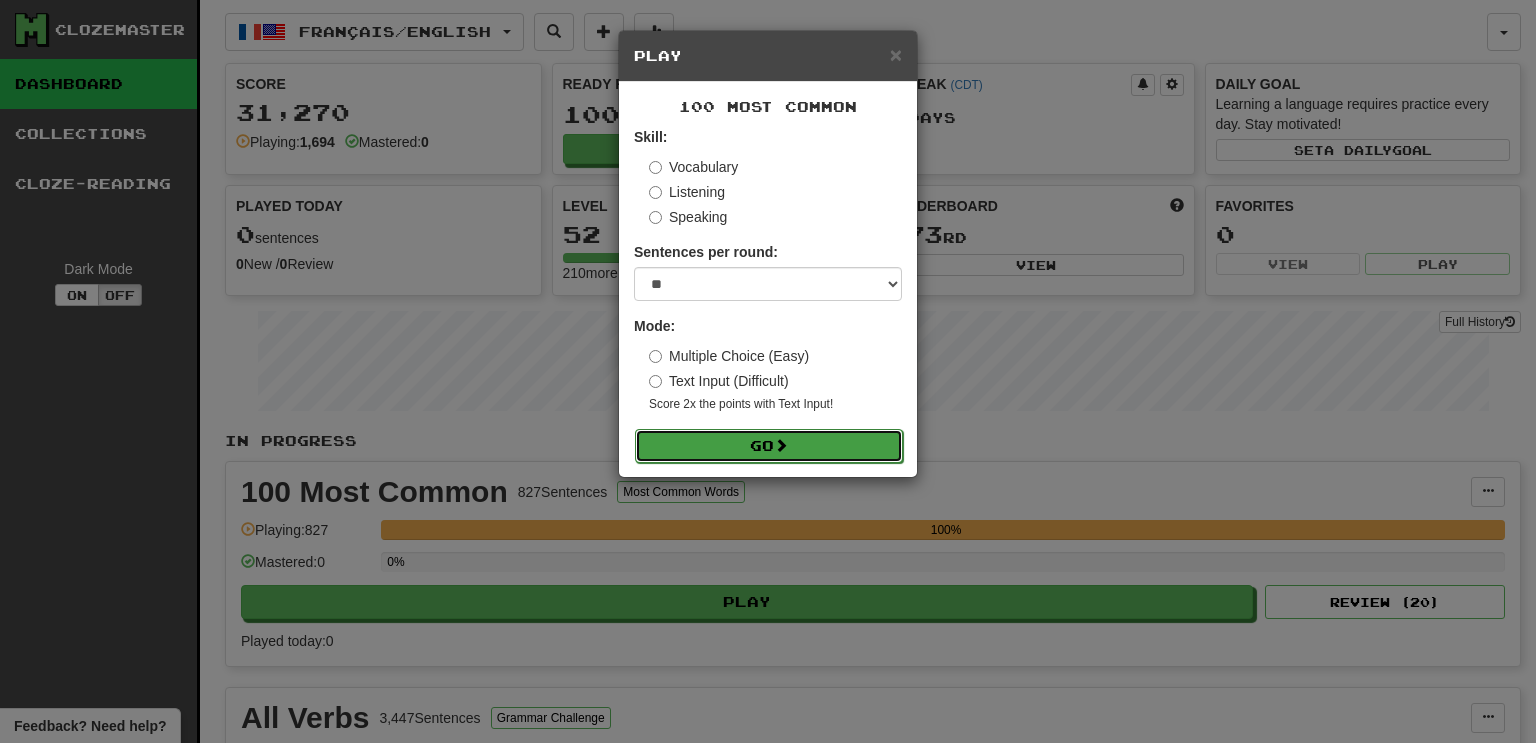 click on "Go" at bounding box center (769, 446) 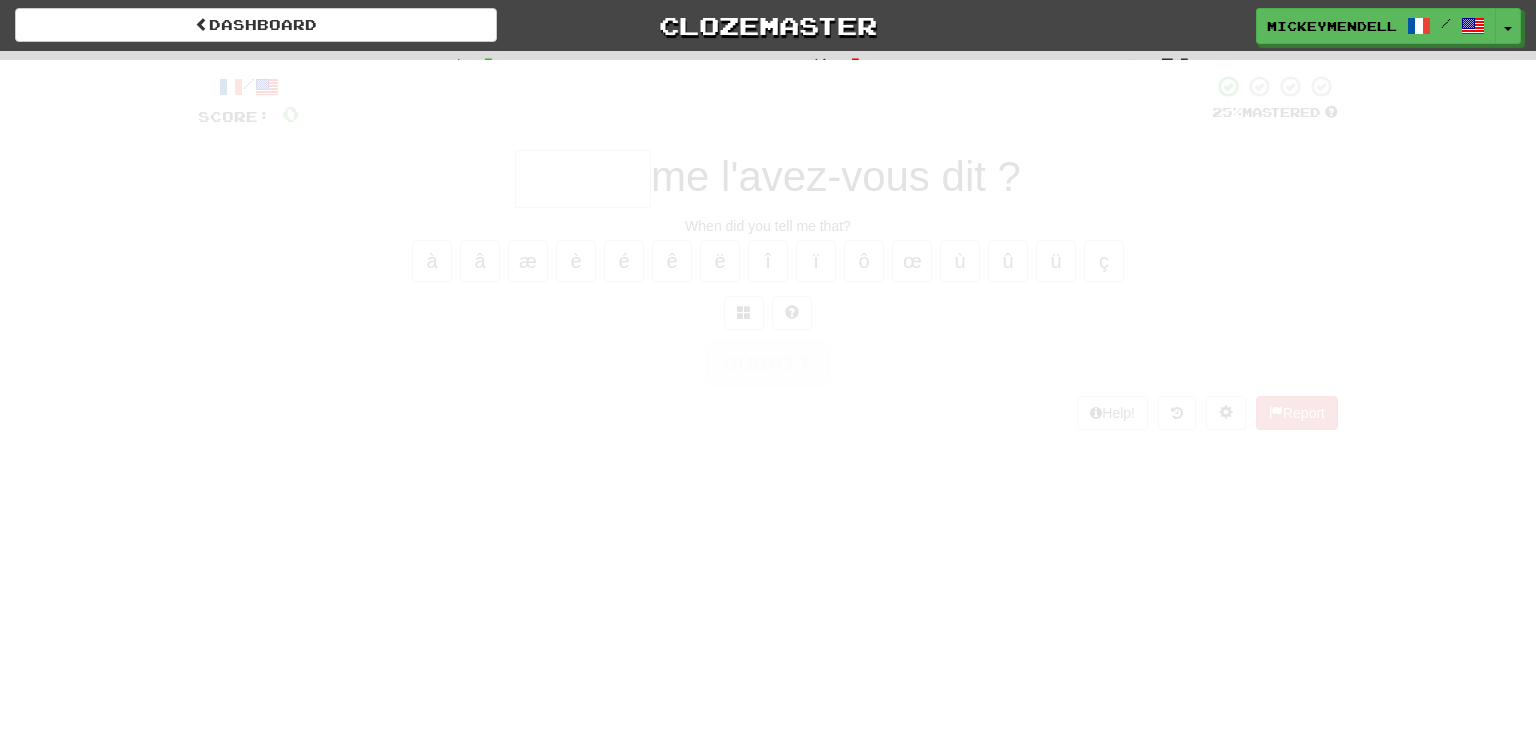 scroll, scrollTop: 0, scrollLeft: 0, axis: both 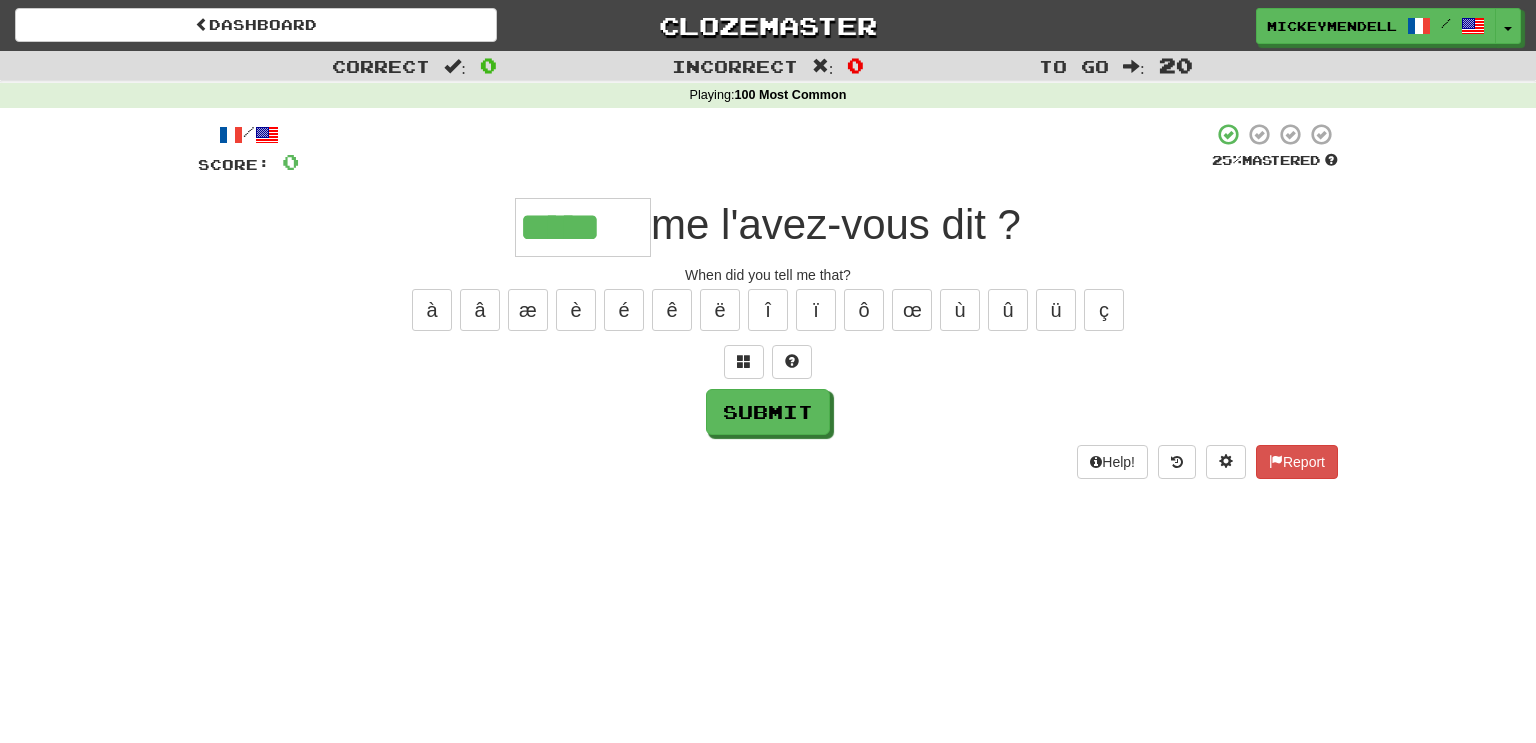 type on "*****" 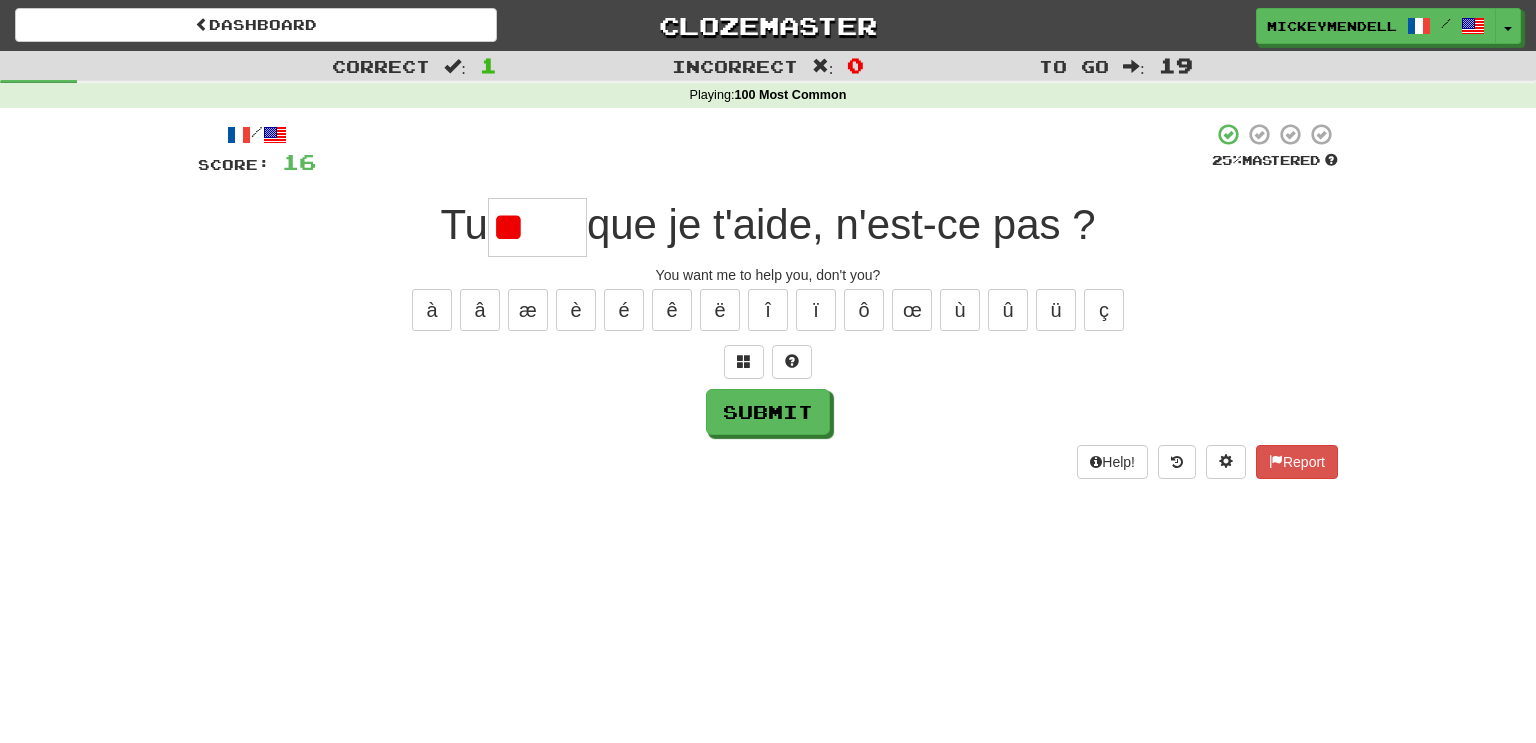 type on "*" 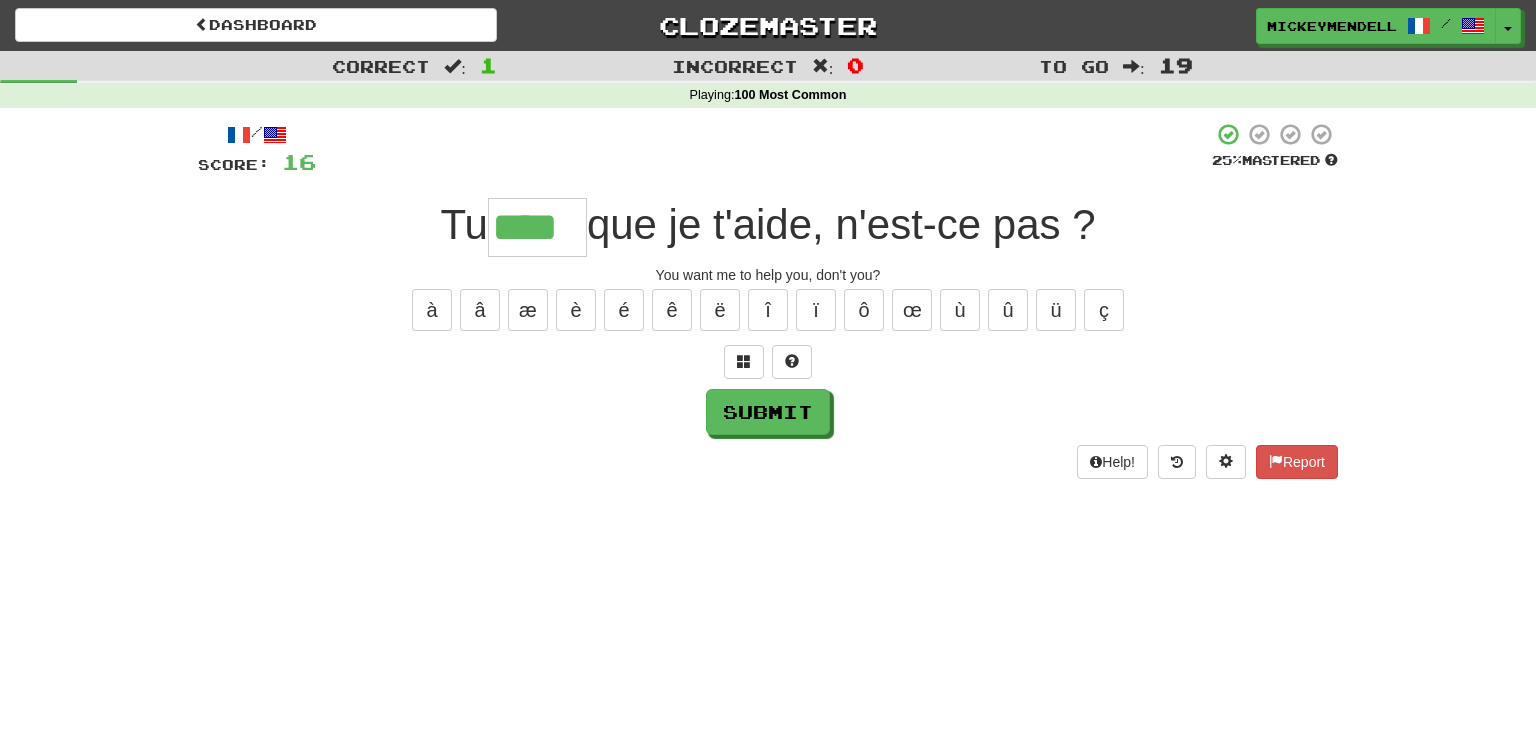 type on "****" 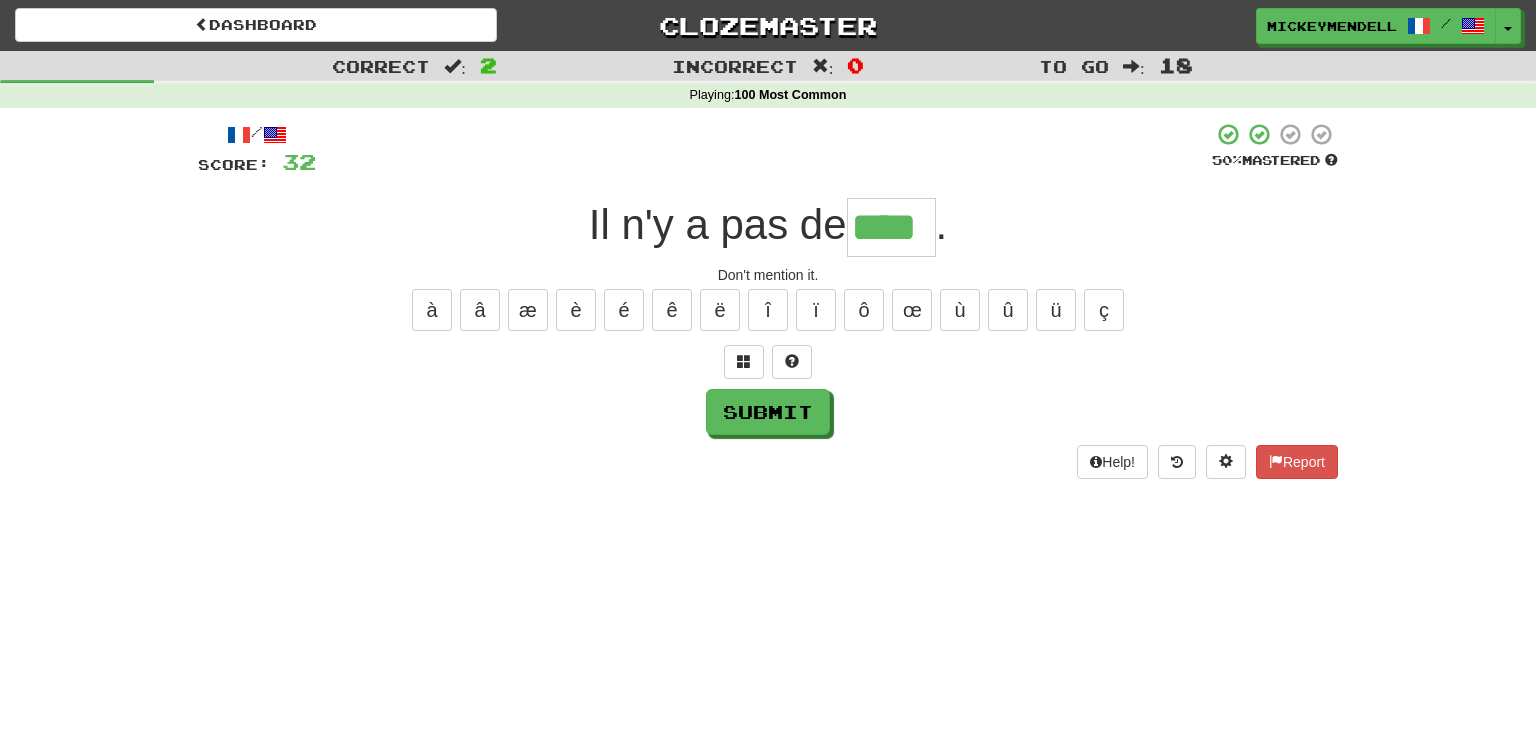 type on "****" 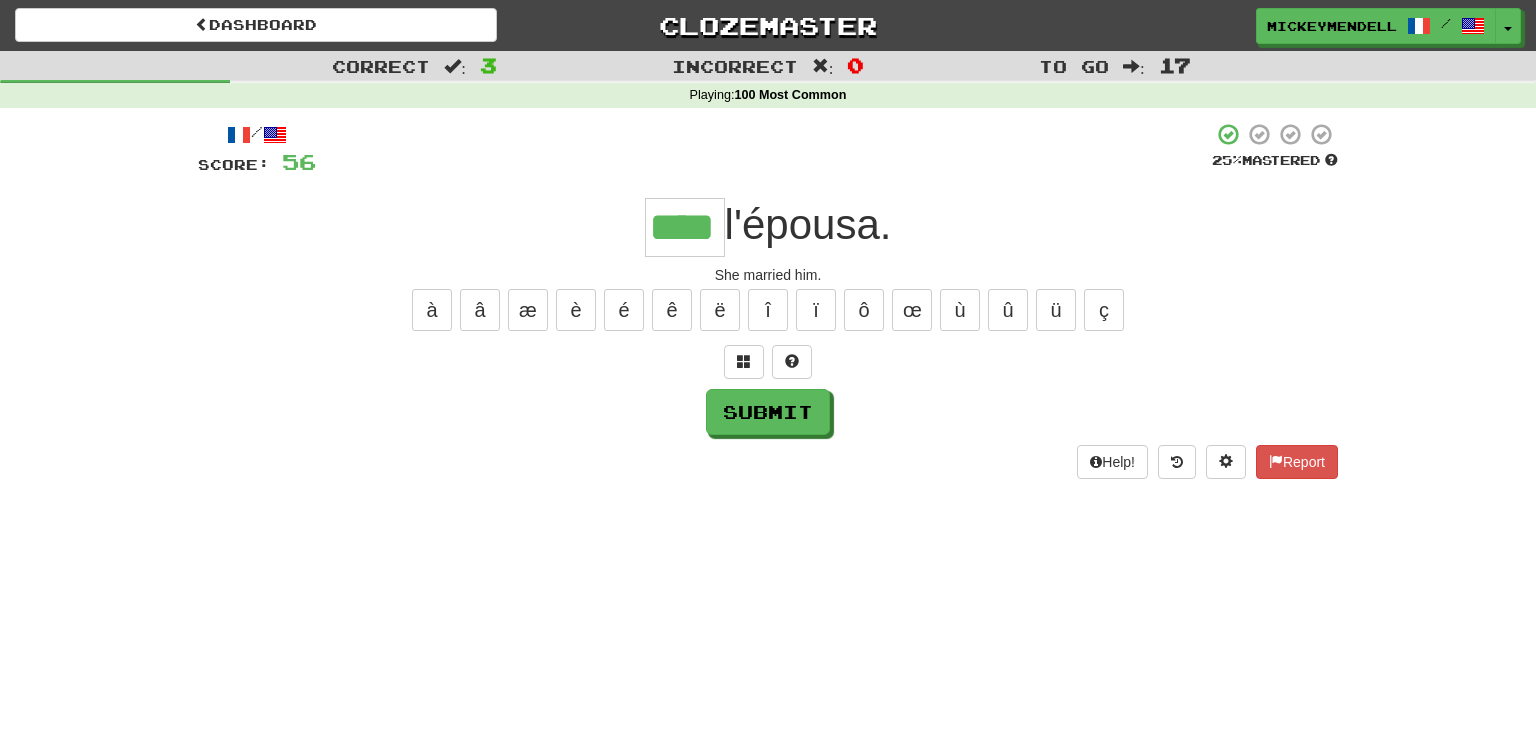 type on "****" 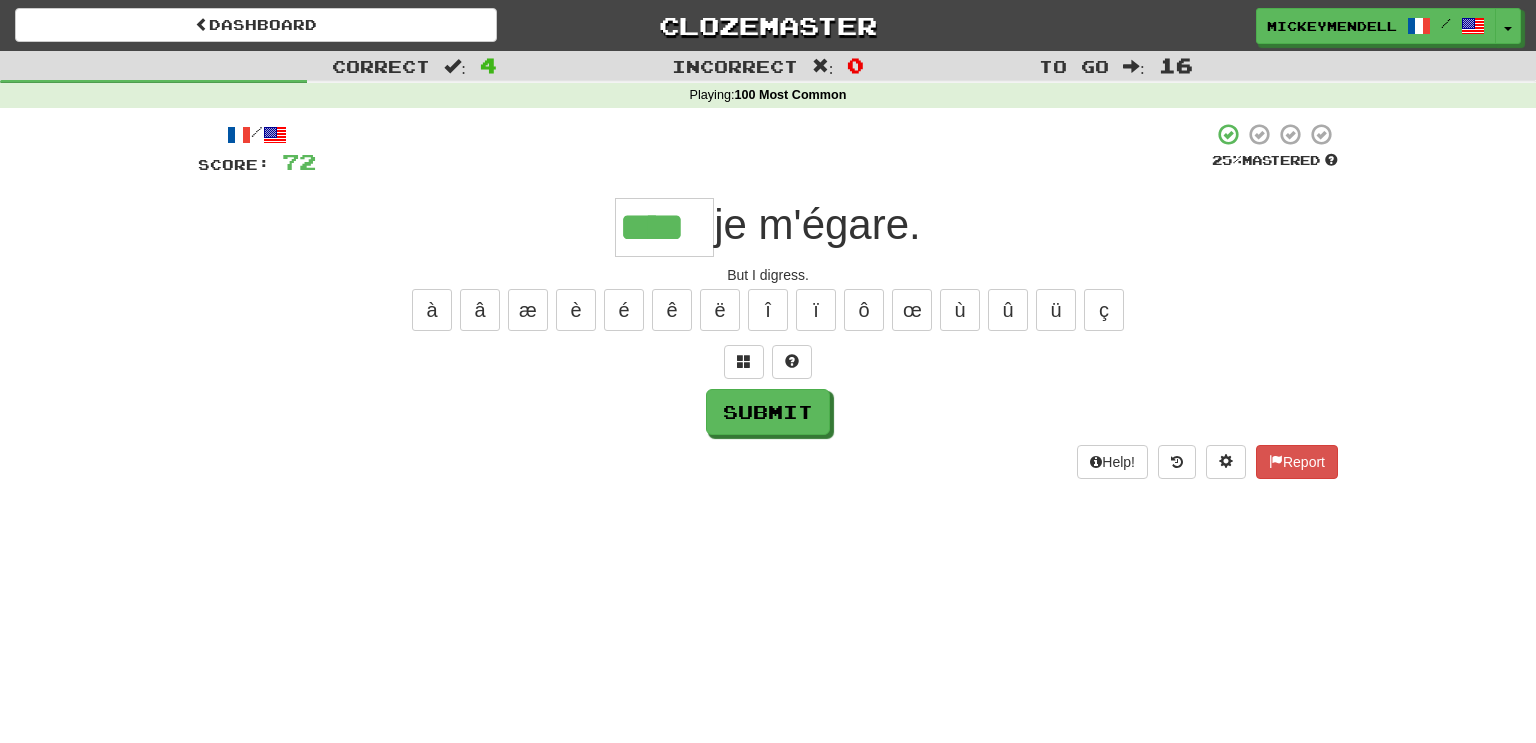 type on "****" 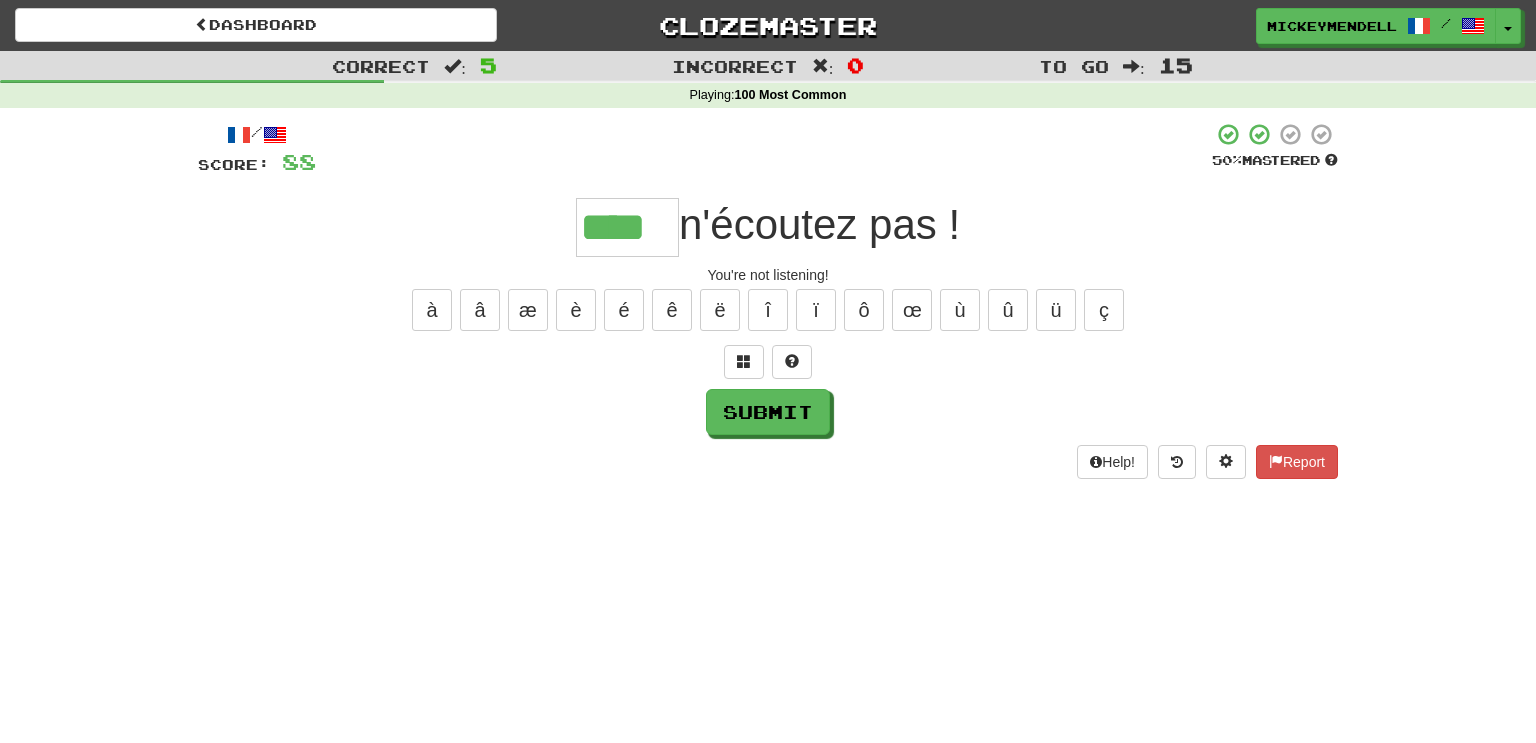 type on "****" 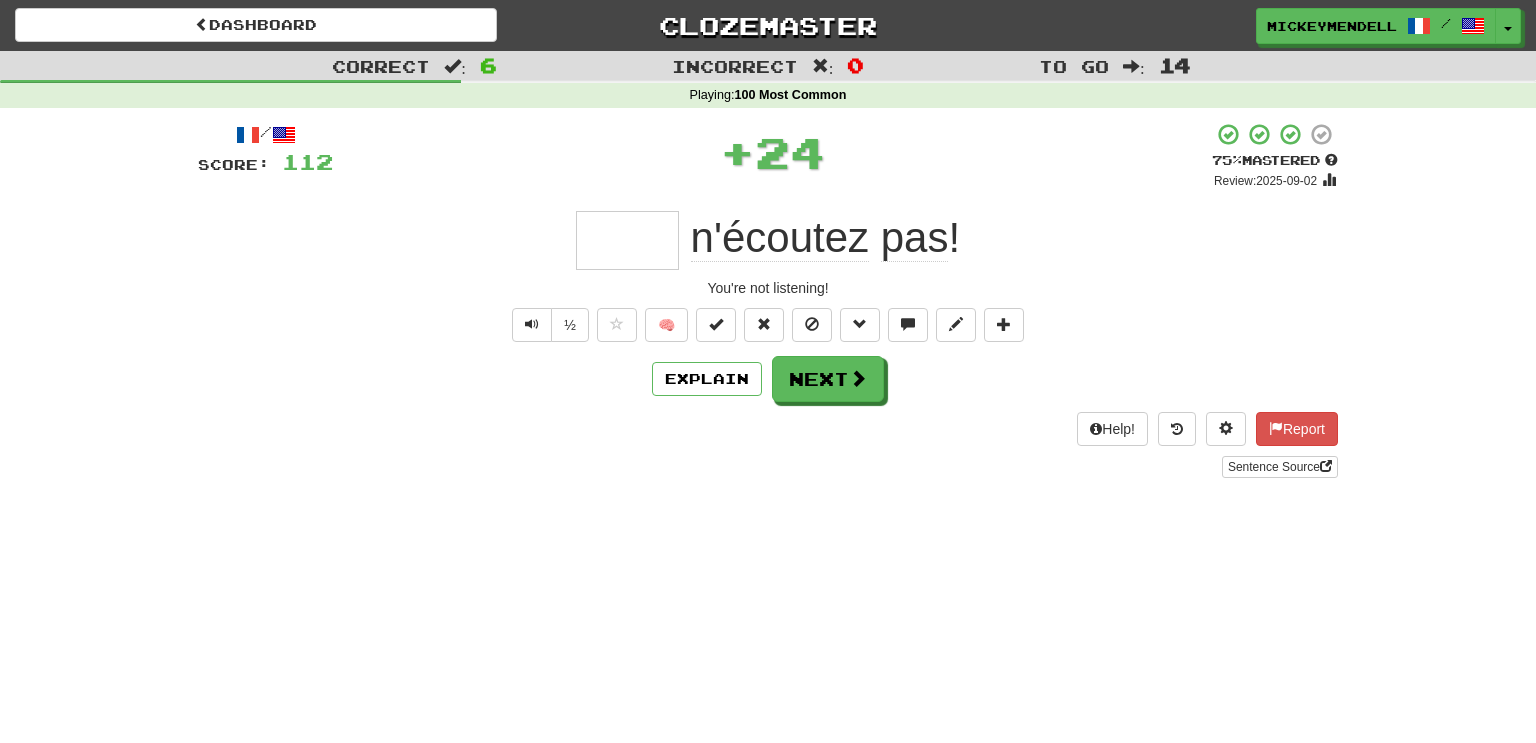 type on "***" 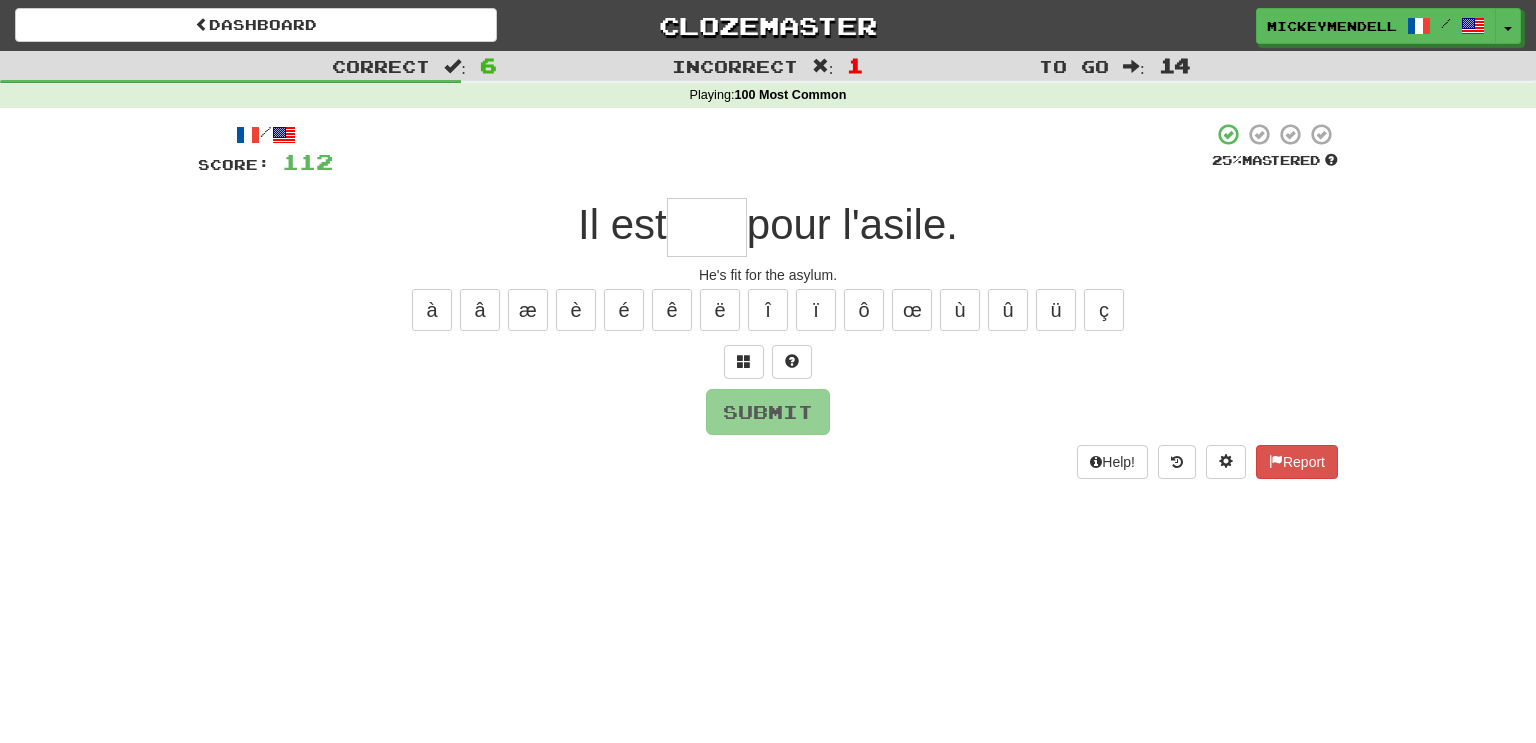 type on "*" 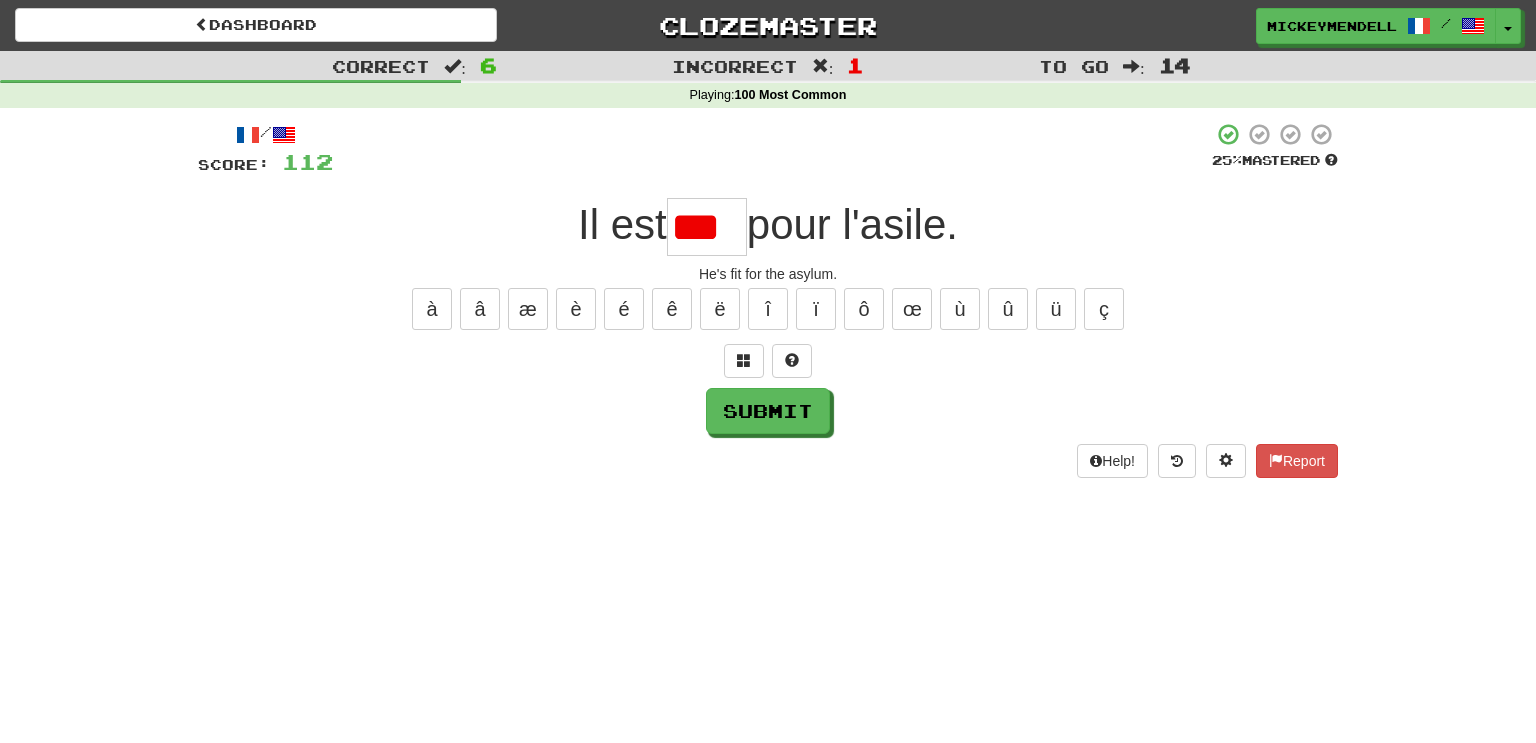scroll, scrollTop: 0, scrollLeft: 0, axis: both 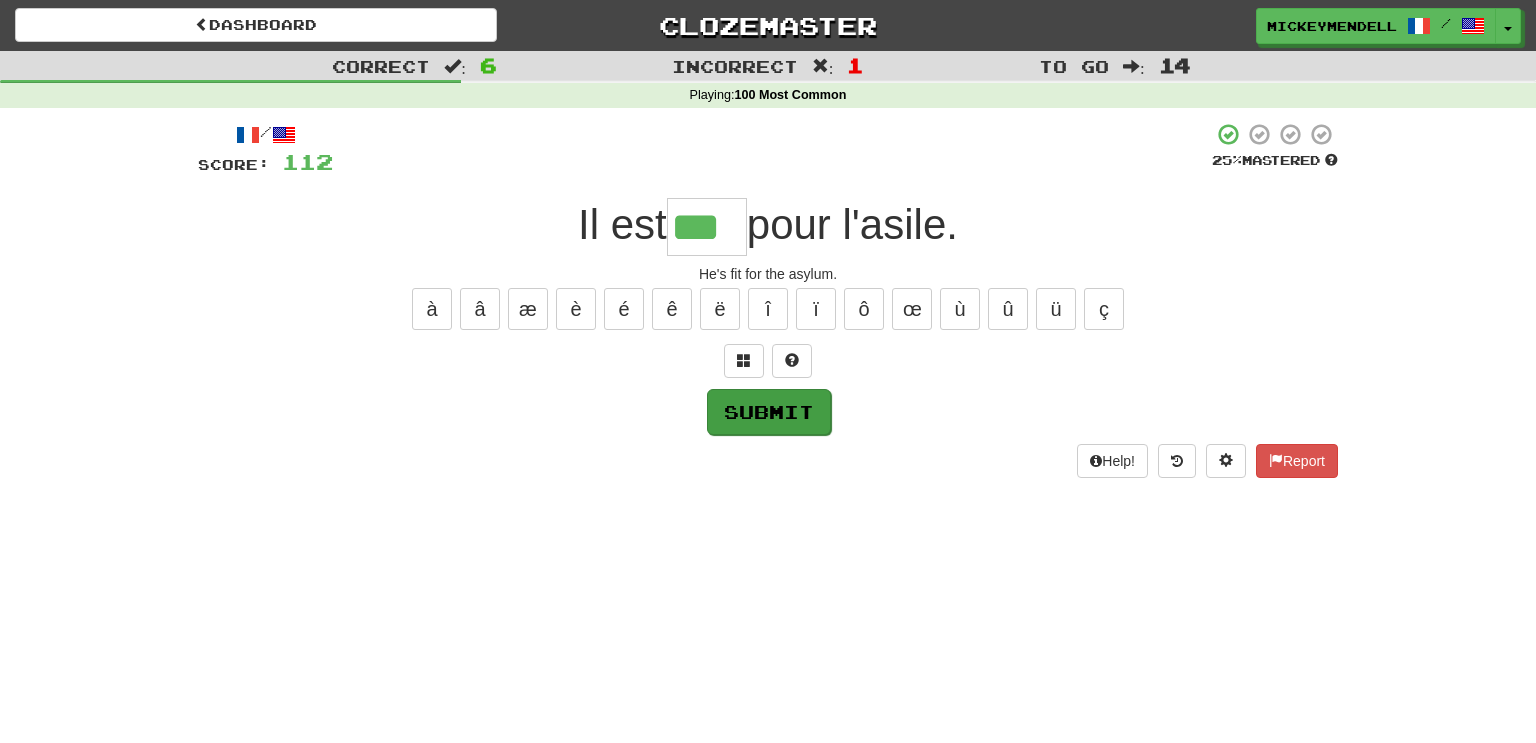 type on "***" 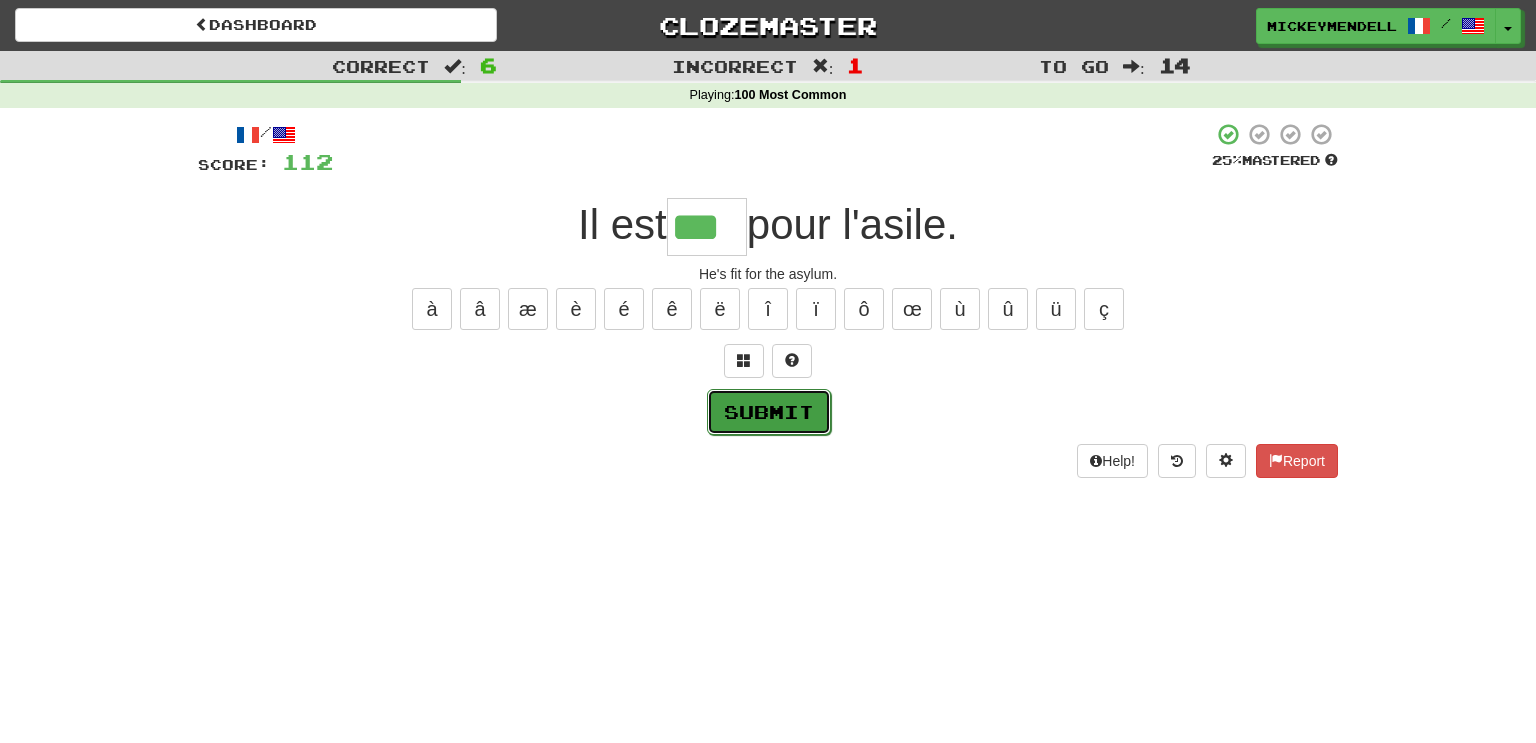 click on "Submit" at bounding box center [769, 412] 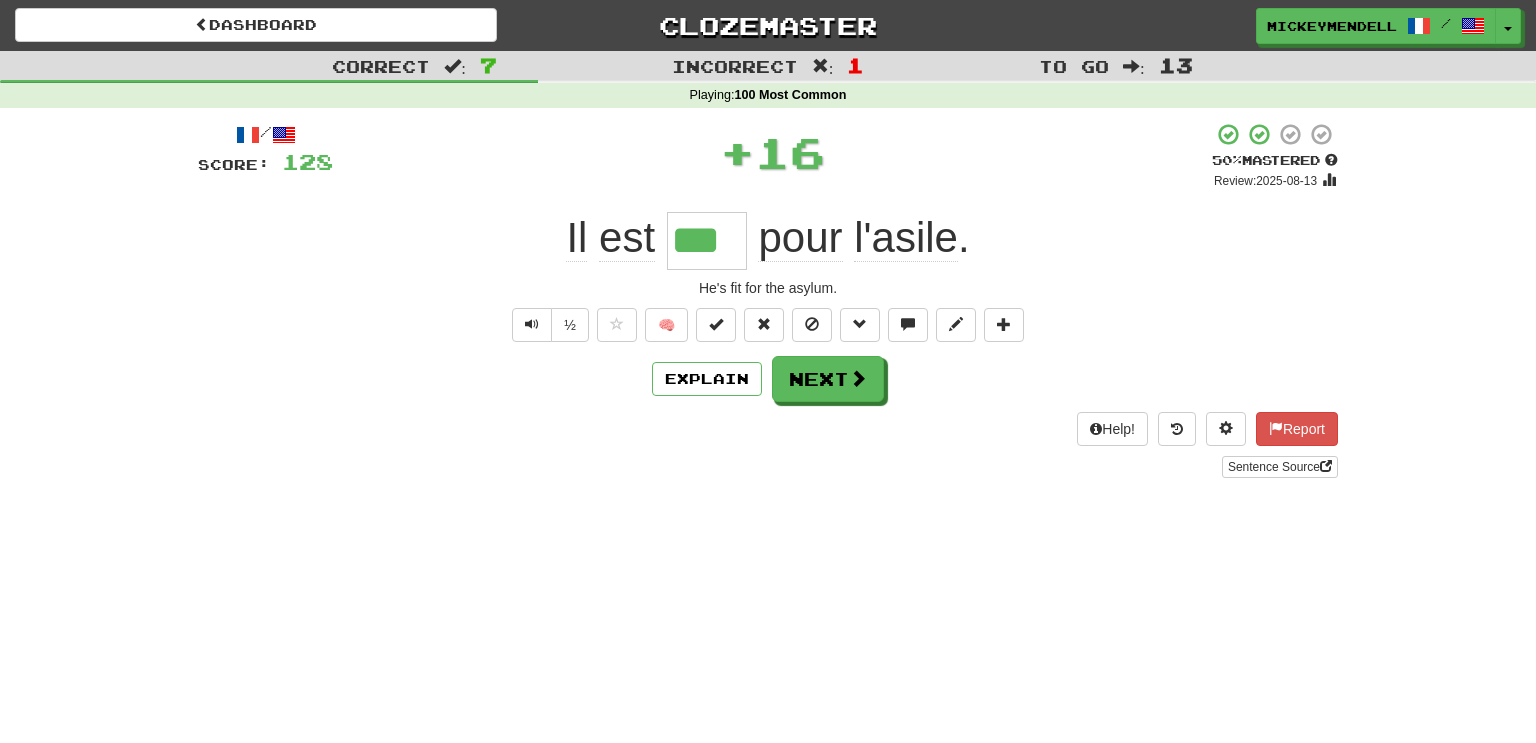 click on "Help!  Report Sentence Source" at bounding box center (768, 445) 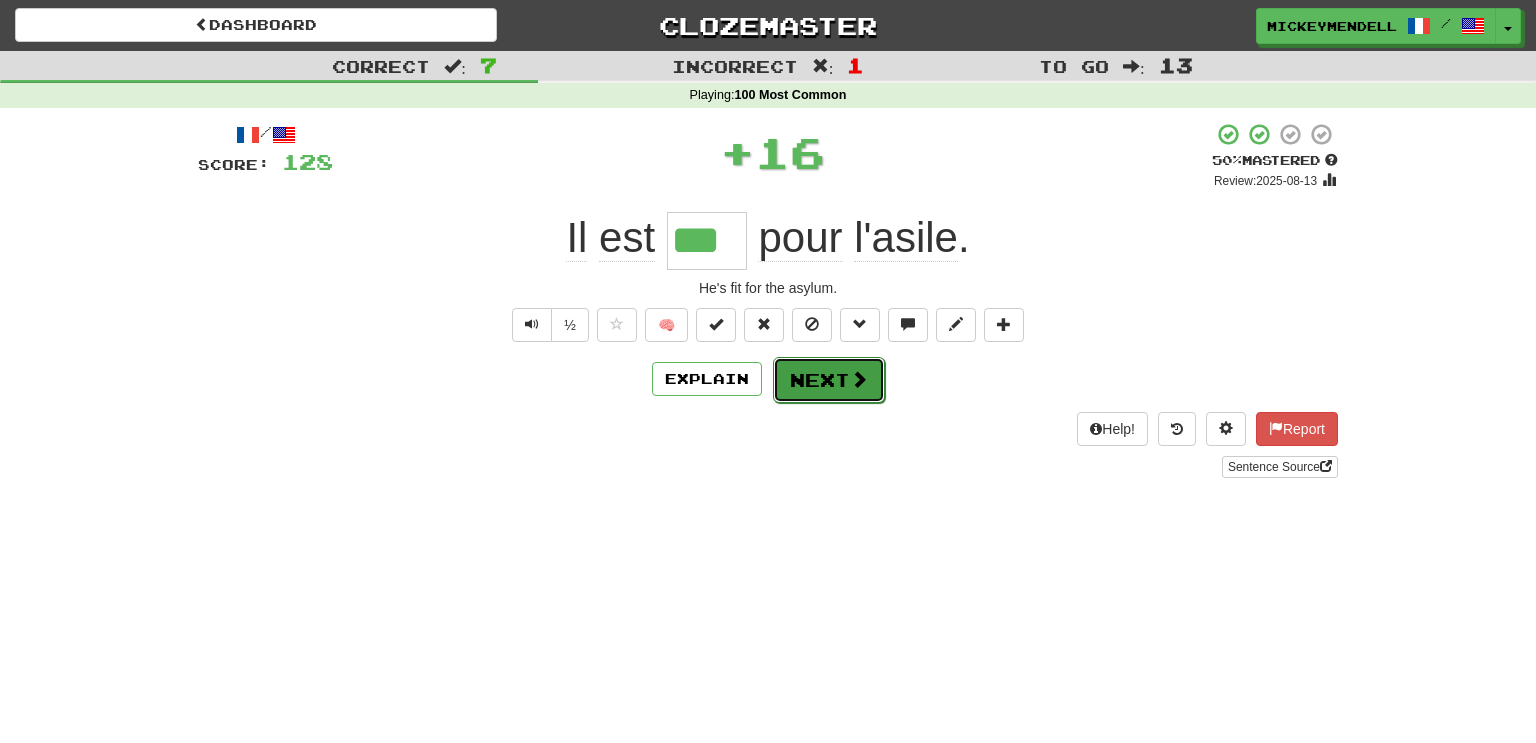 click on "Next" at bounding box center [829, 380] 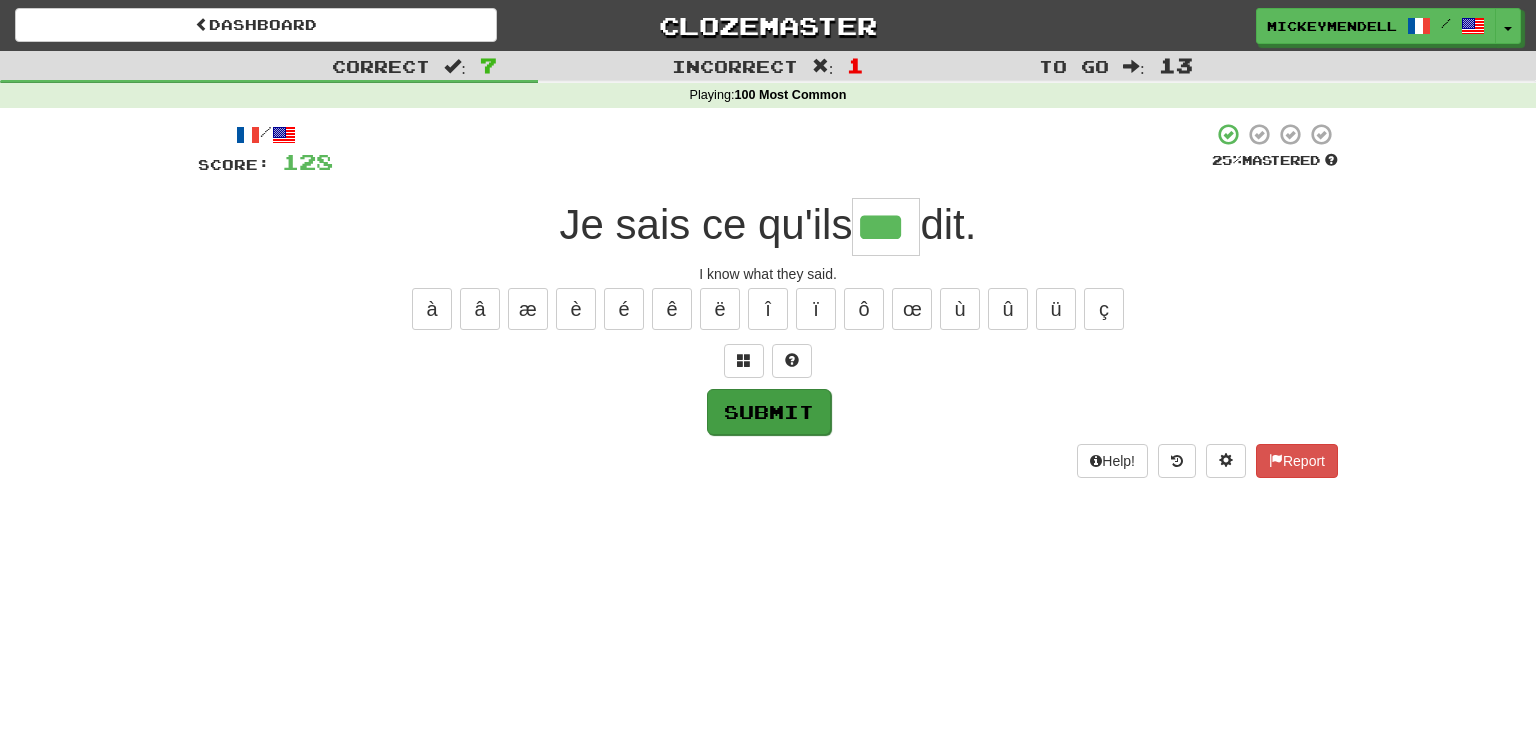 type on "***" 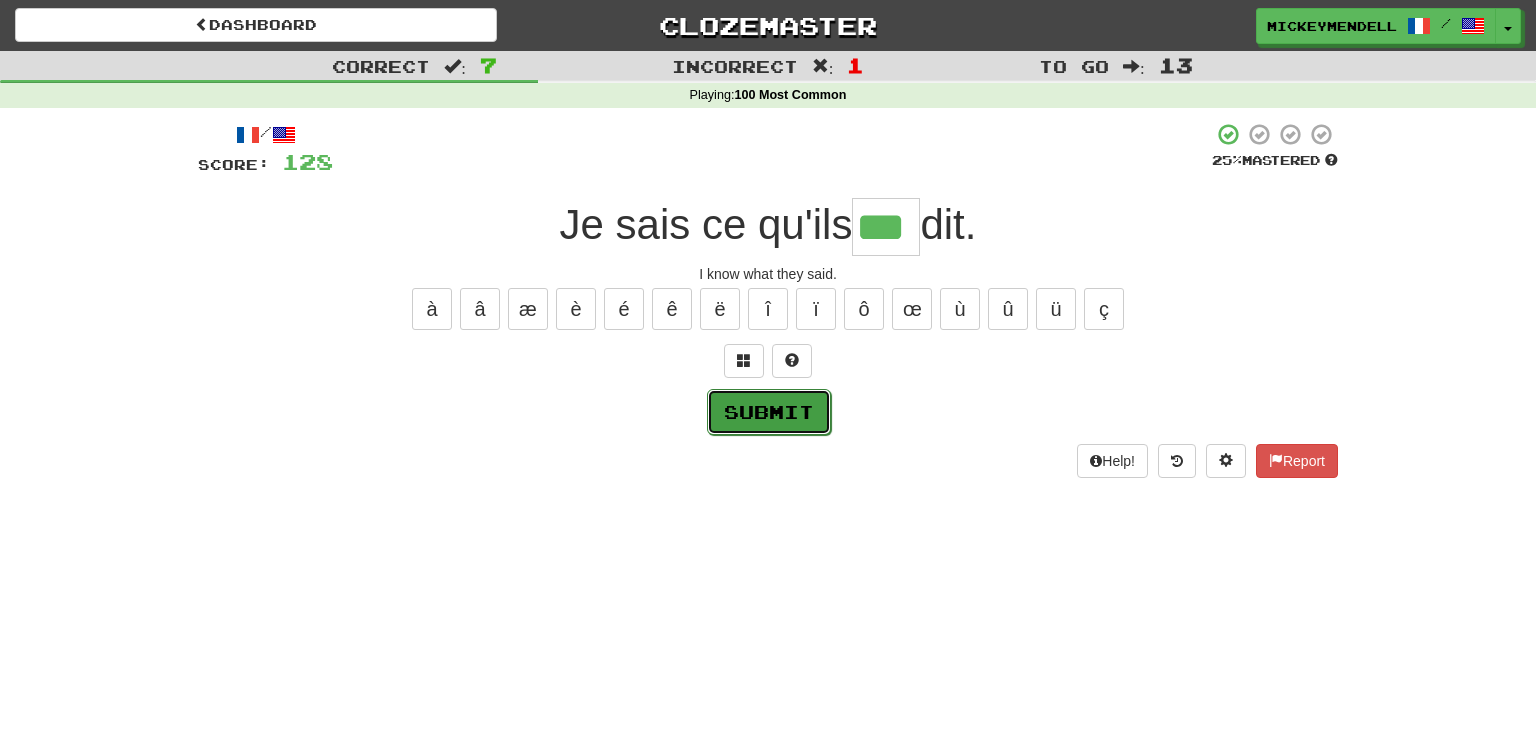 click on "Submit" at bounding box center [769, 412] 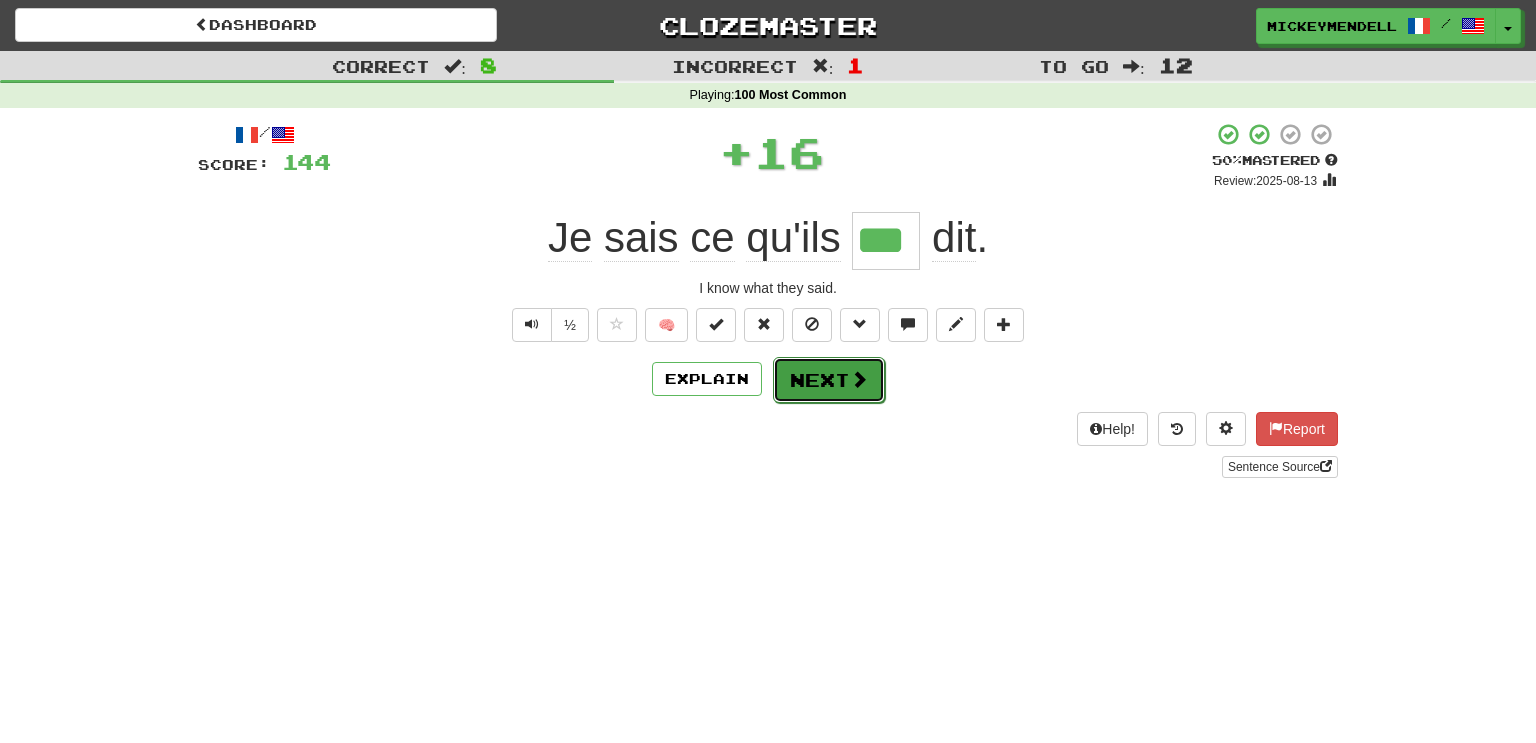 click on "Next" at bounding box center (829, 380) 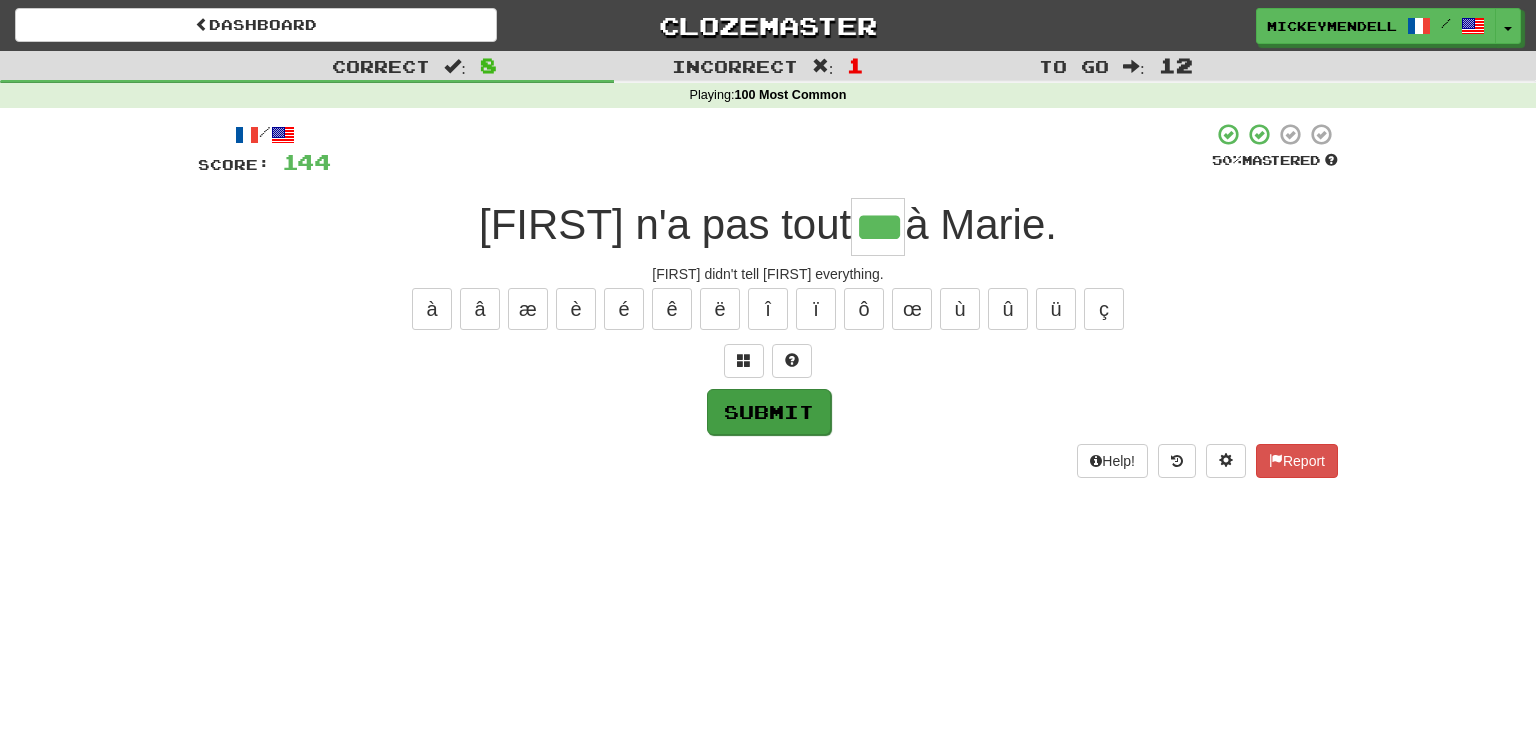 type on "***" 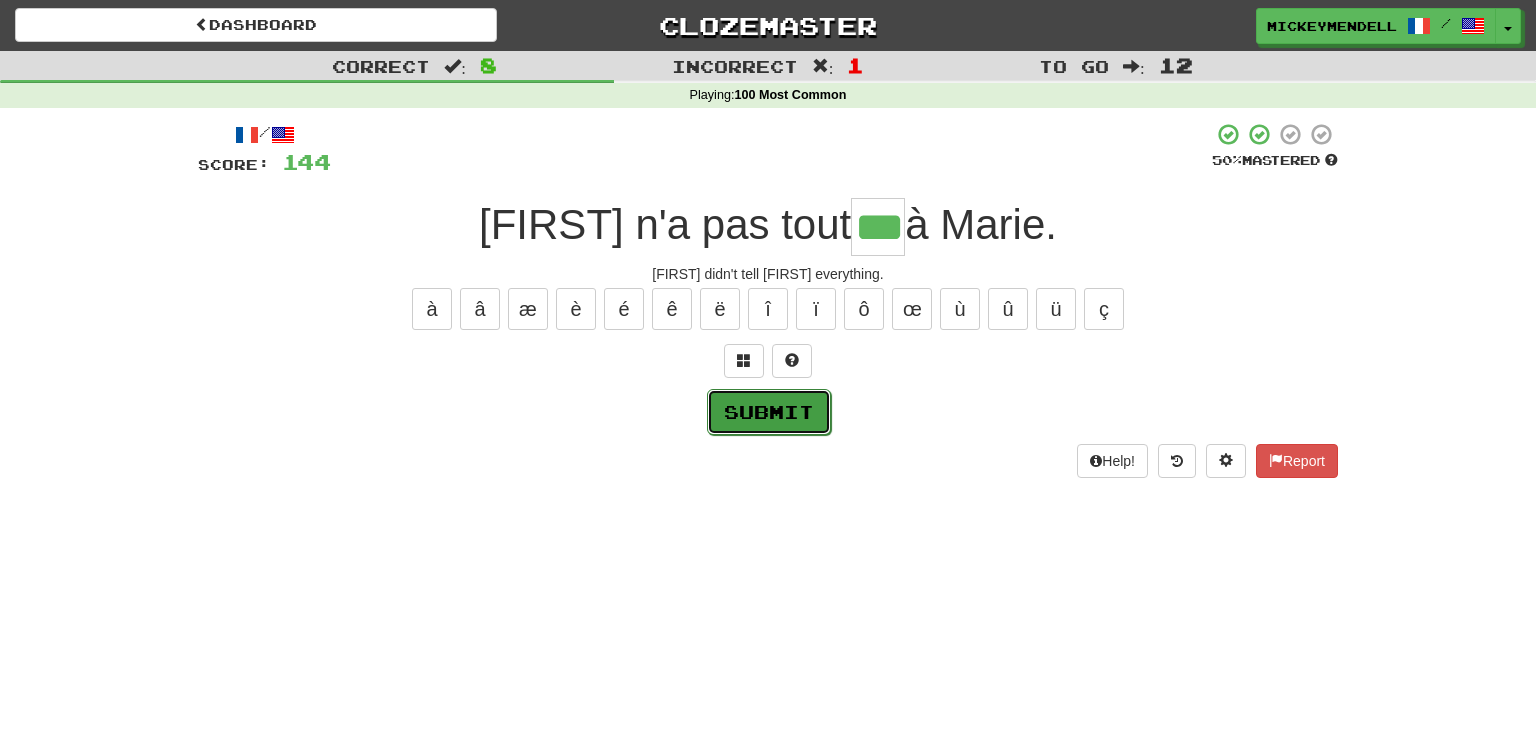 click on "Submit" at bounding box center (769, 412) 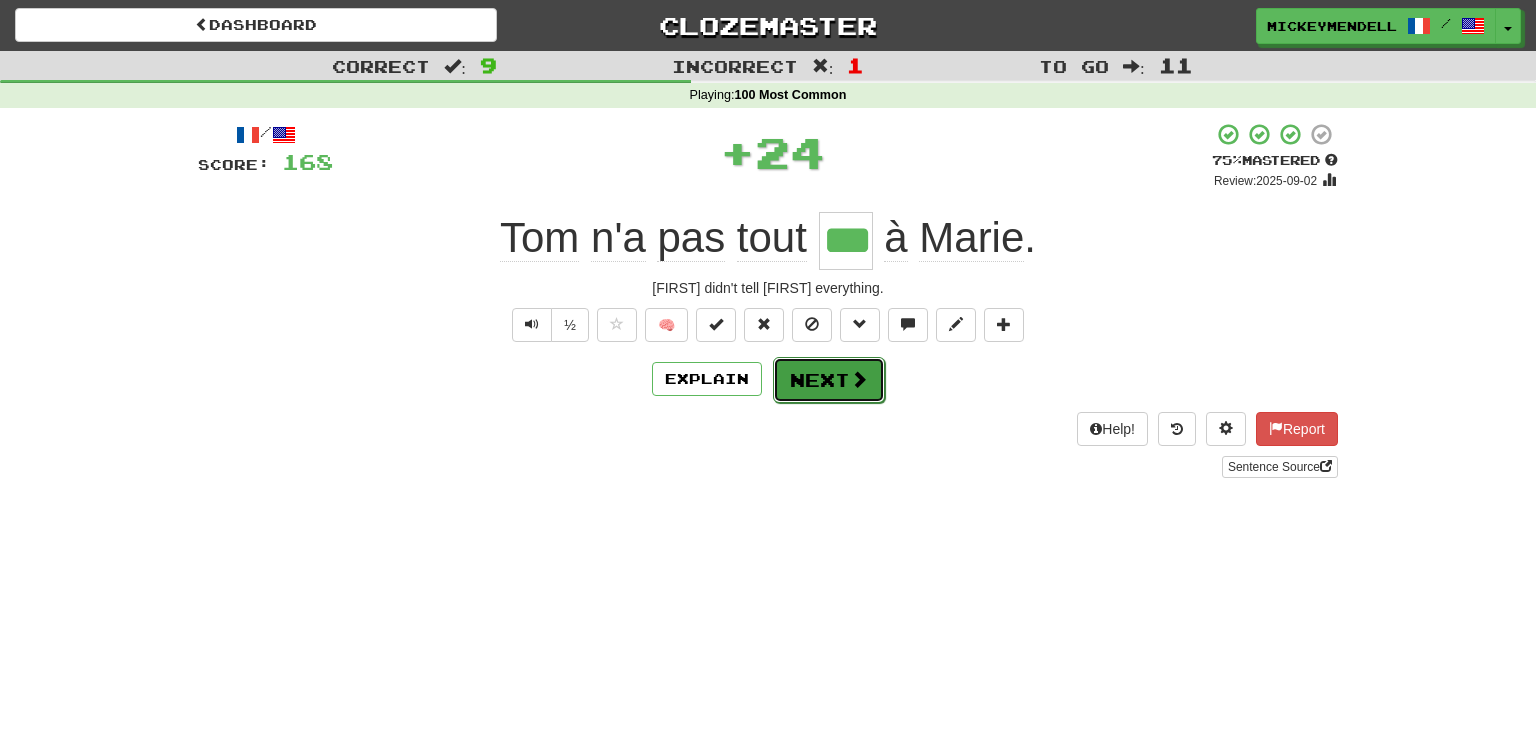 click at bounding box center [859, 379] 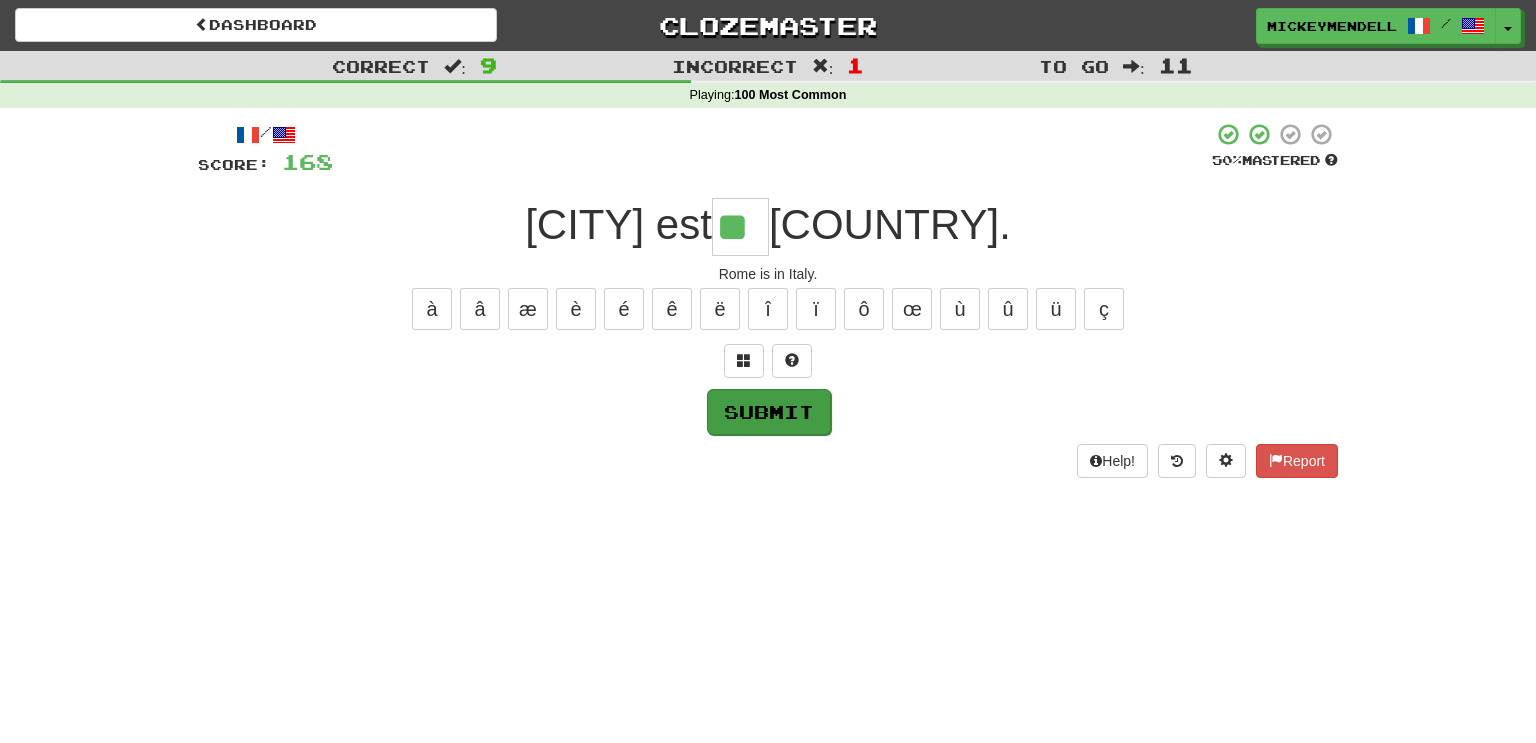 type on "**" 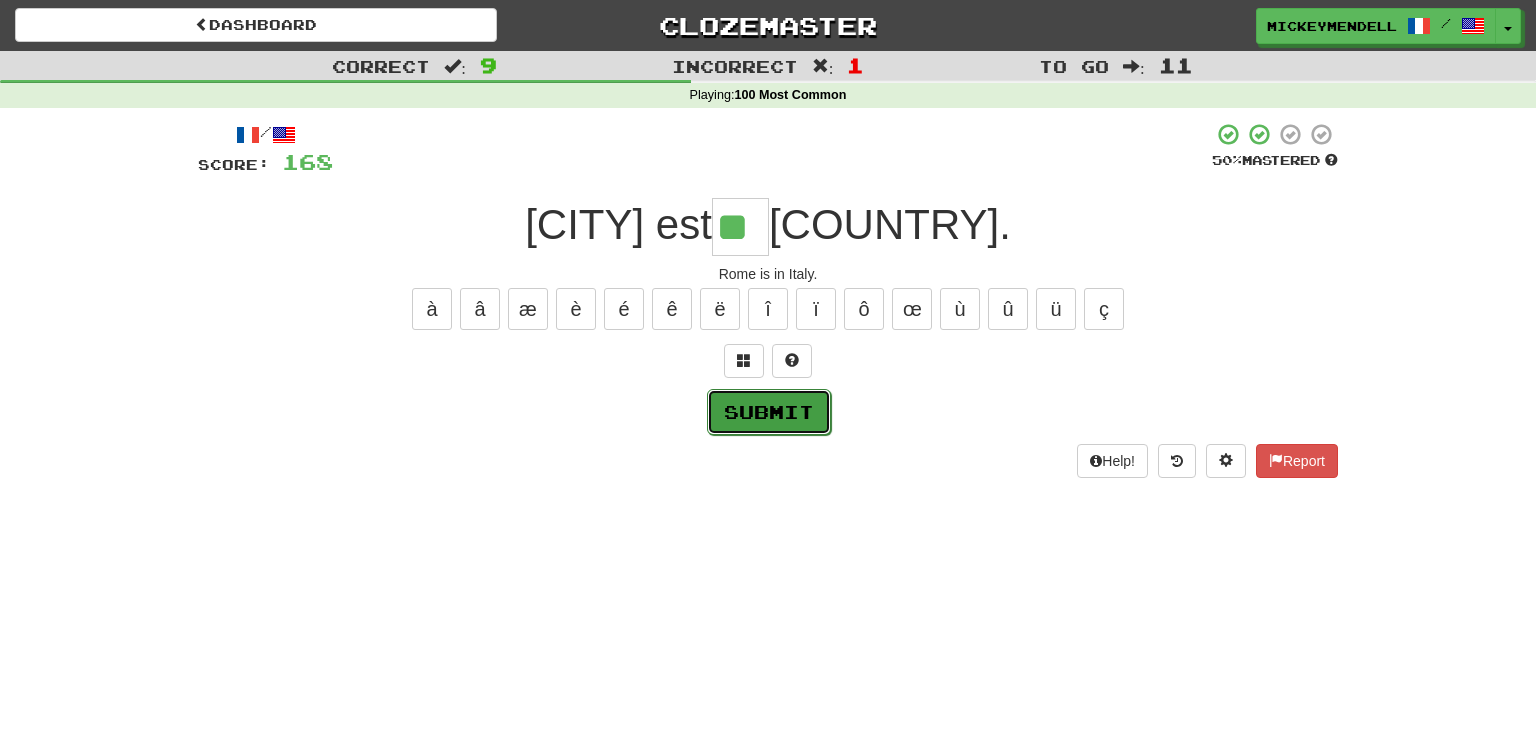 click on "Submit" at bounding box center (769, 412) 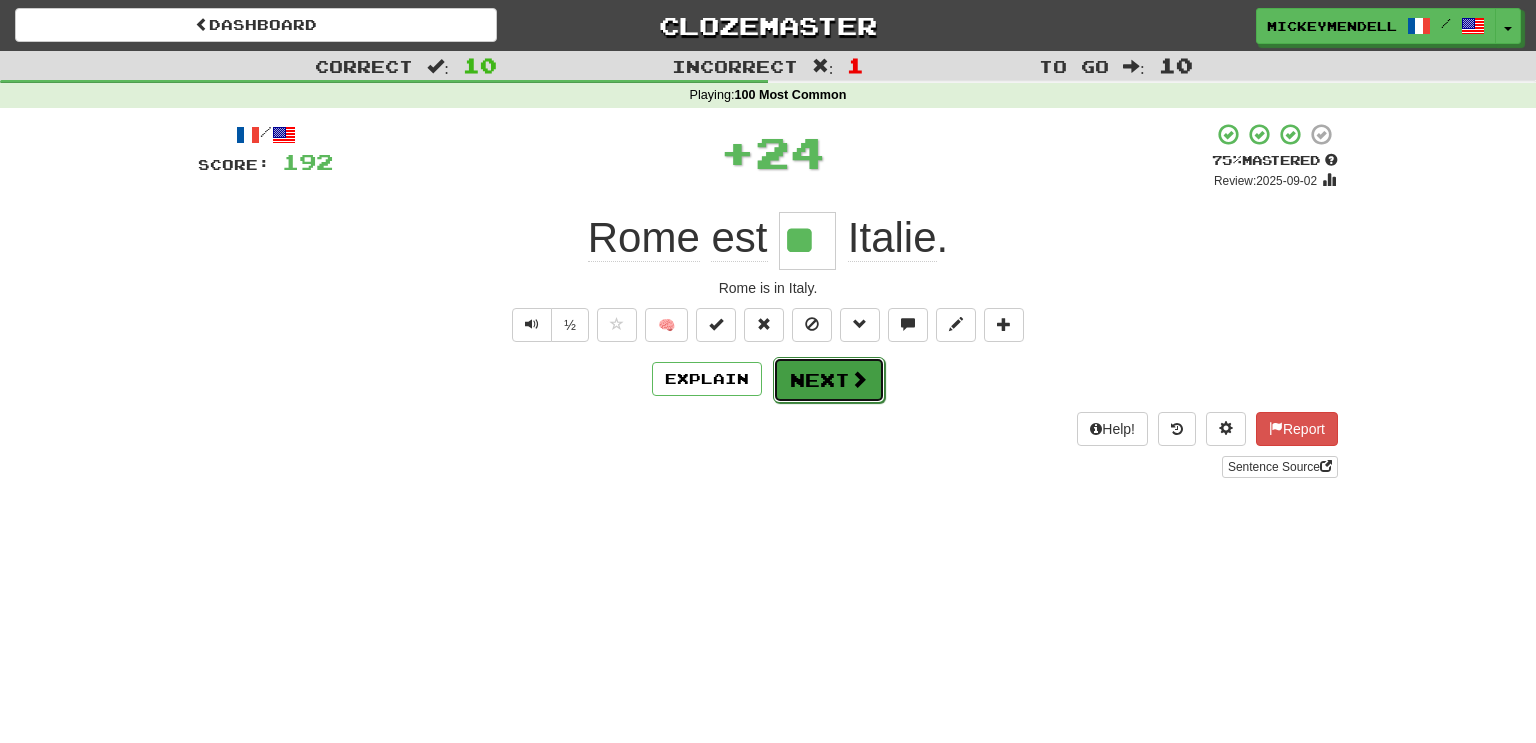 click on "Next" at bounding box center [829, 380] 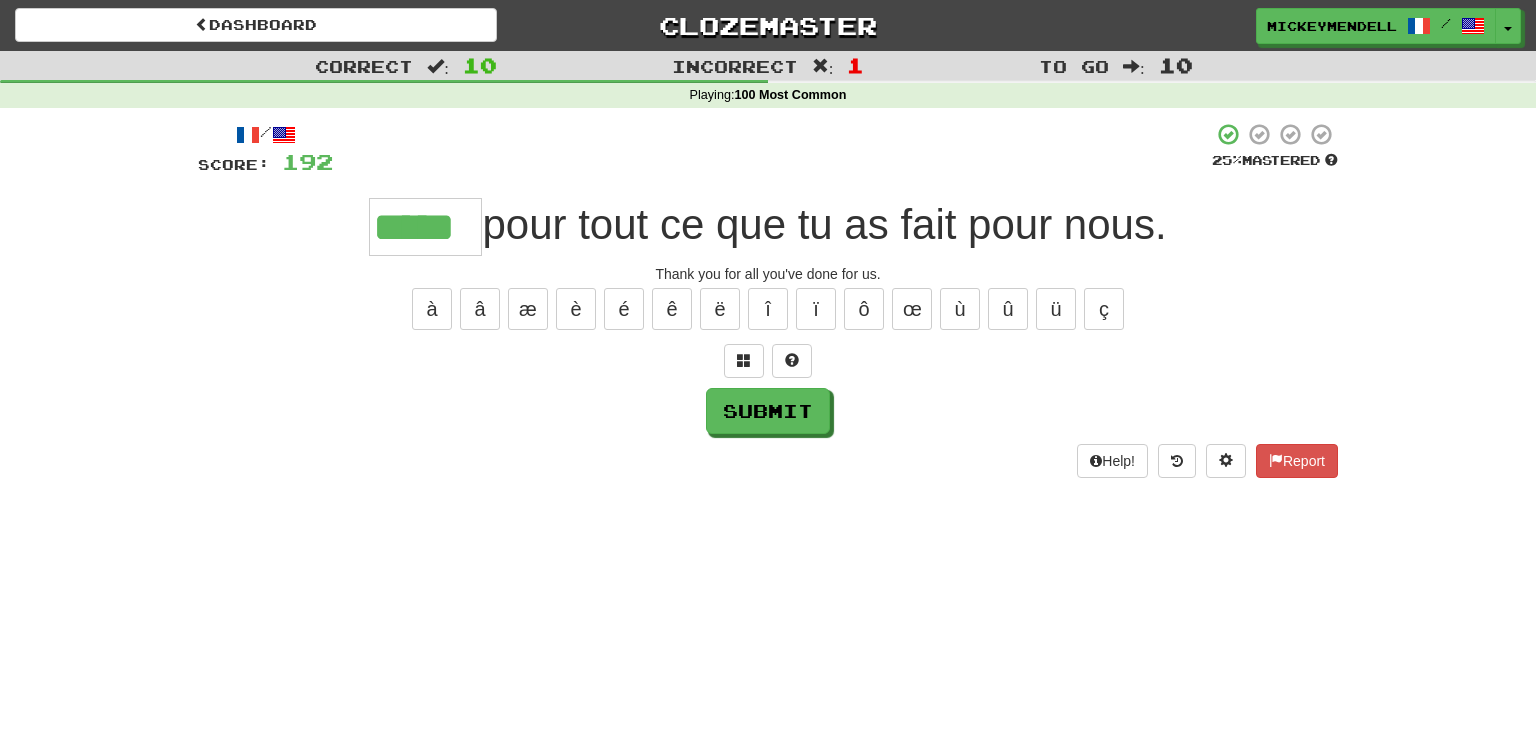 type on "*****" 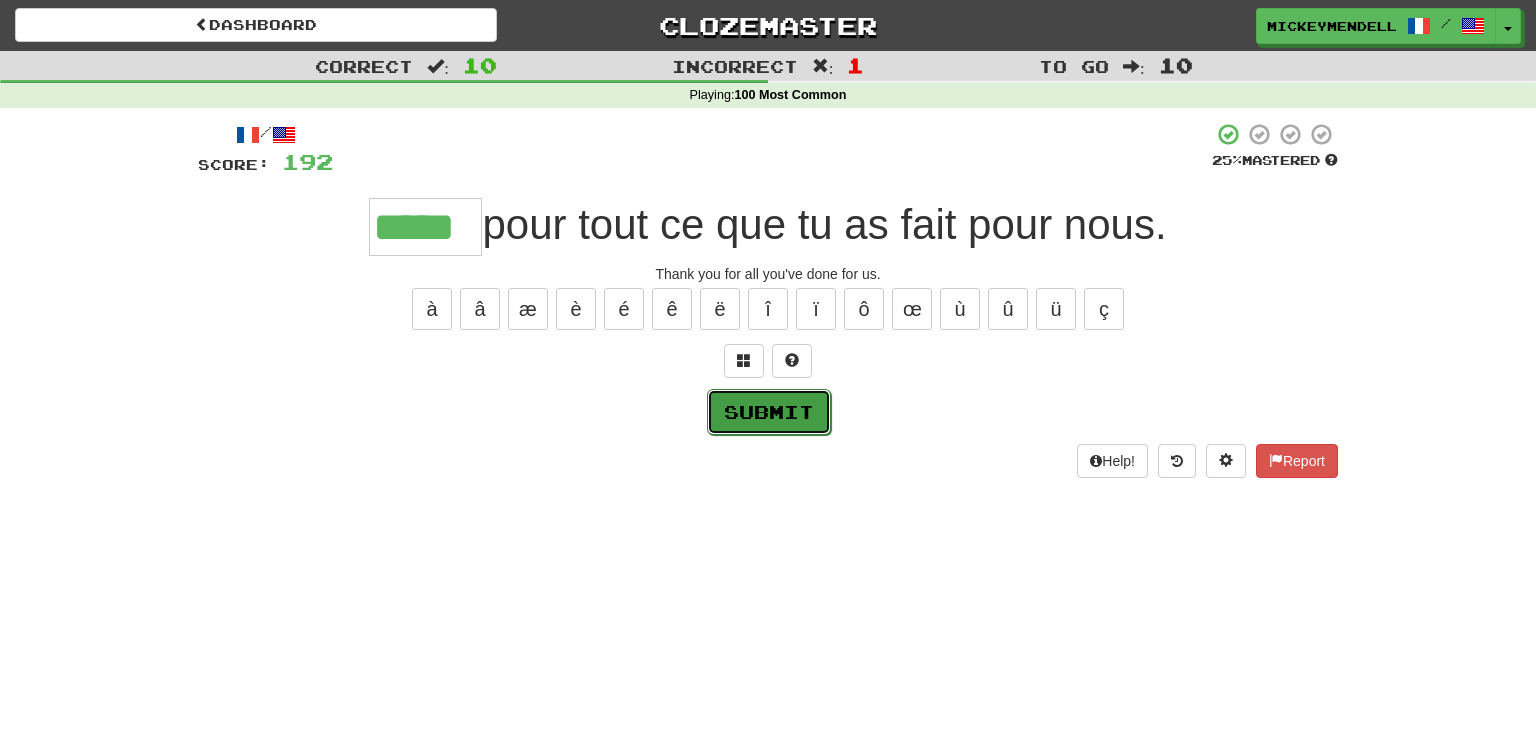 click on "Submit" at bounding box center (769, 412) 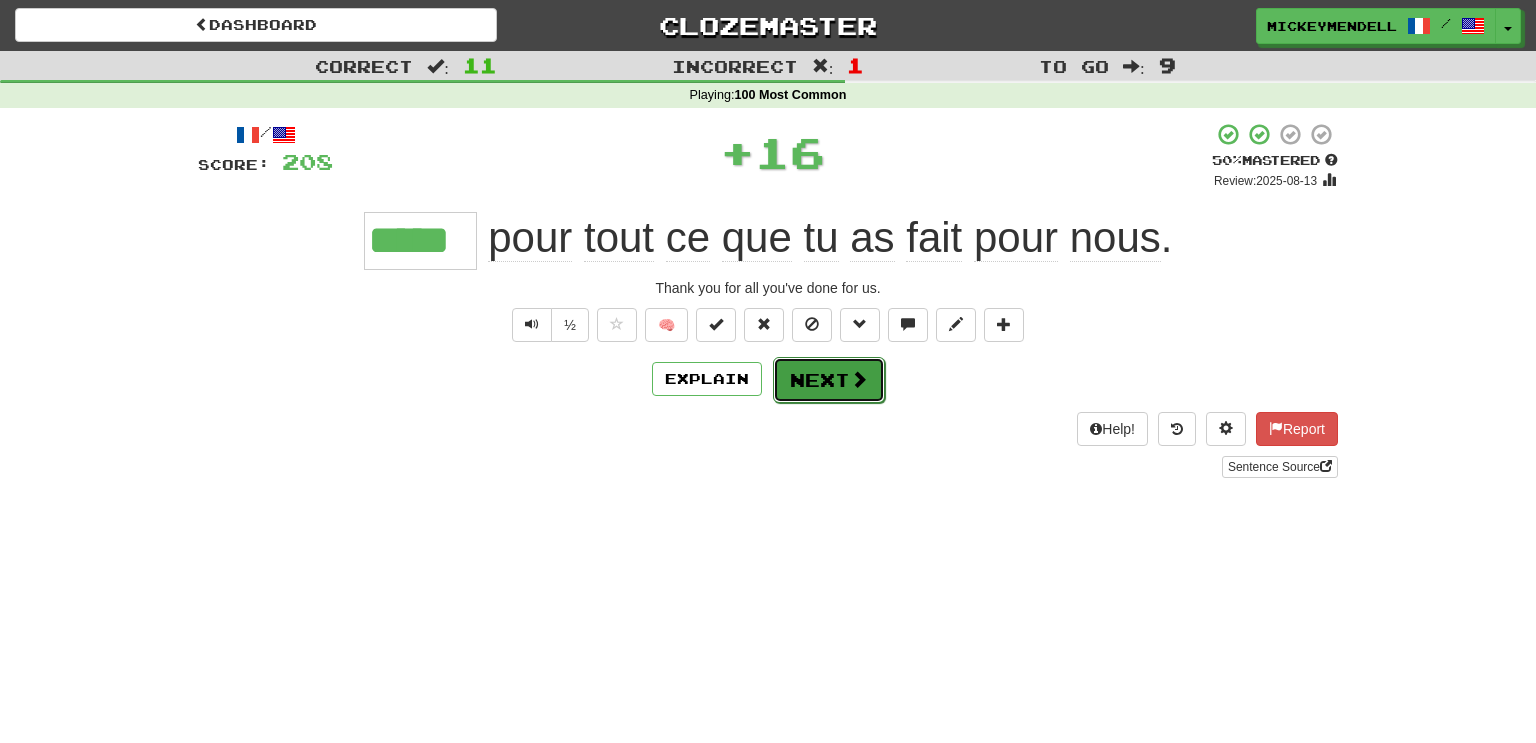 click on "Next" at bounding box center (829, 380) 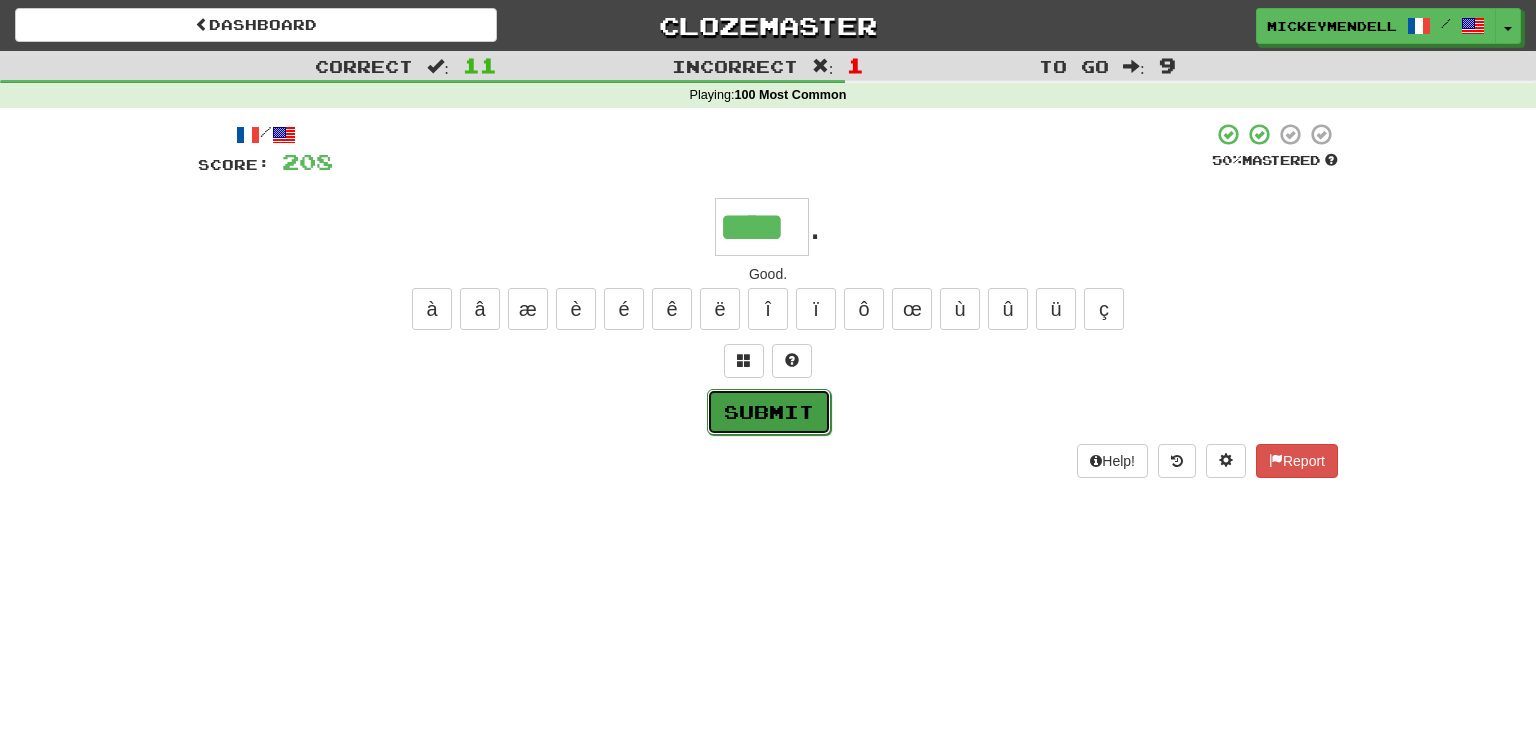 click on "Submit" at bounding box center (769, 412) 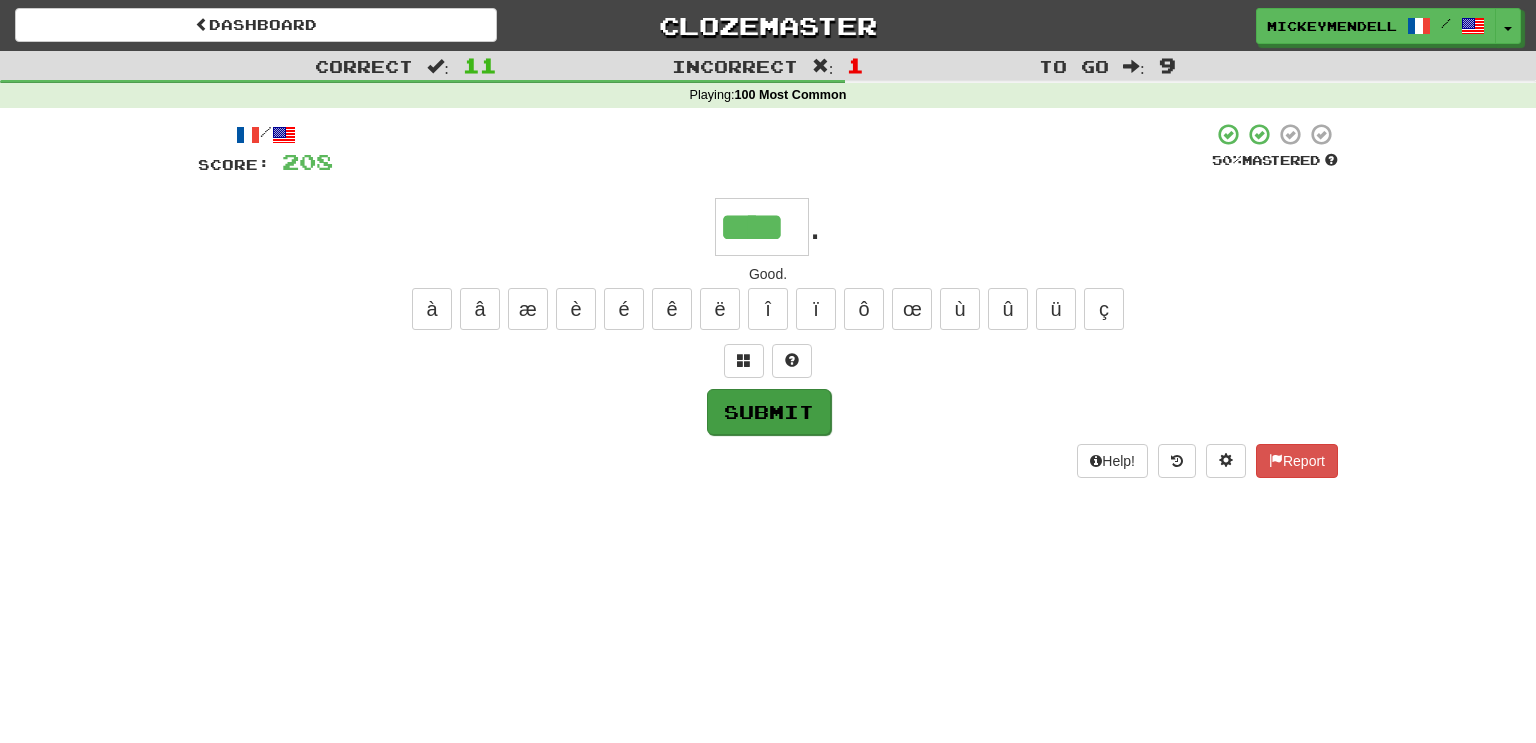 type on "****" 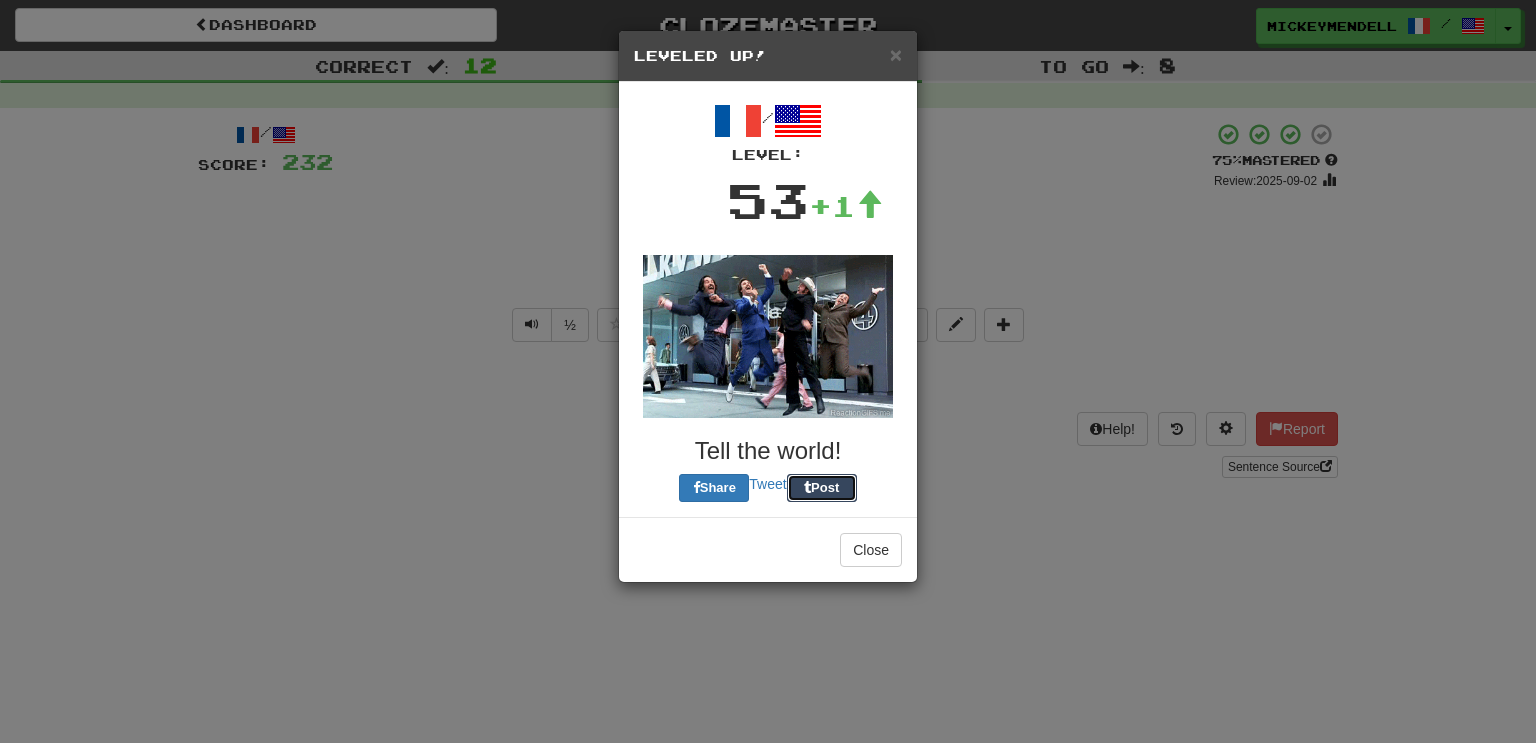click on "Post" at bounding box center [822, 488] 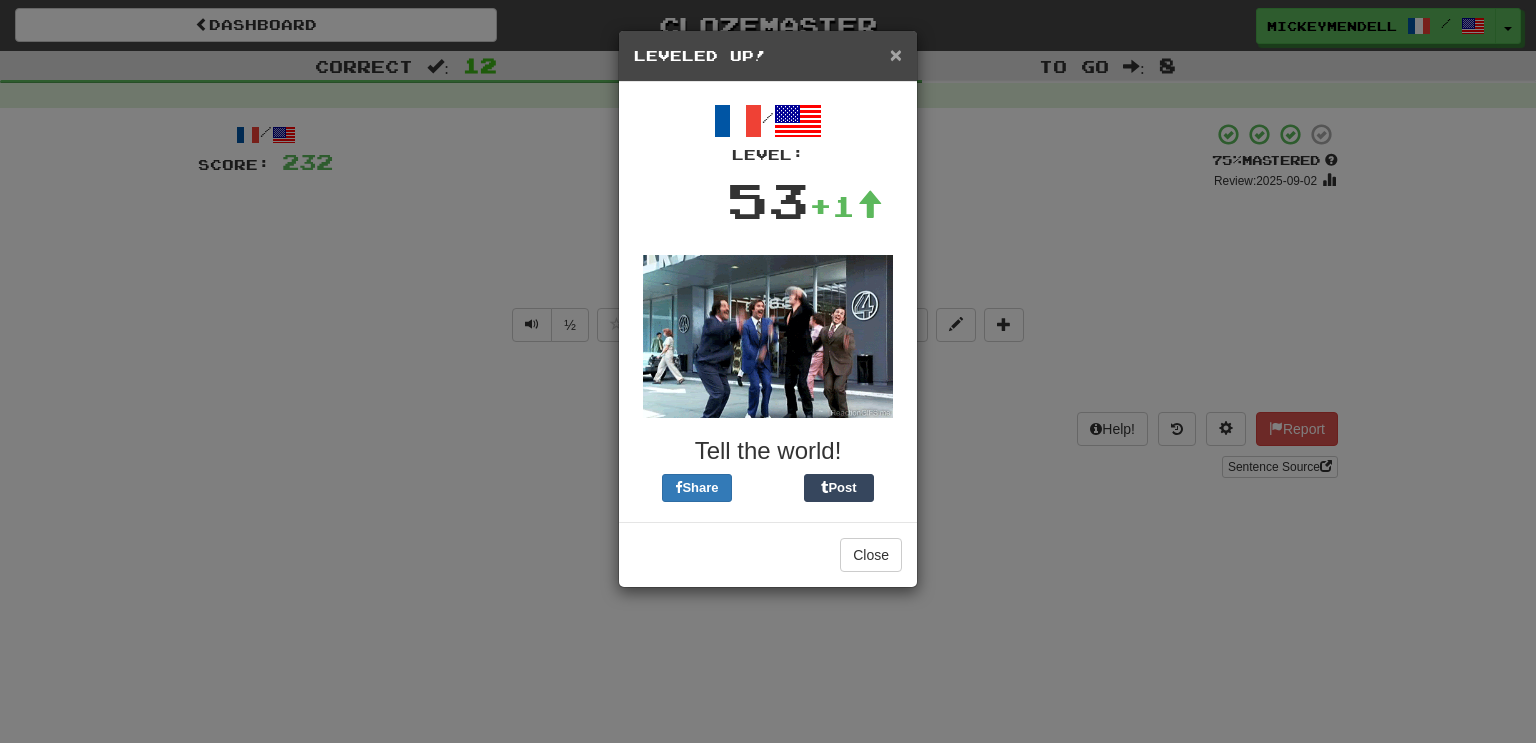 click on "×" at bounding box center [896, 54] 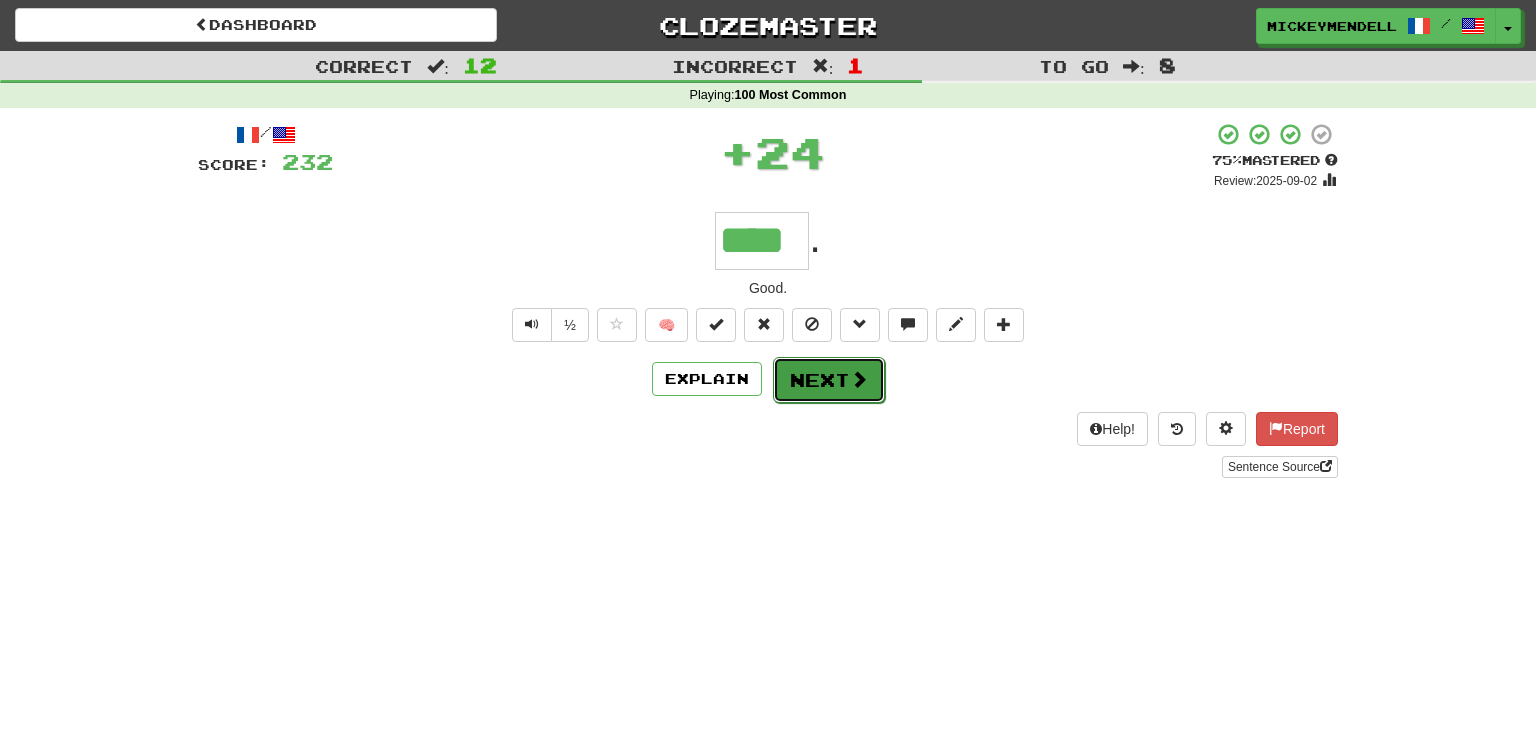 click at bounding box center [859, 379] 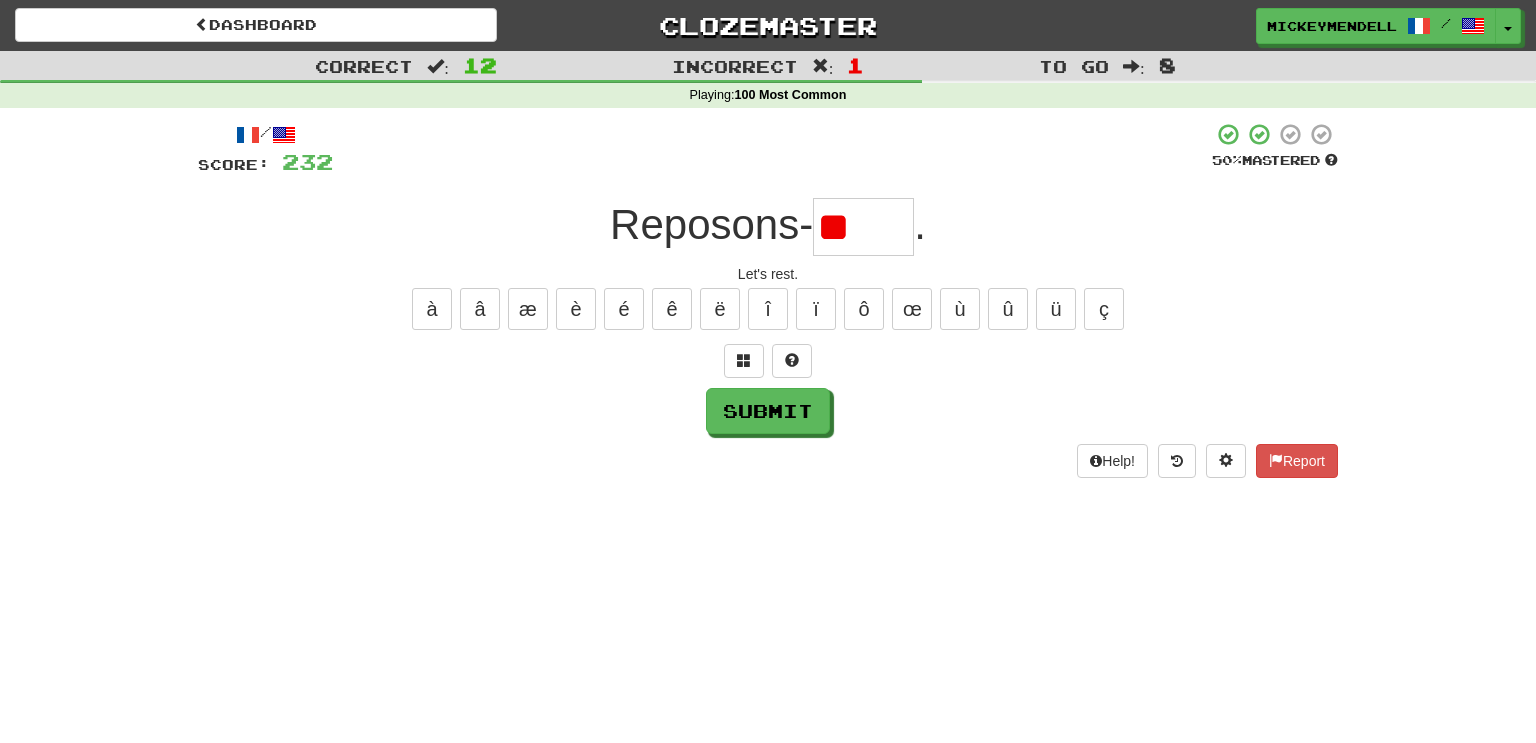 type on "*" 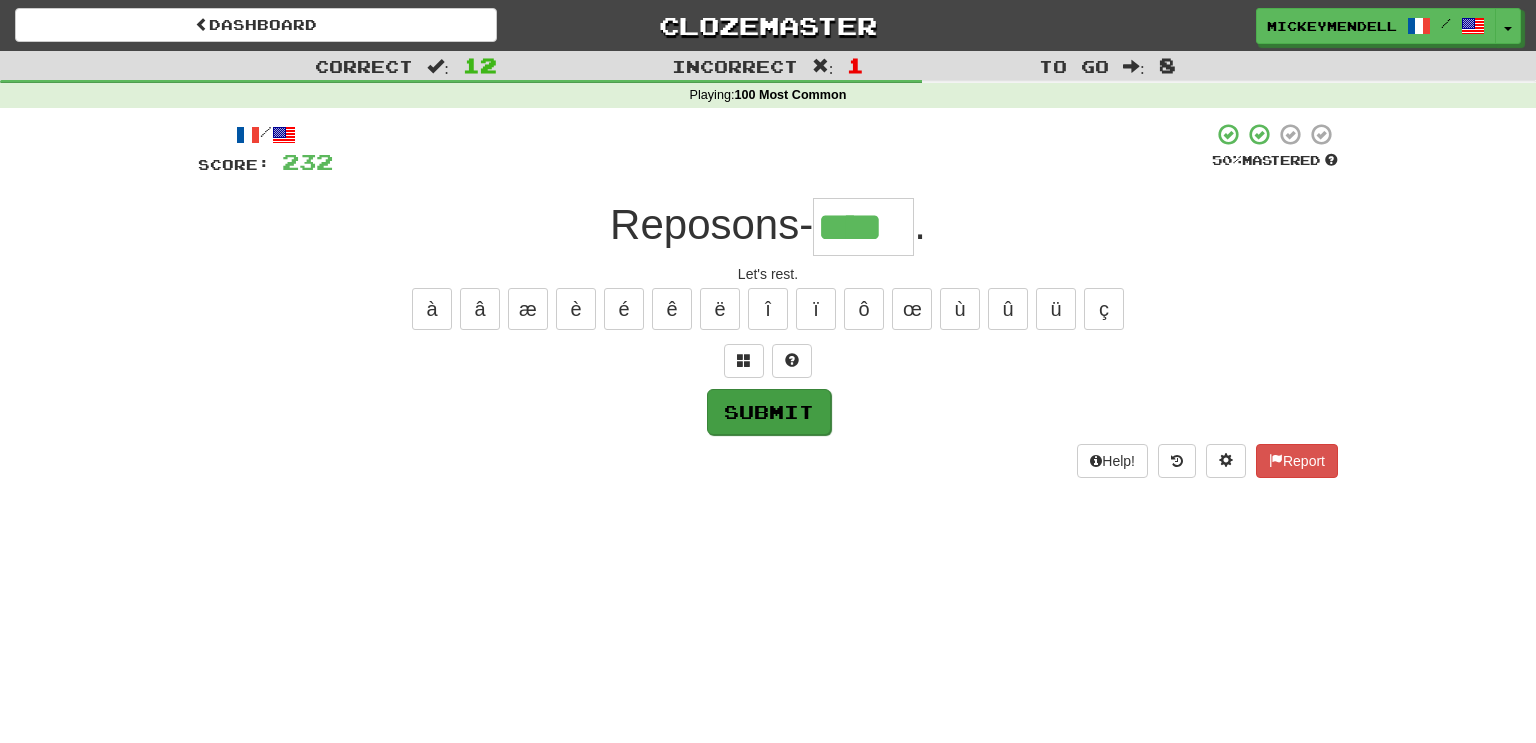 type on "****" 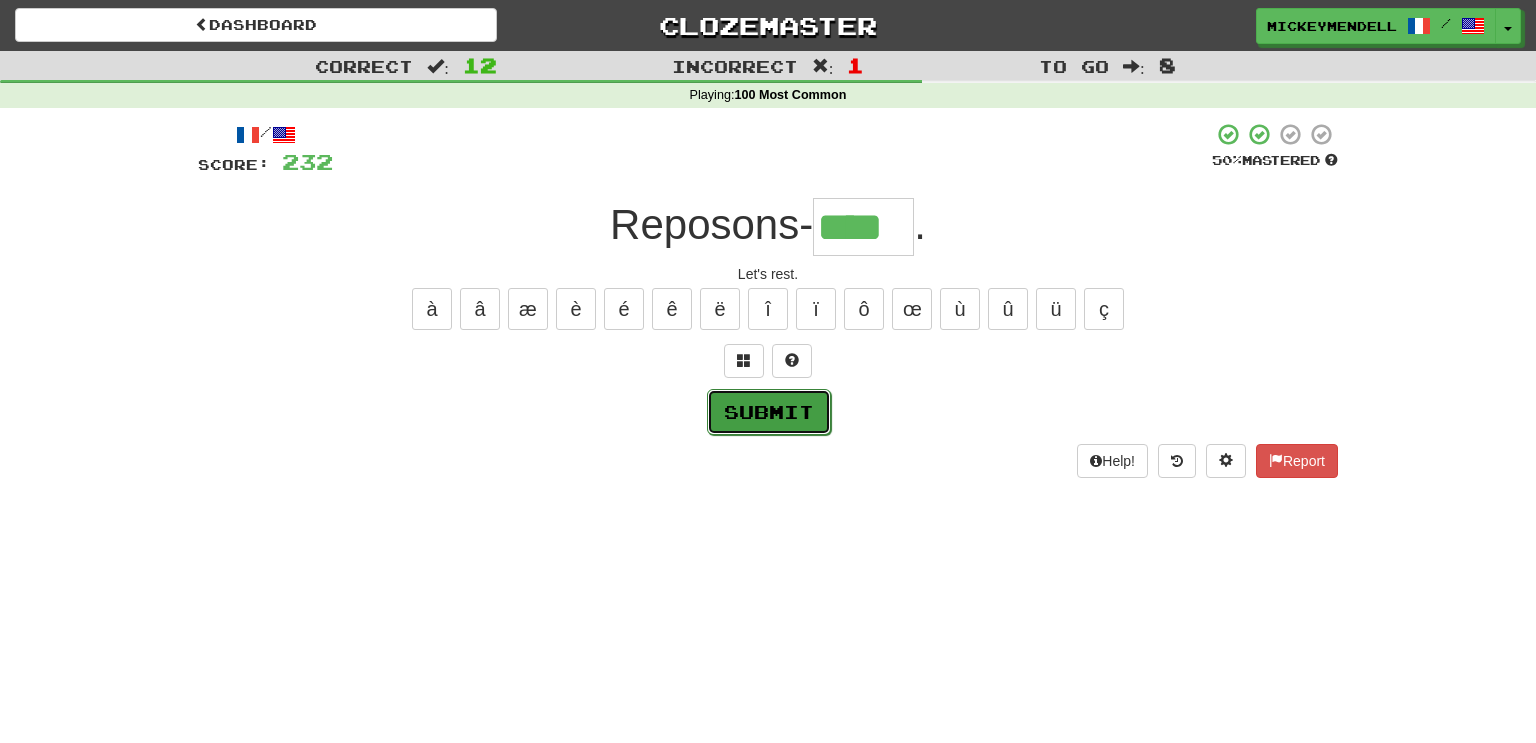 click on "Submit" at bounding box center [769, 412] 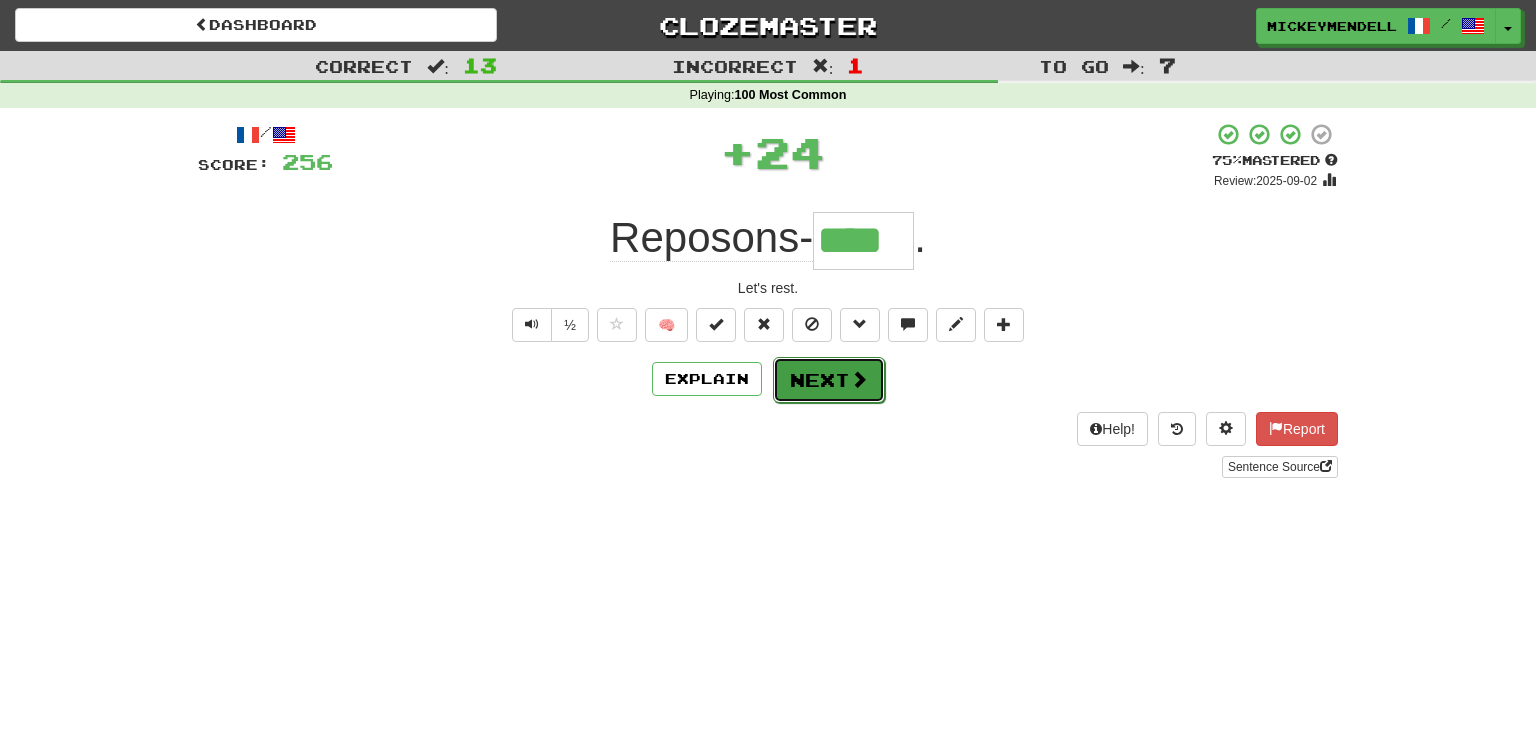 click on "Next" at bounding box center (829, 380) 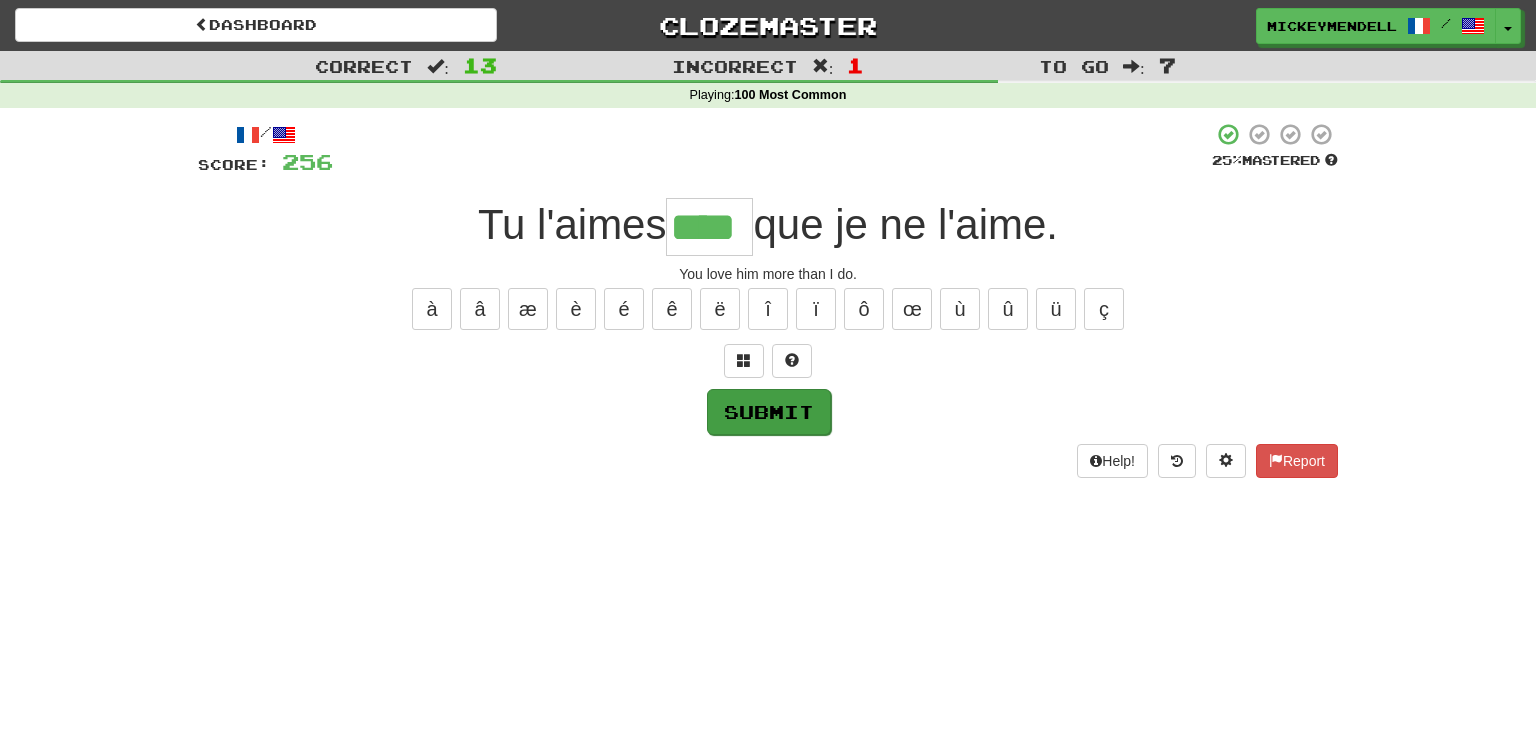 type on "****" 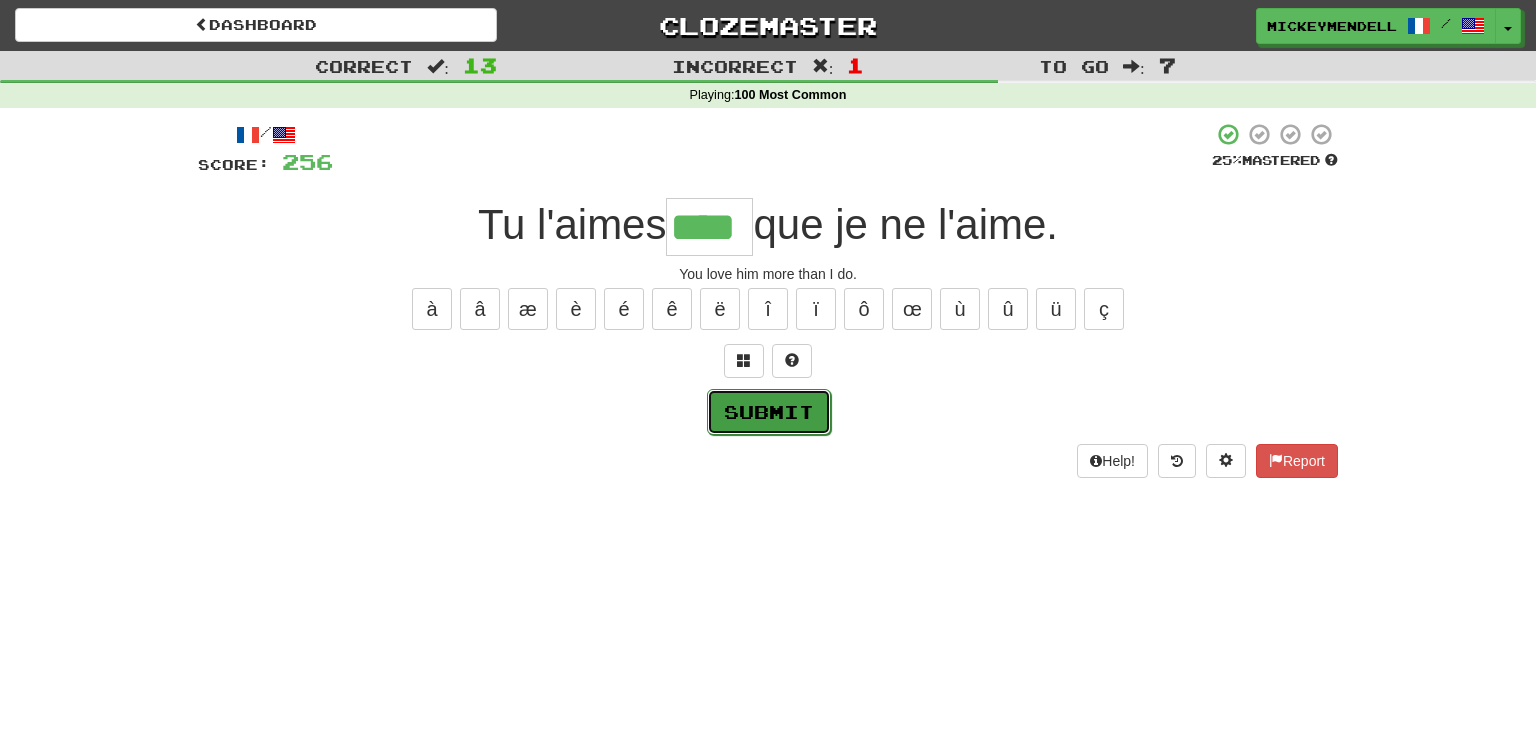 click on "Submit" at bounding box center [769, 412] 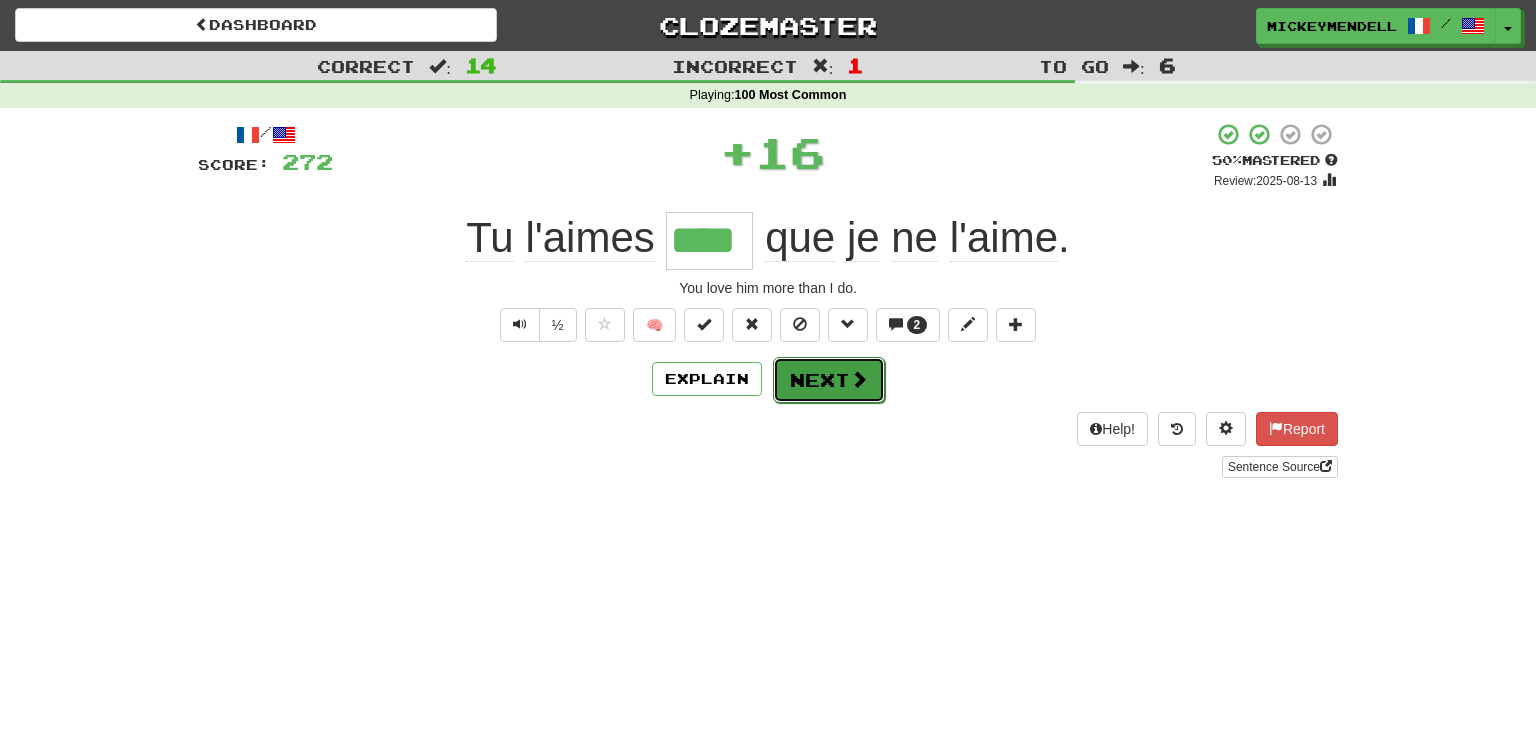 click on "Next" at bounding box center (829, 380) 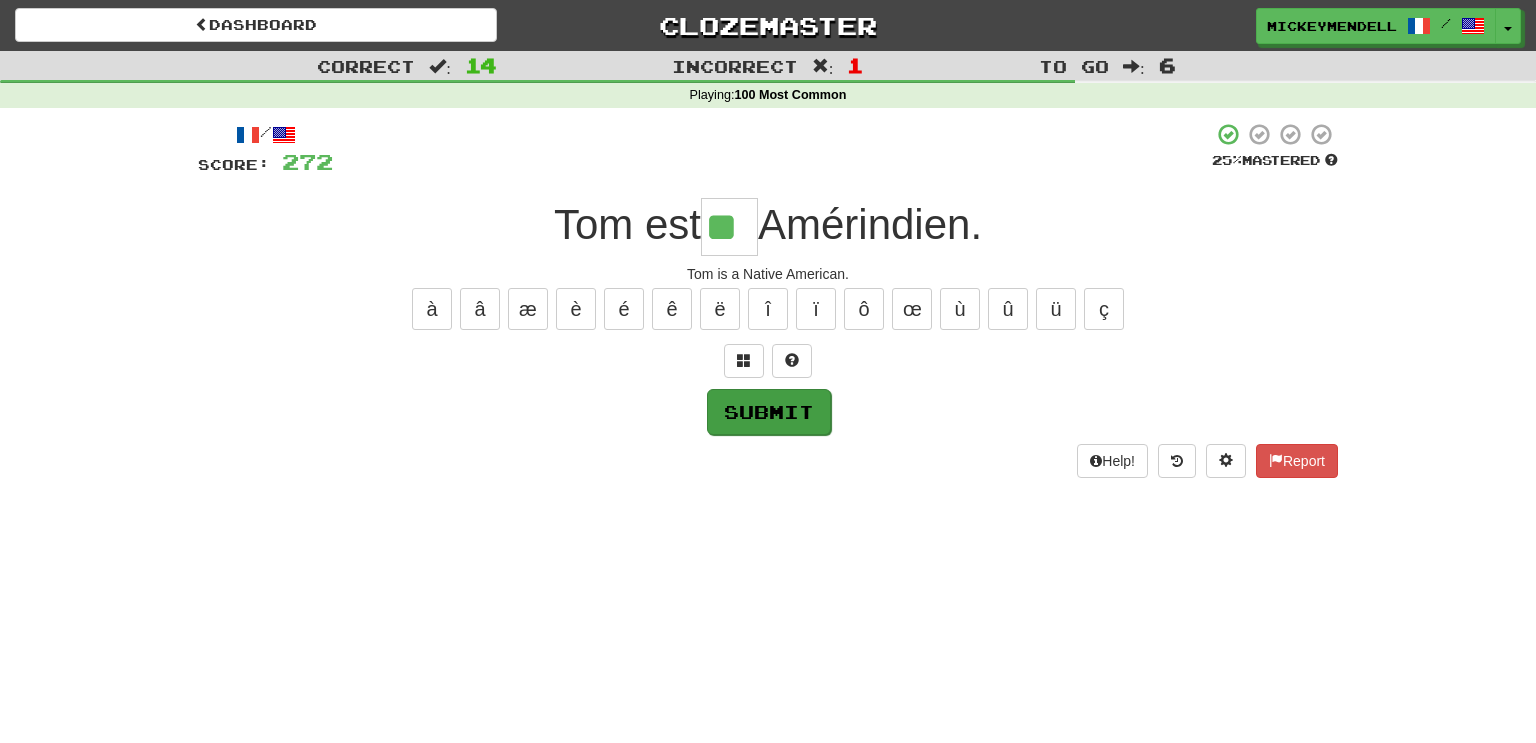 type on "**" 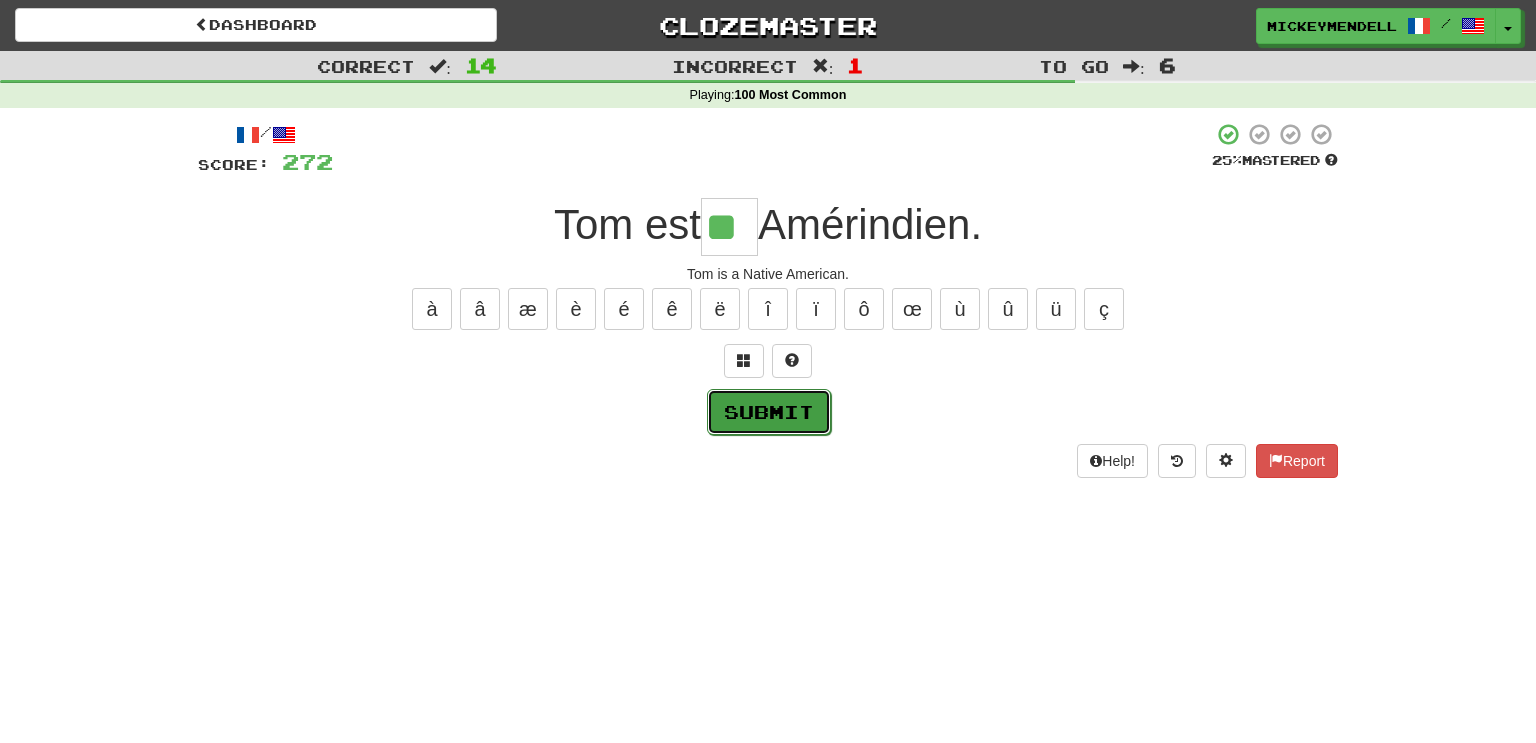 click on "Submit" at bounding box center (769, 412) 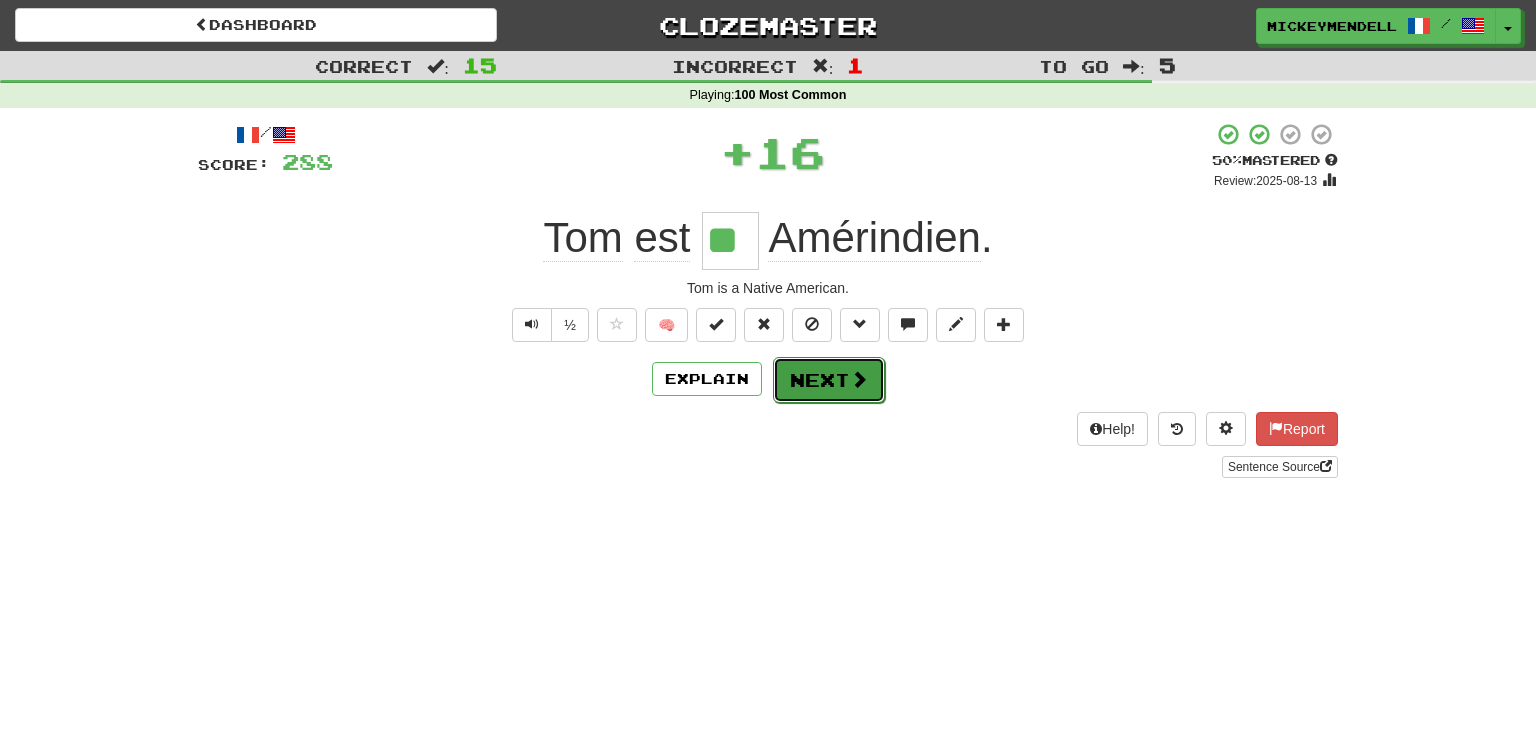 click at bounding box center (859, 379) 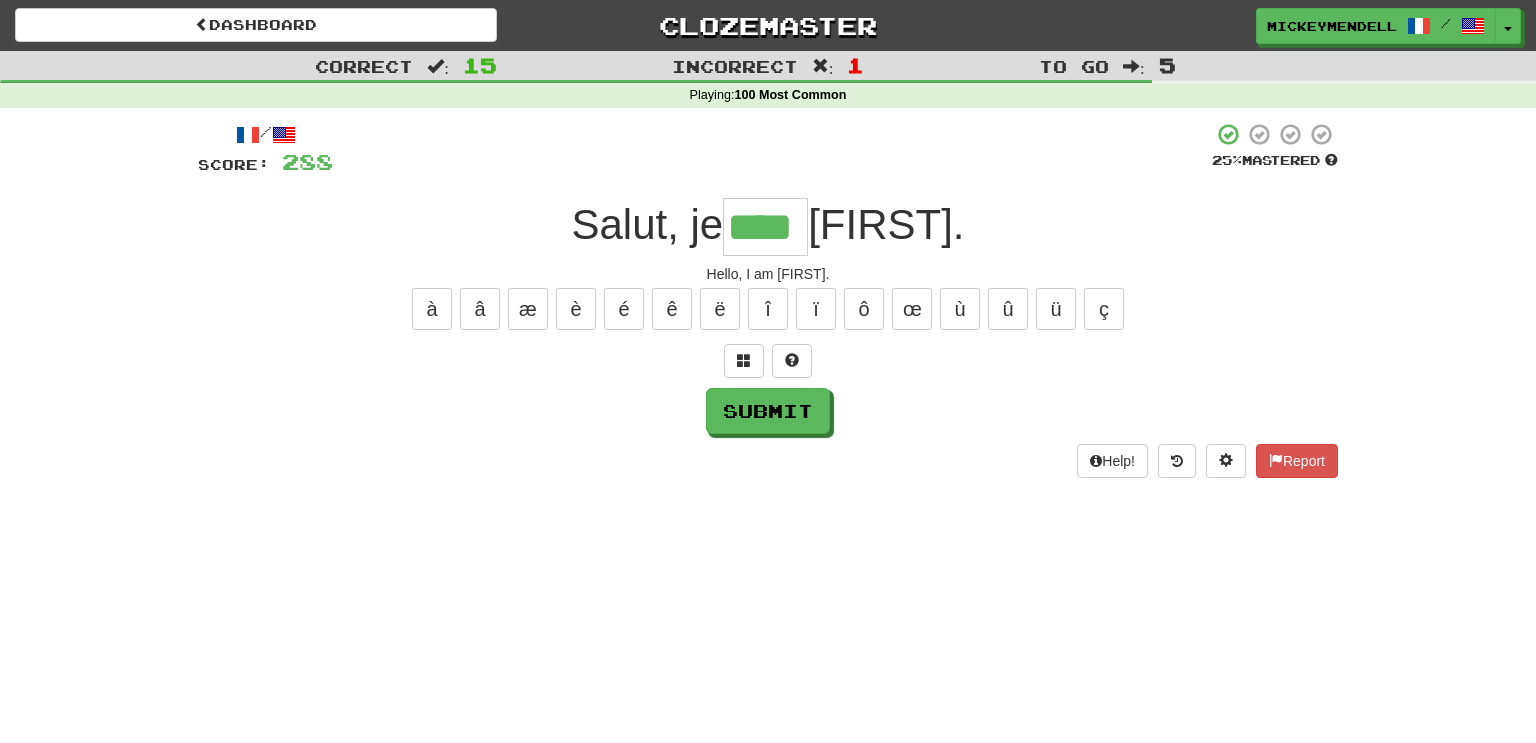 type on "****" 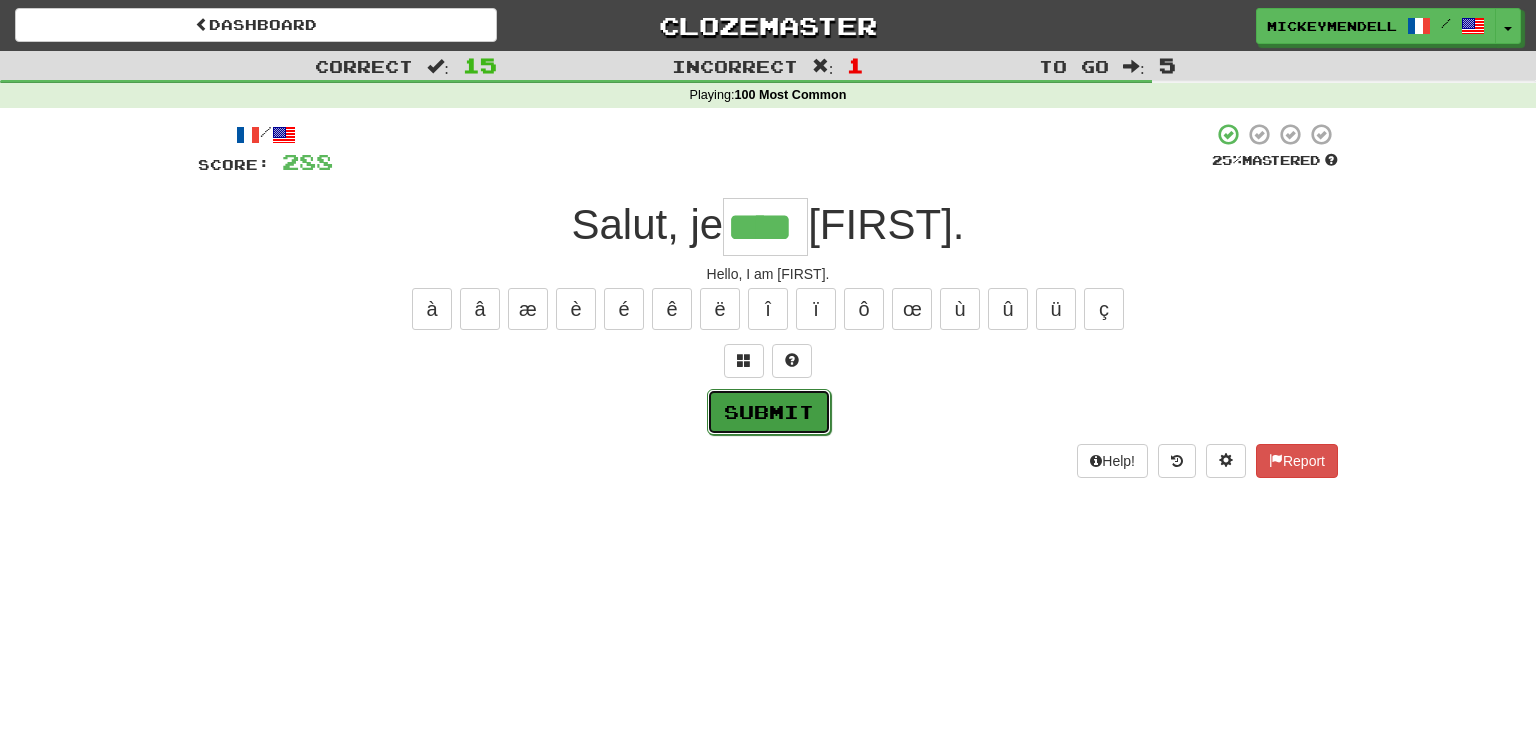 click on "Submit" at bounding box center [769, 412] 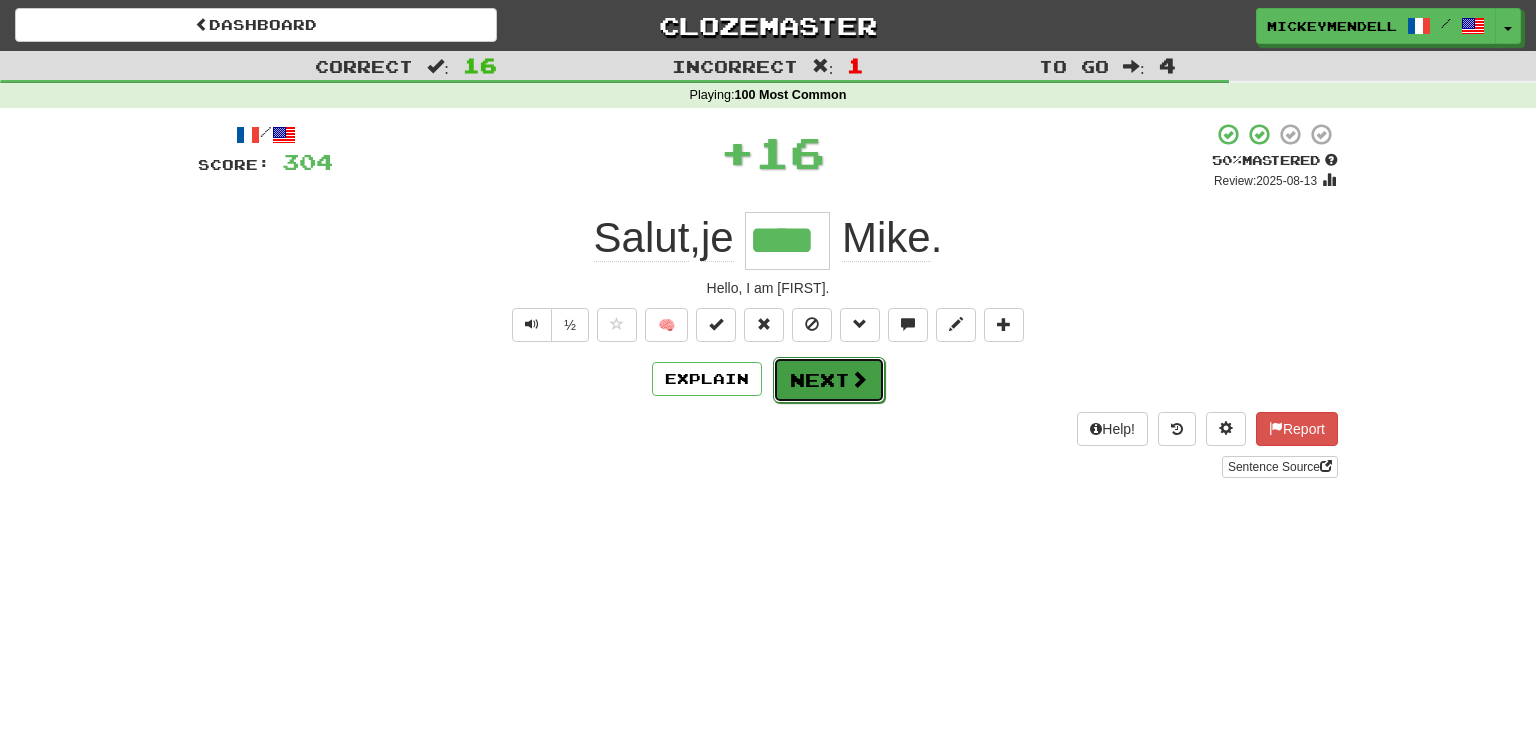 click on "Next" at bounding box center (829, 380) 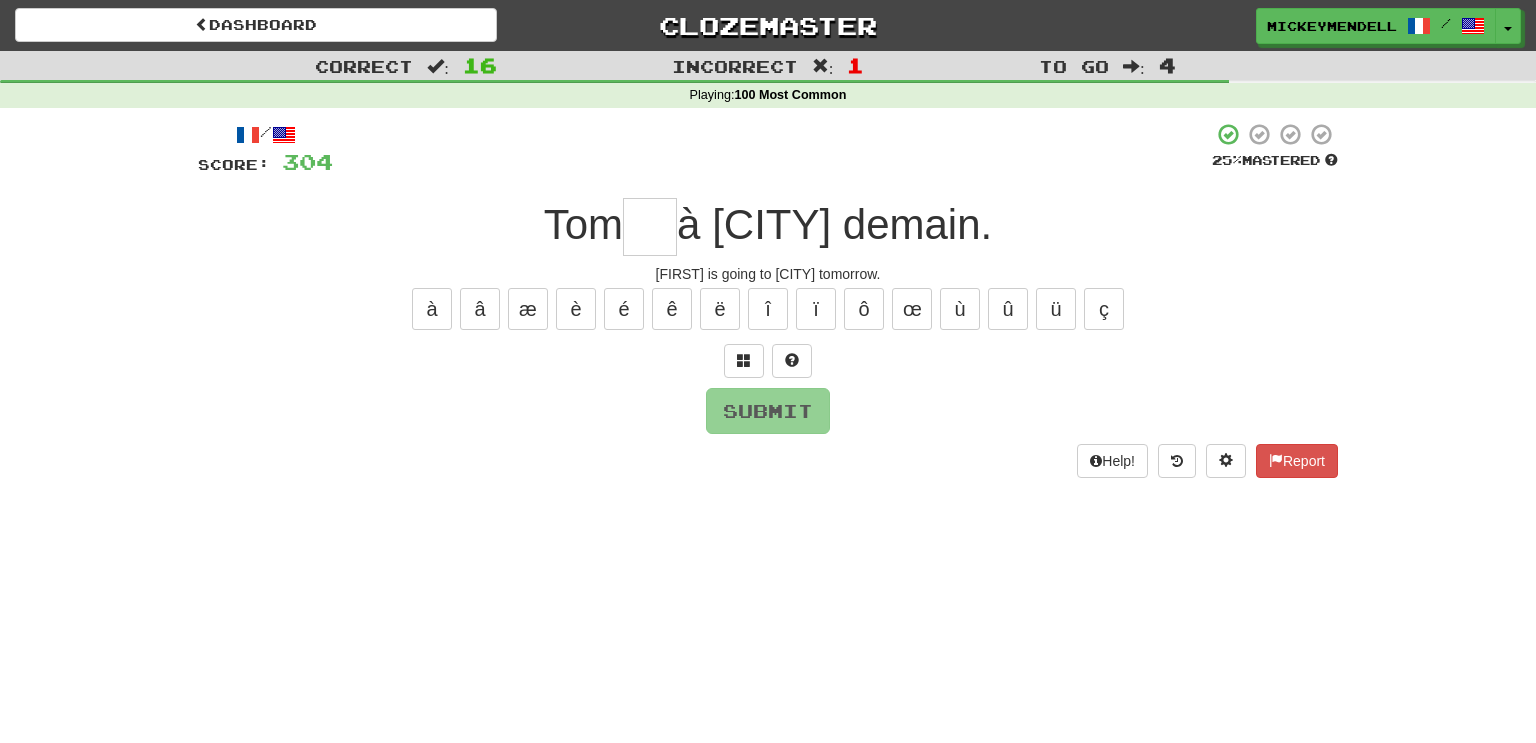 type on "*" 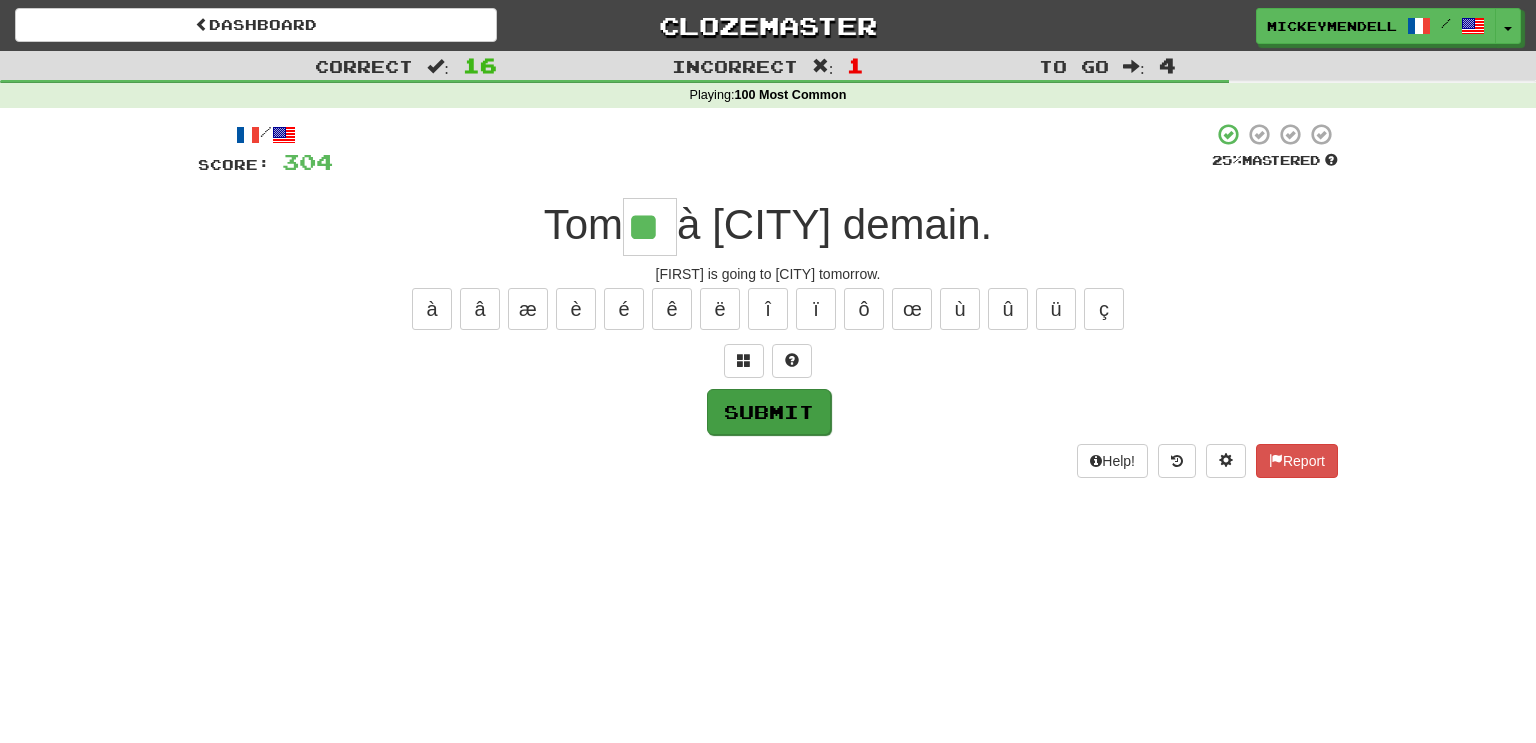 type on "**" 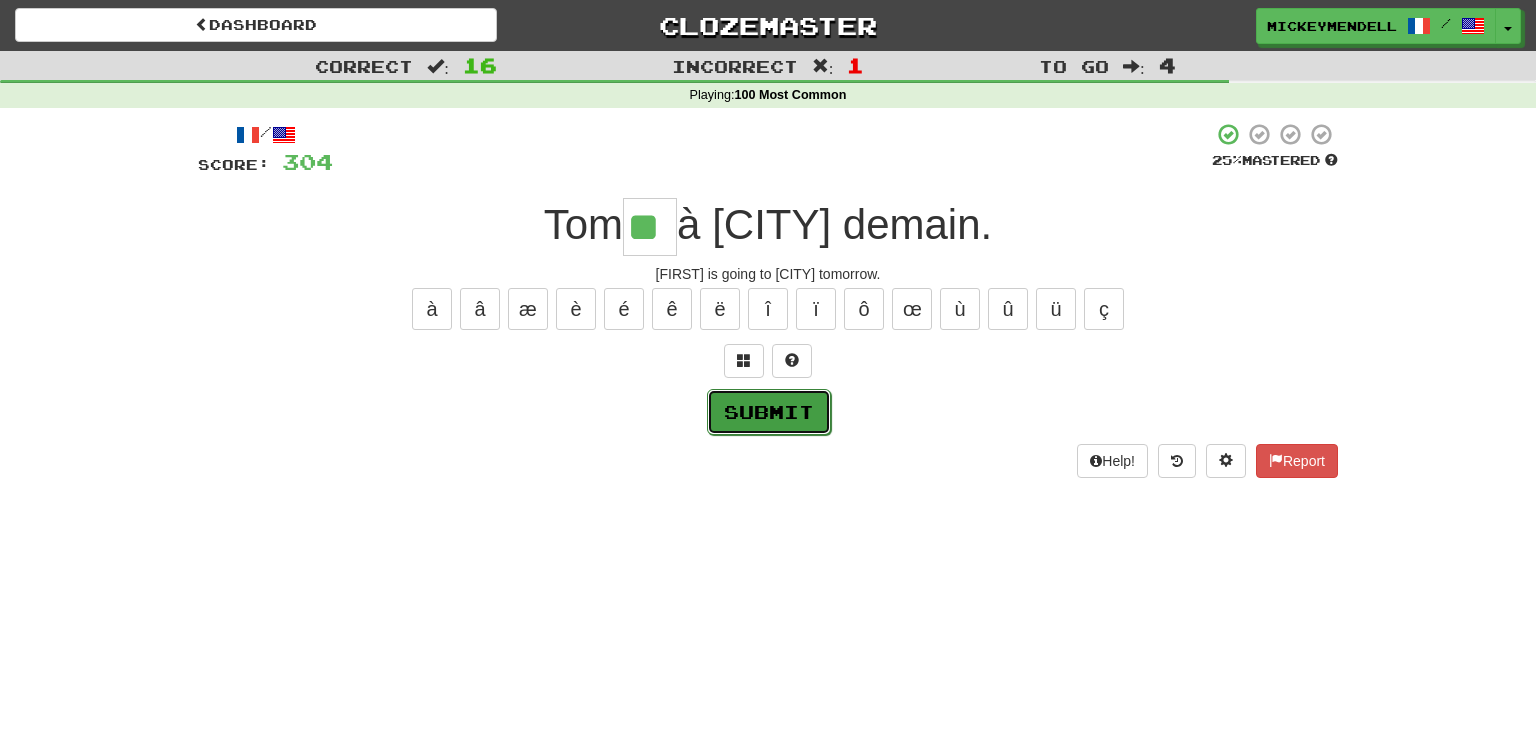 click on "Submit" at bounding box center [769, 412] 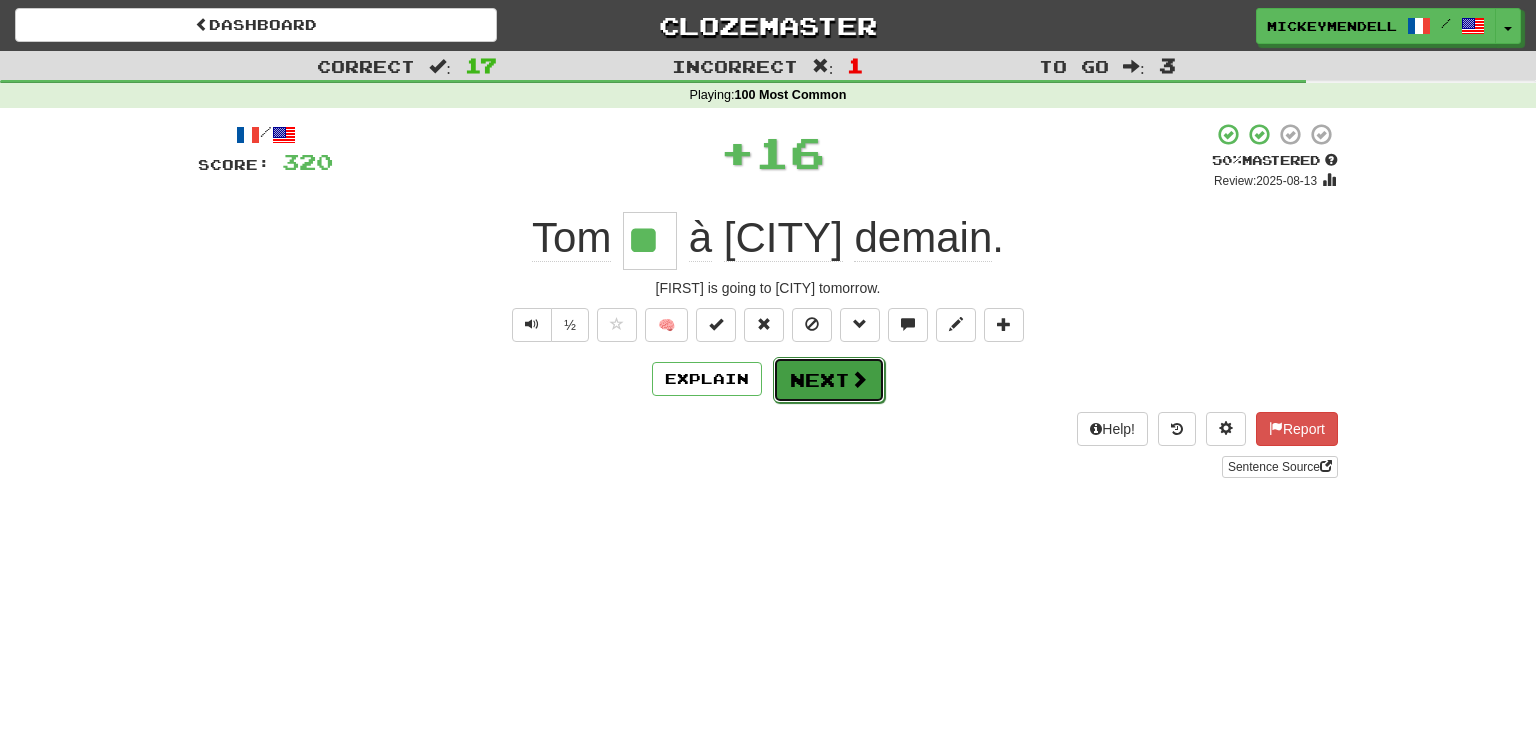 click on "Next" at bounding box center [829, 380] 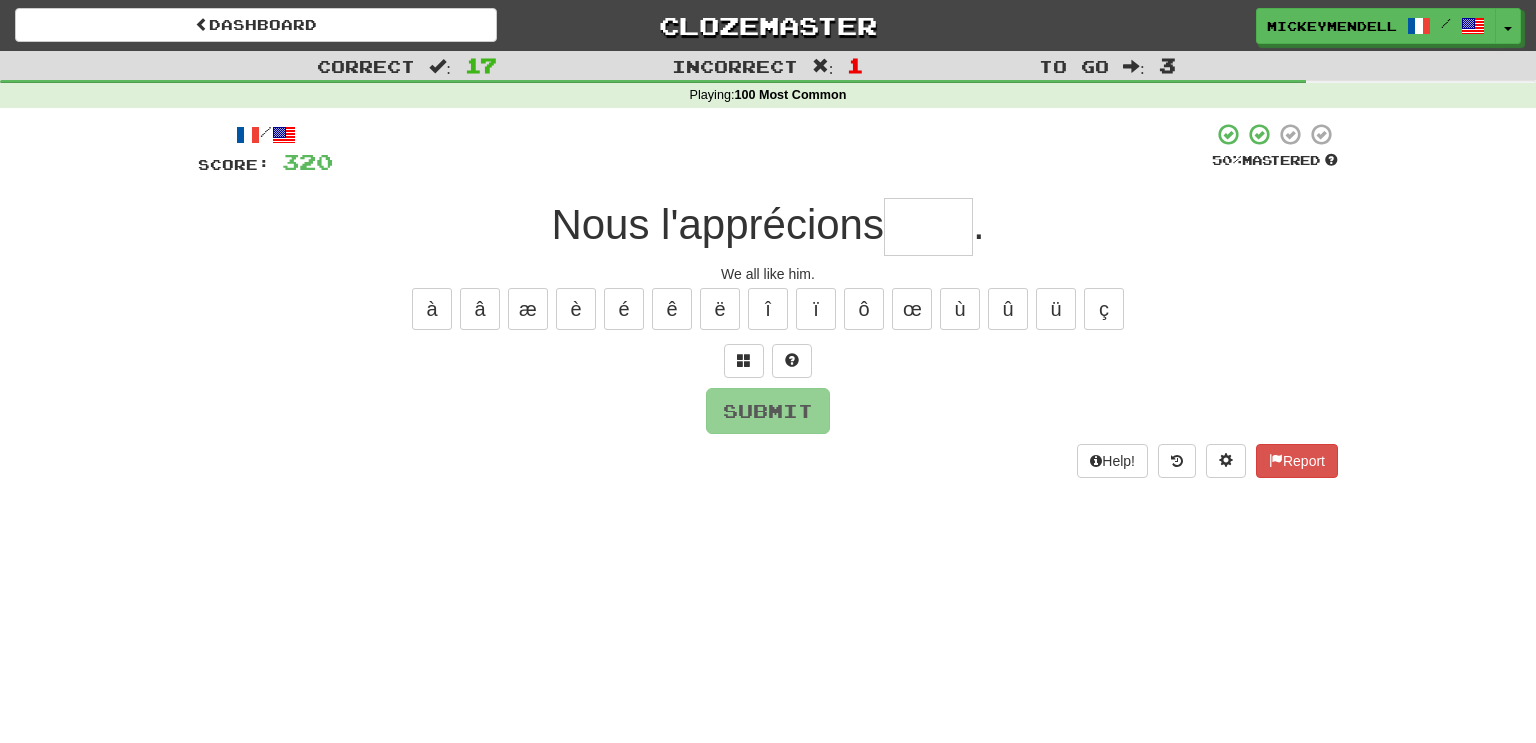 type on "*" 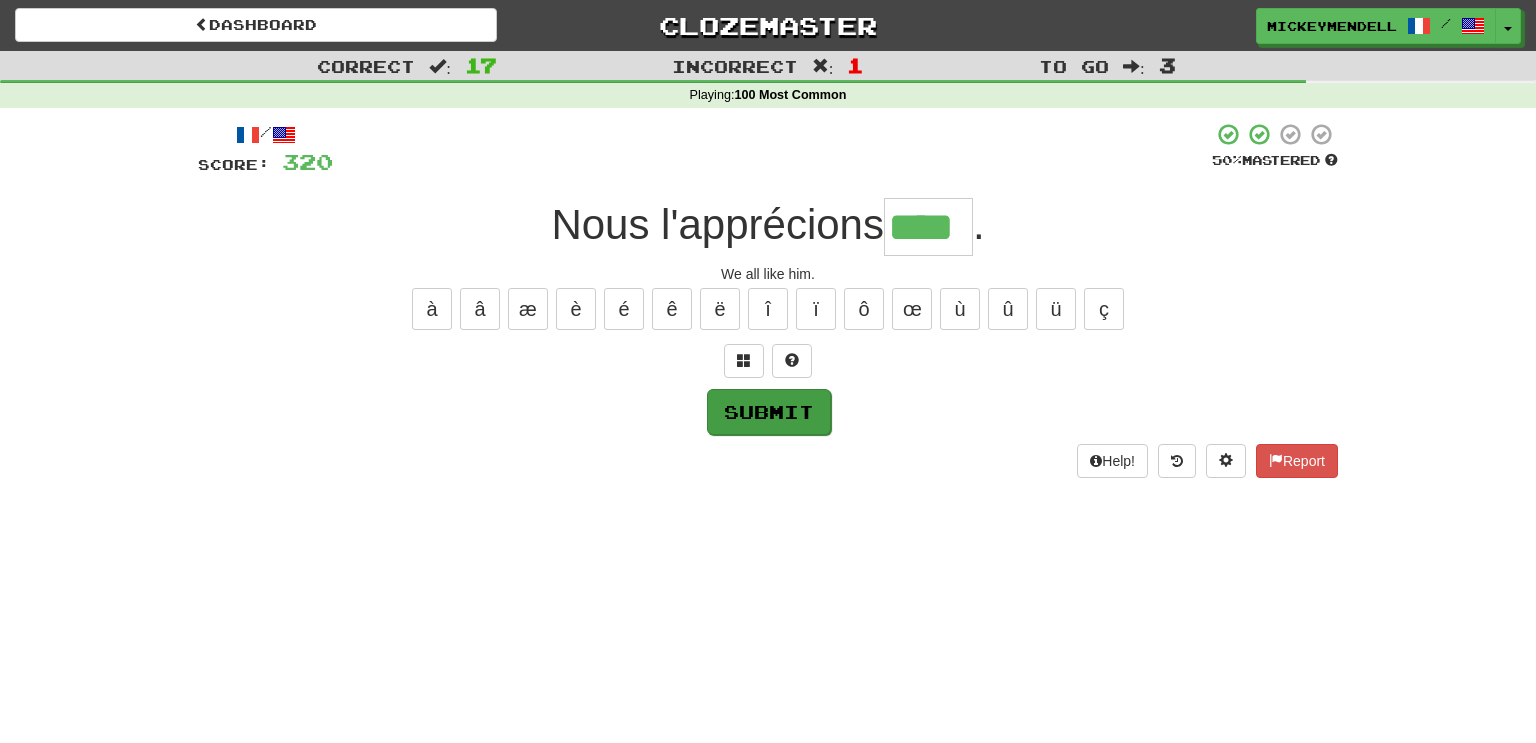 type on "****" 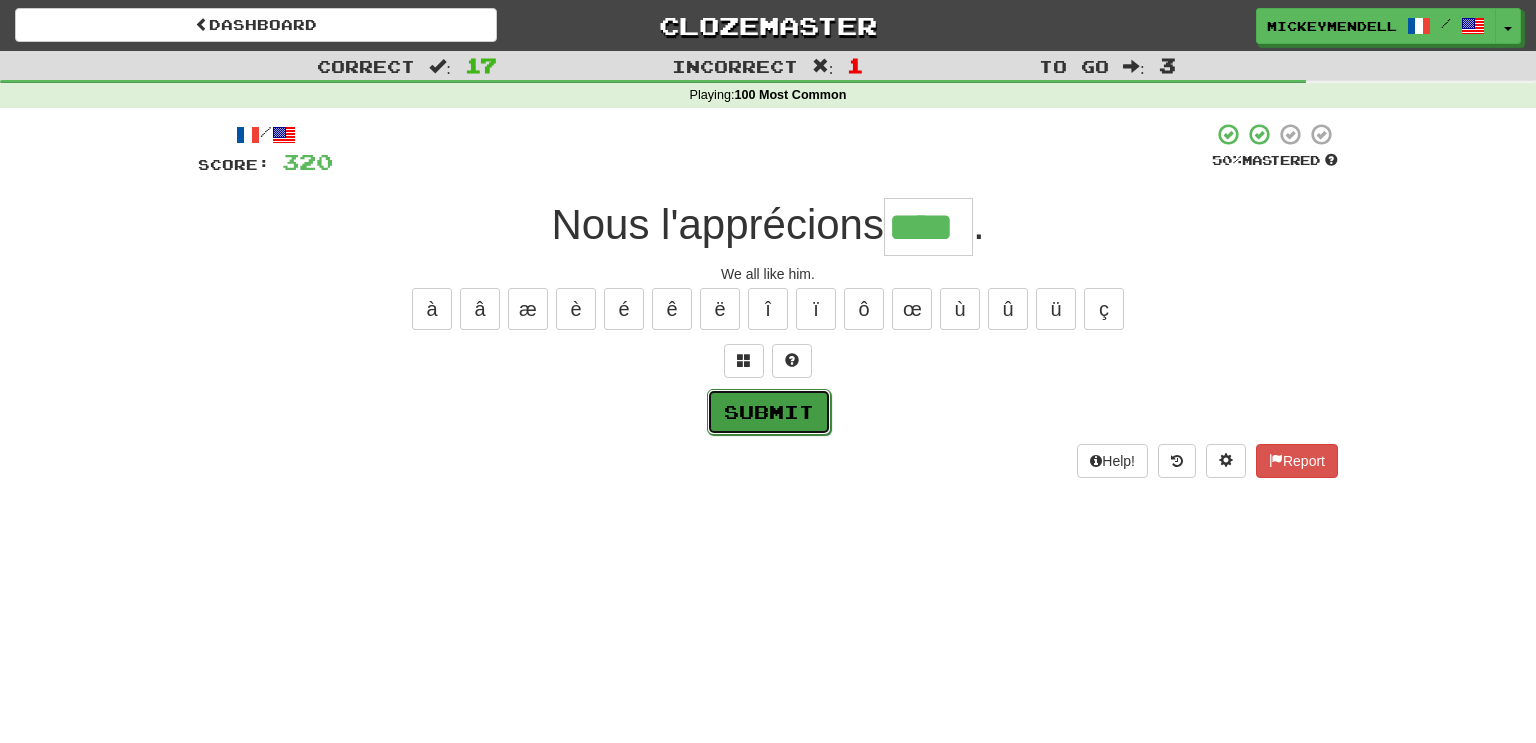 click on "Submit" at bounding box center (769, 412) 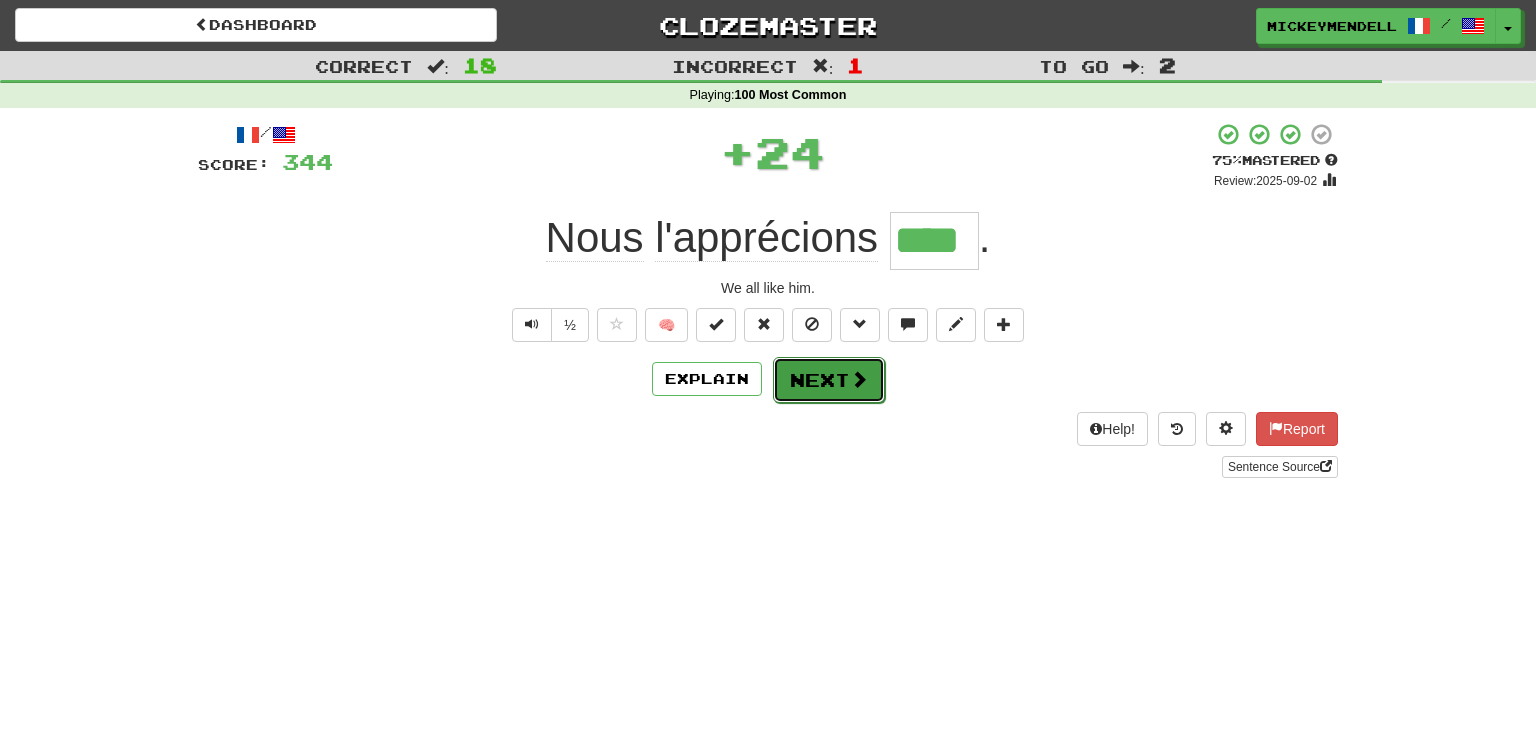 click on "Next" at bounding box center [829, 380] 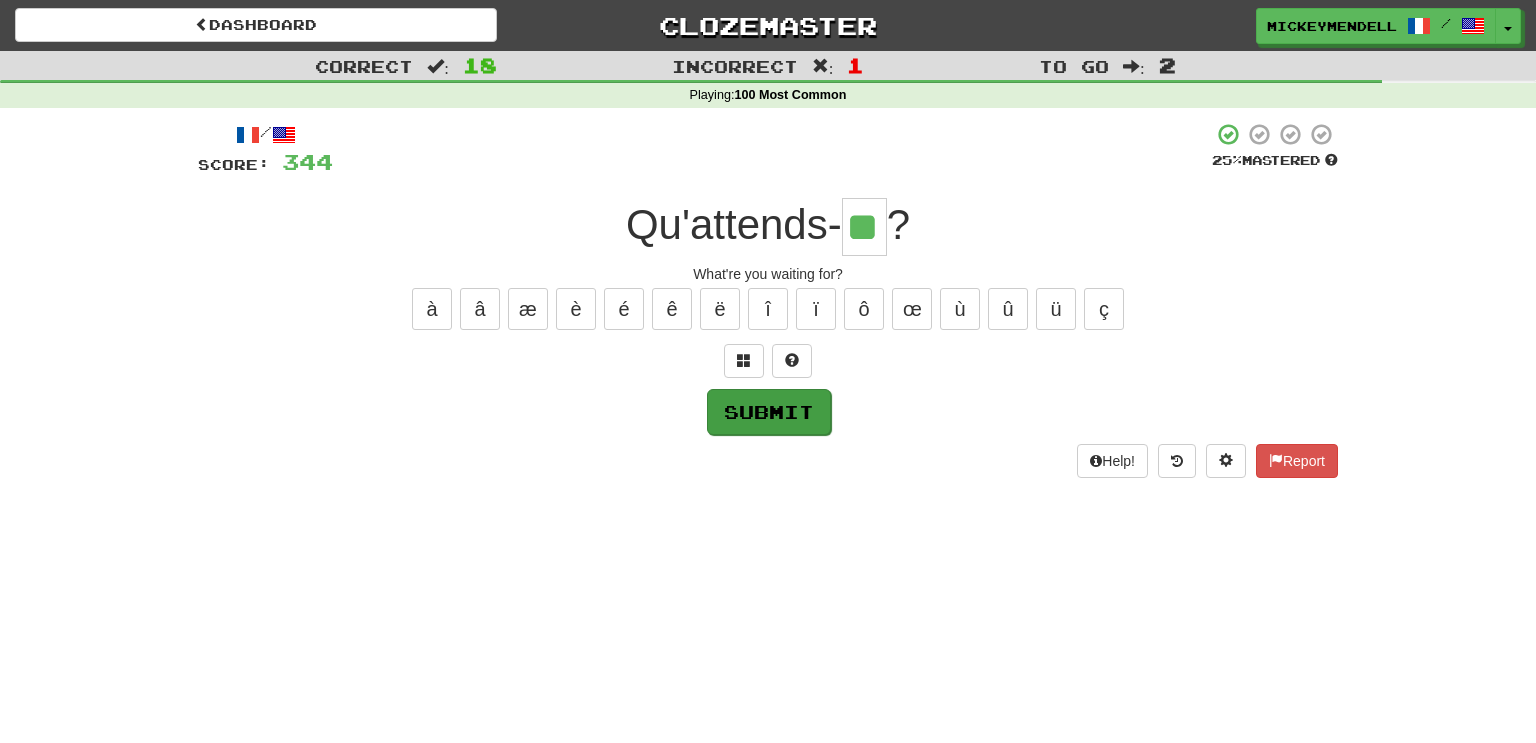 type on "**" 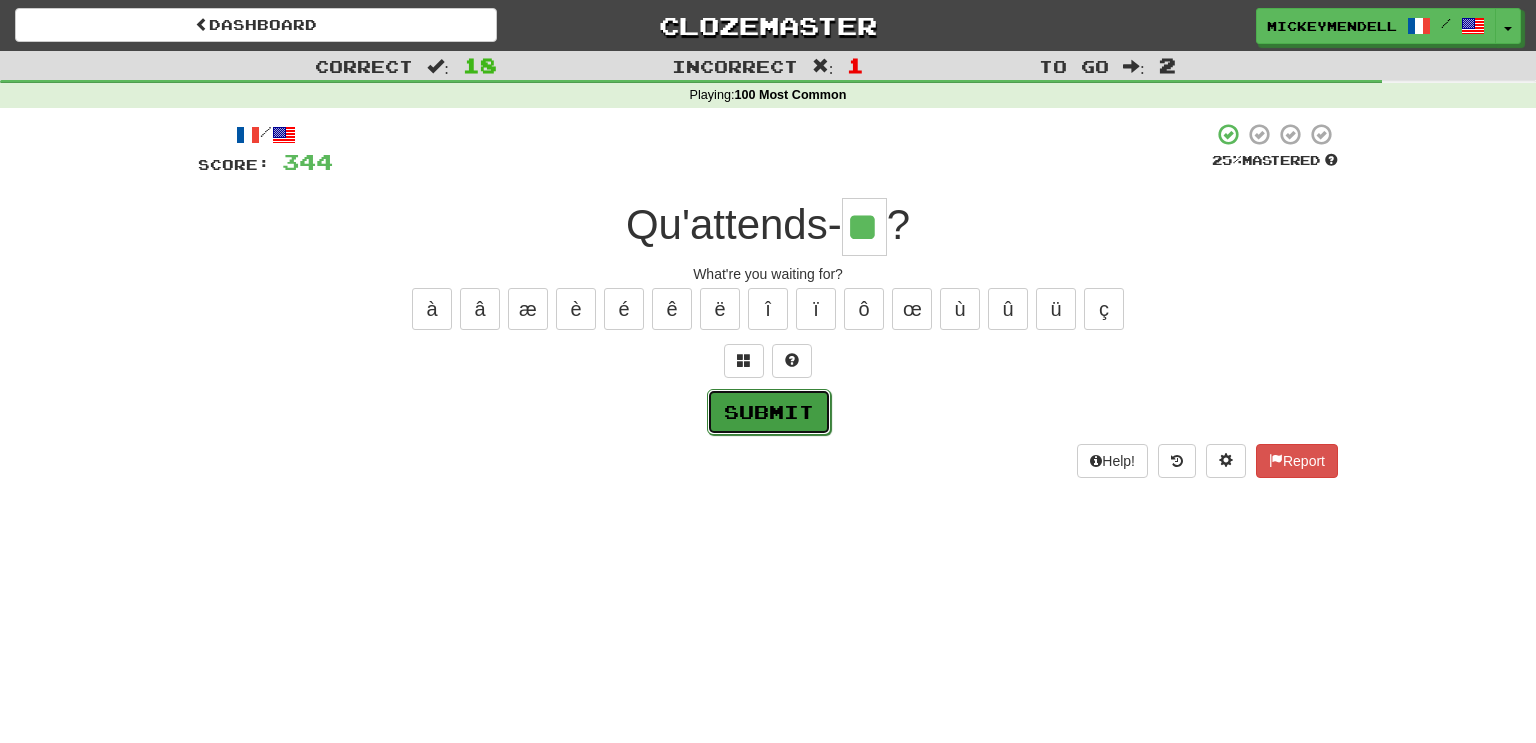 click on "Submit" at bounding box center [769, 412] 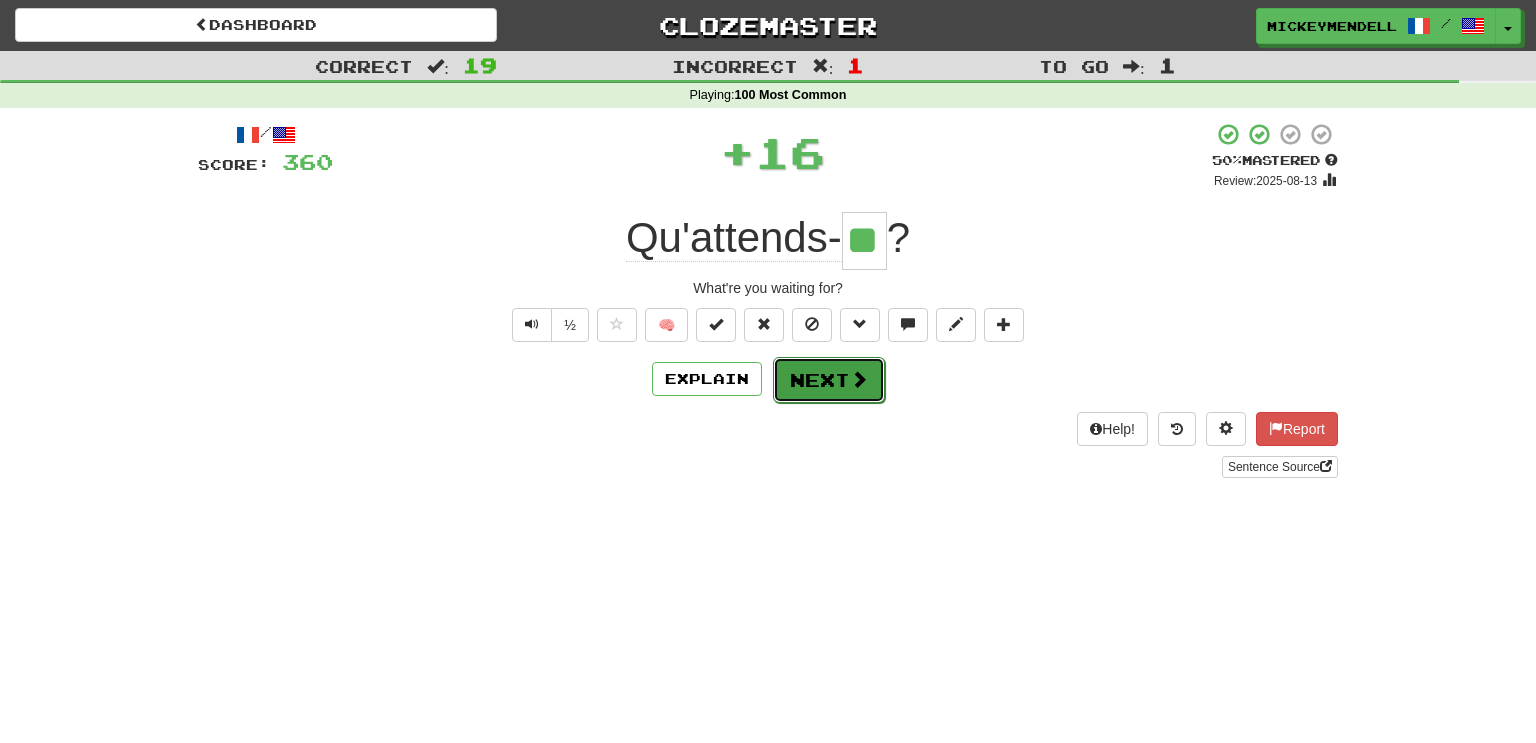 click on "Next" at bounding box center [829, 380] 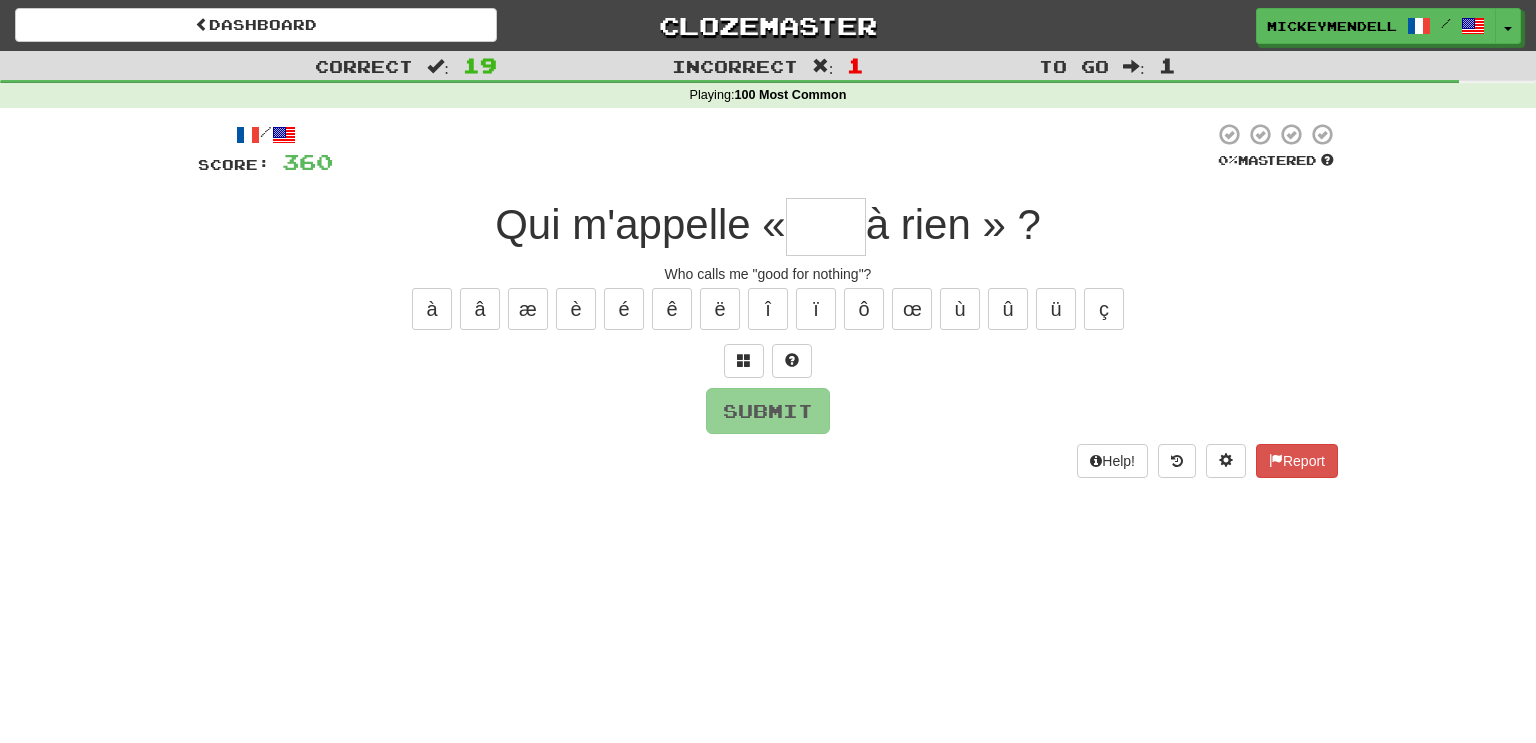 type on "*" 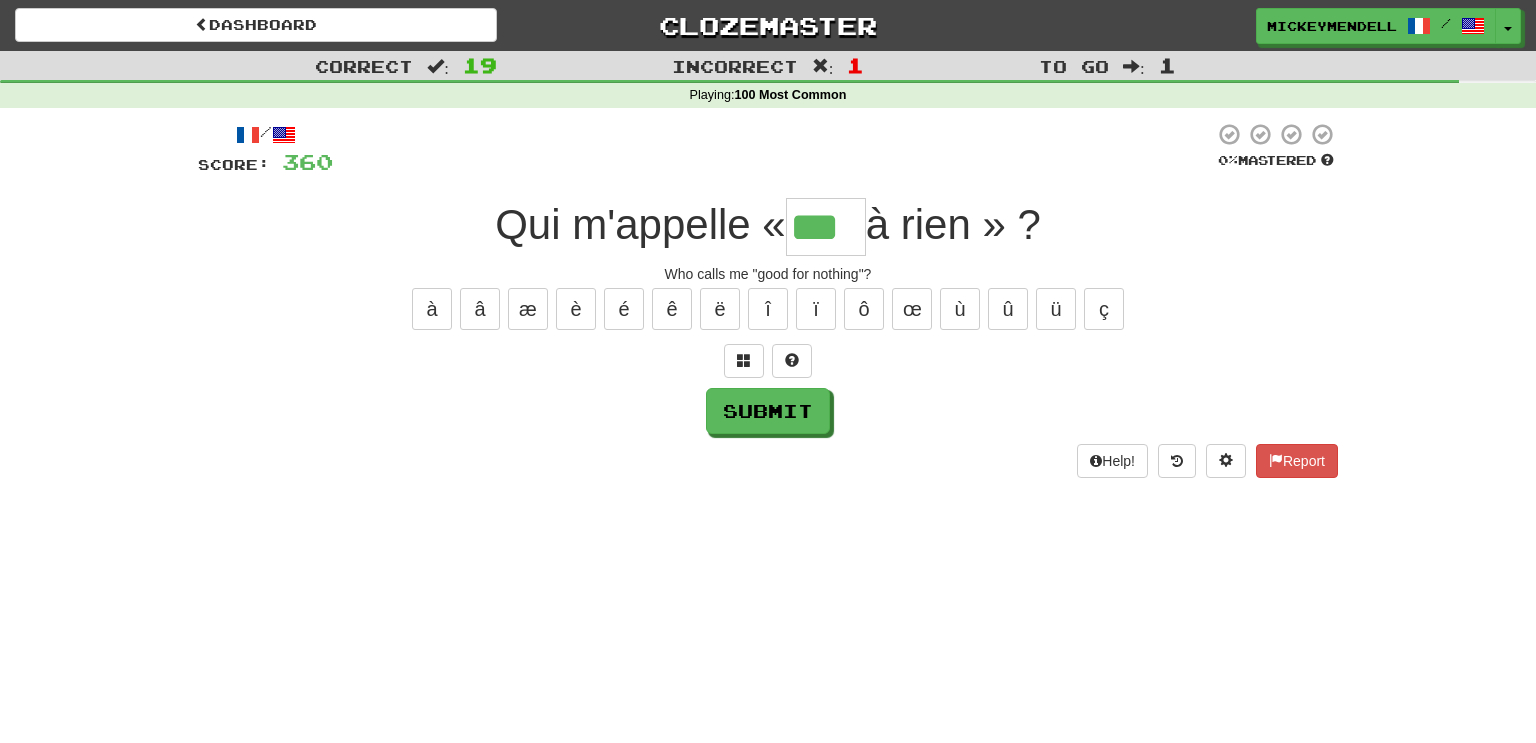 type on "***" 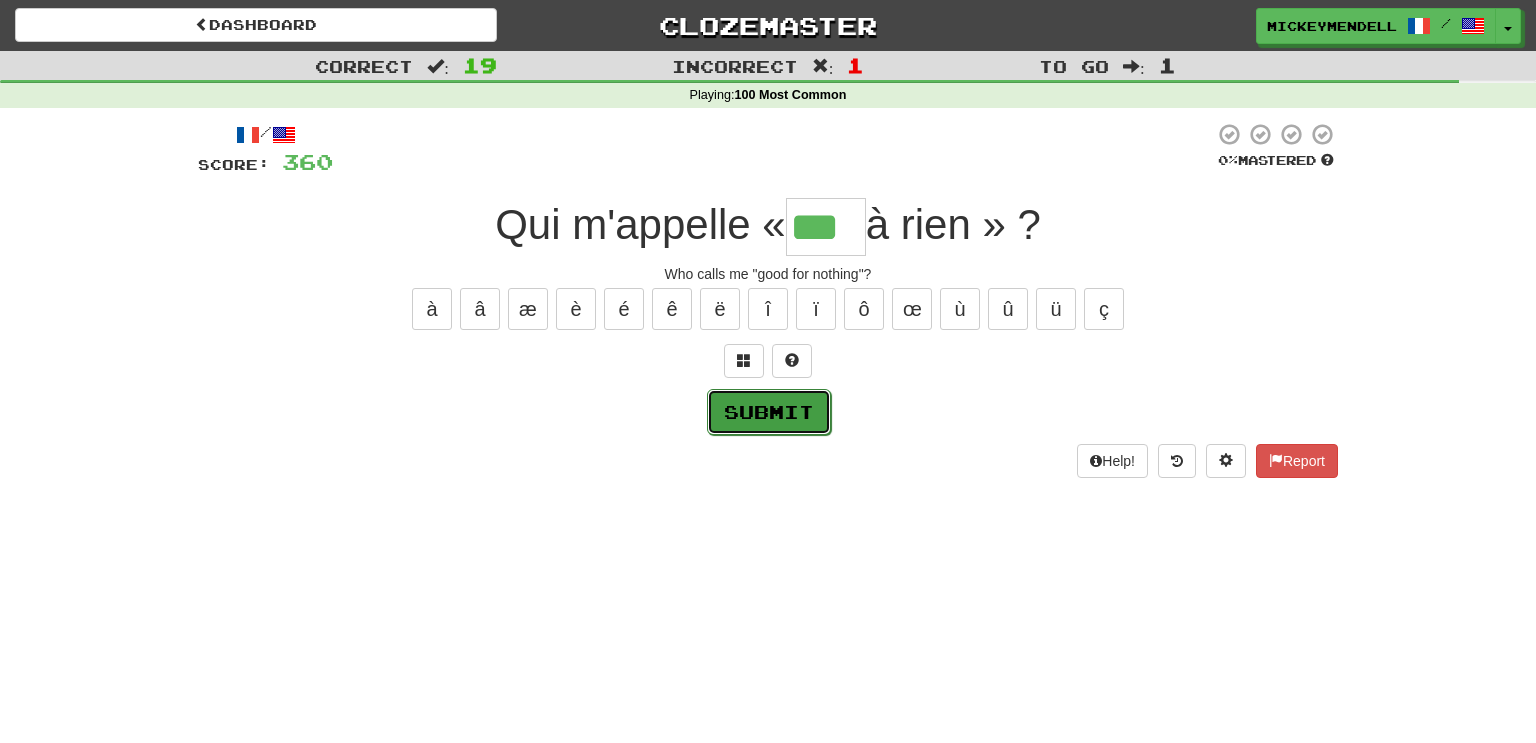 click on "Submit" at bounding box center [769, 412] 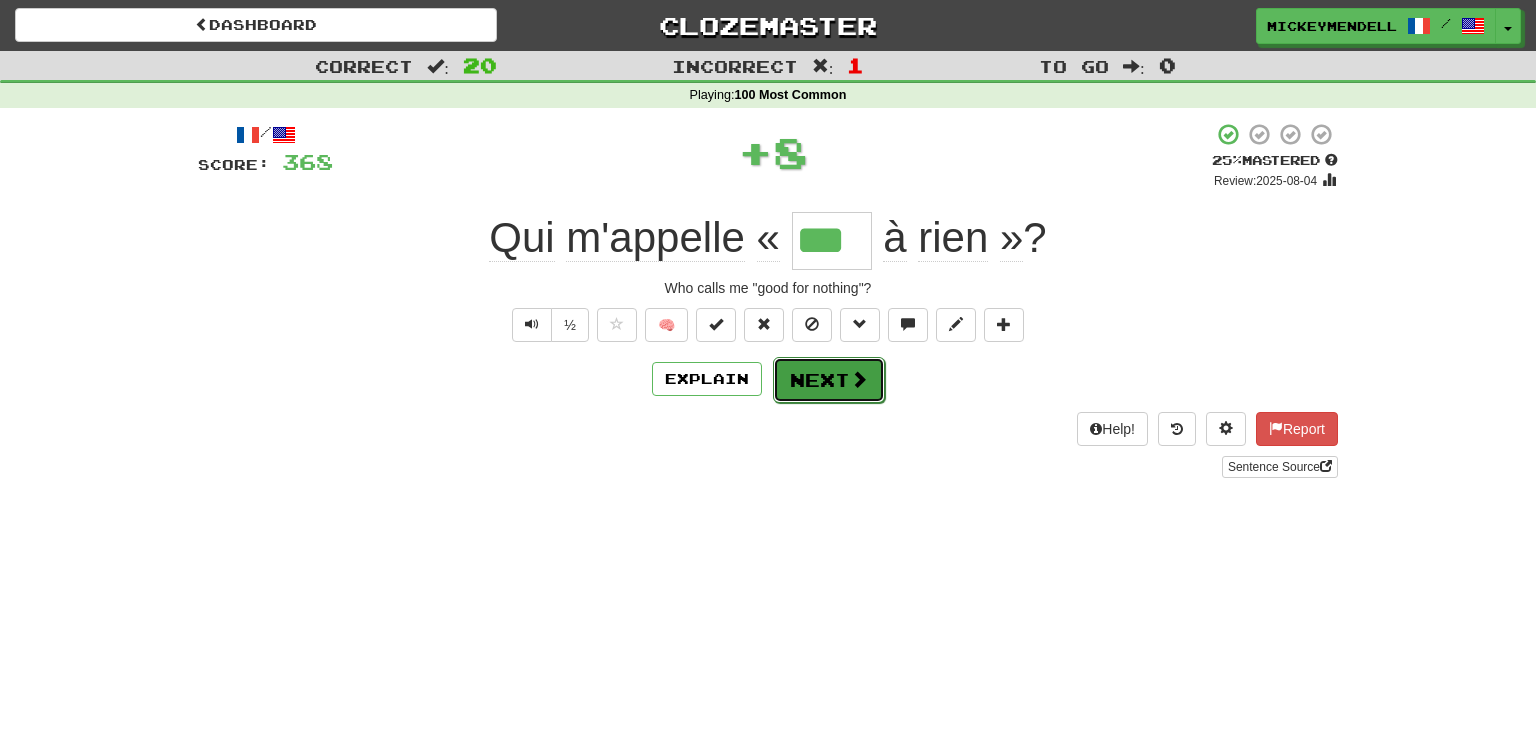 click at bounding box center [859, 379] 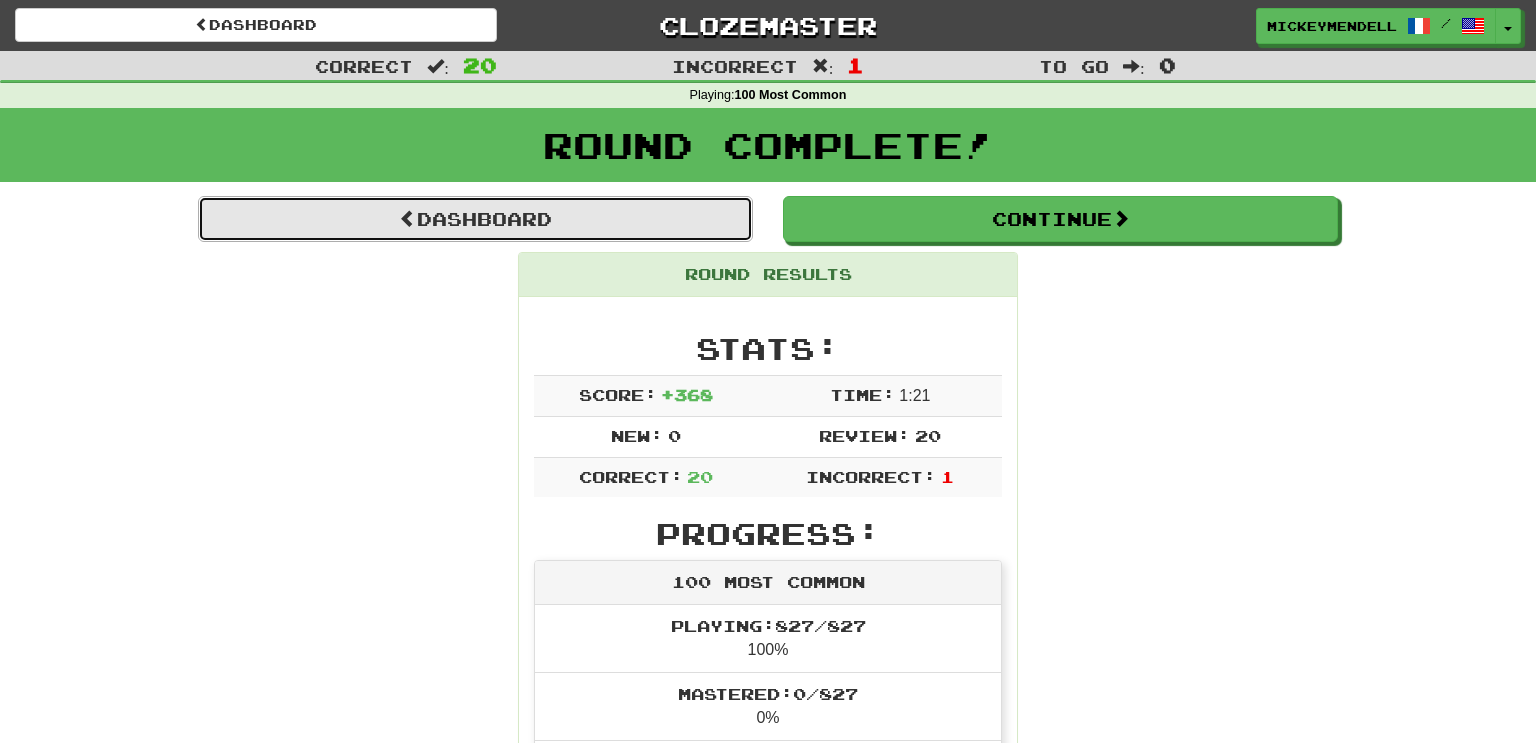 click on "Dashboard" at bounding box center [475, 219] 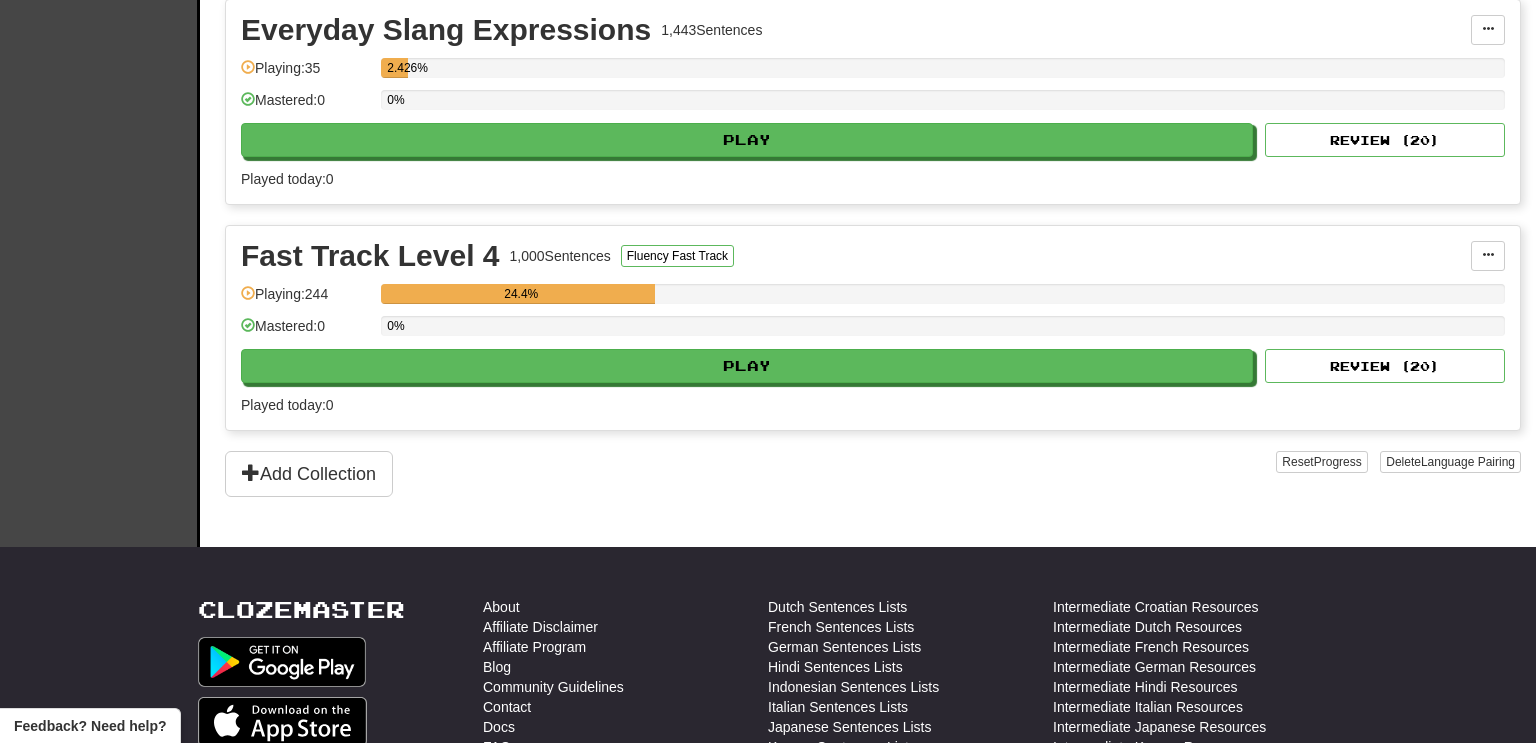 scroll, scrollTop: 1144, scrollLeft: 0, axis: vertical 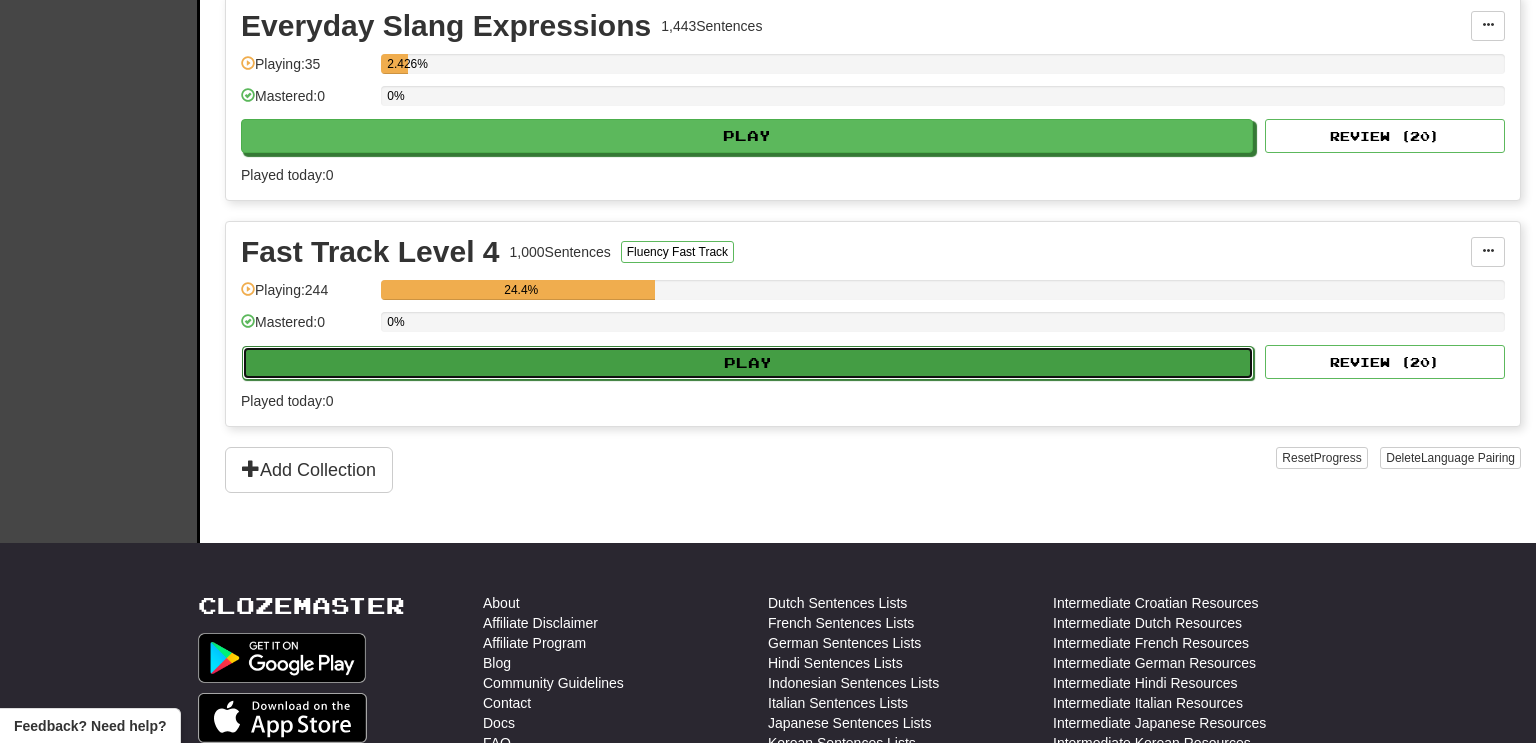 click on "Play" at bounding box center (748, 363) 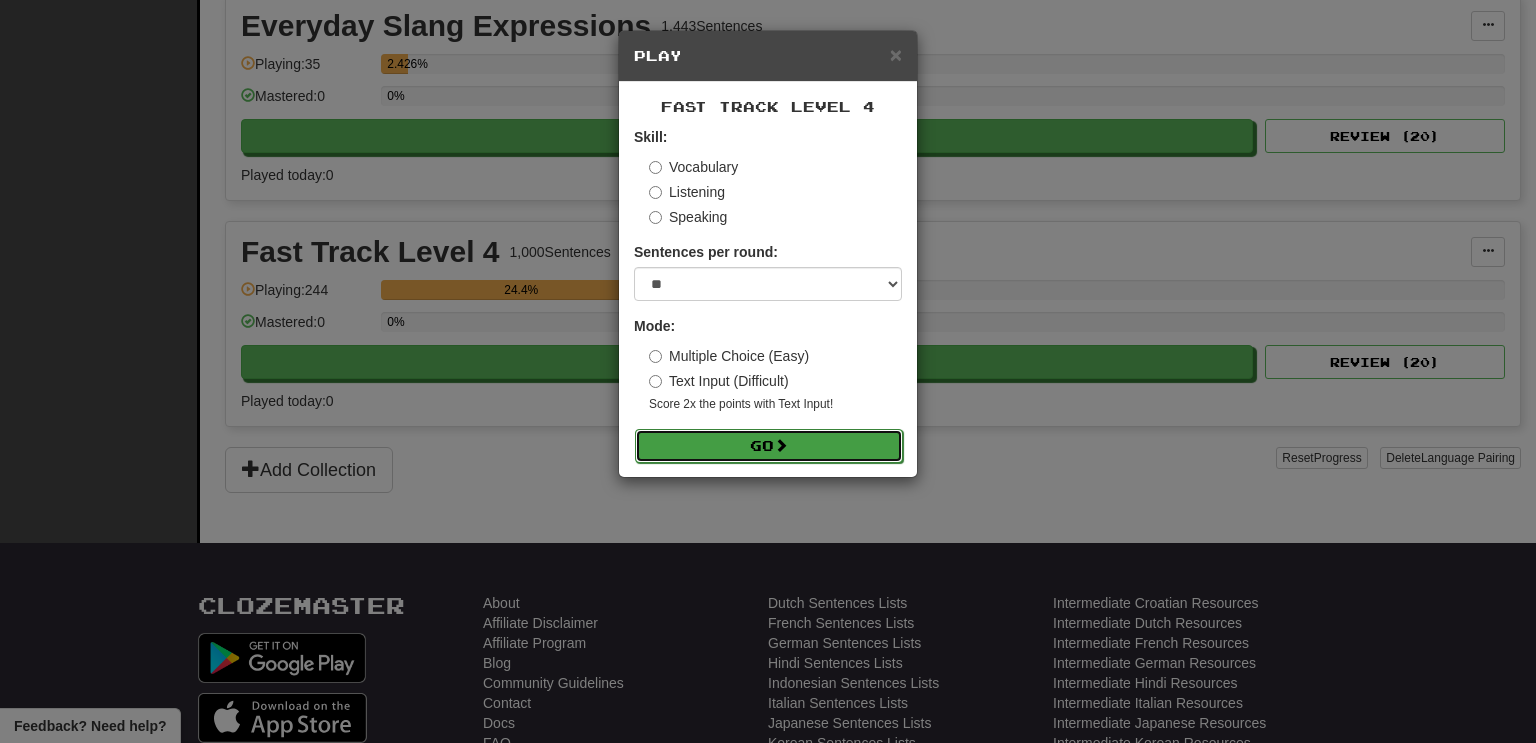 click on "Go" at bounding box center [769, 446] 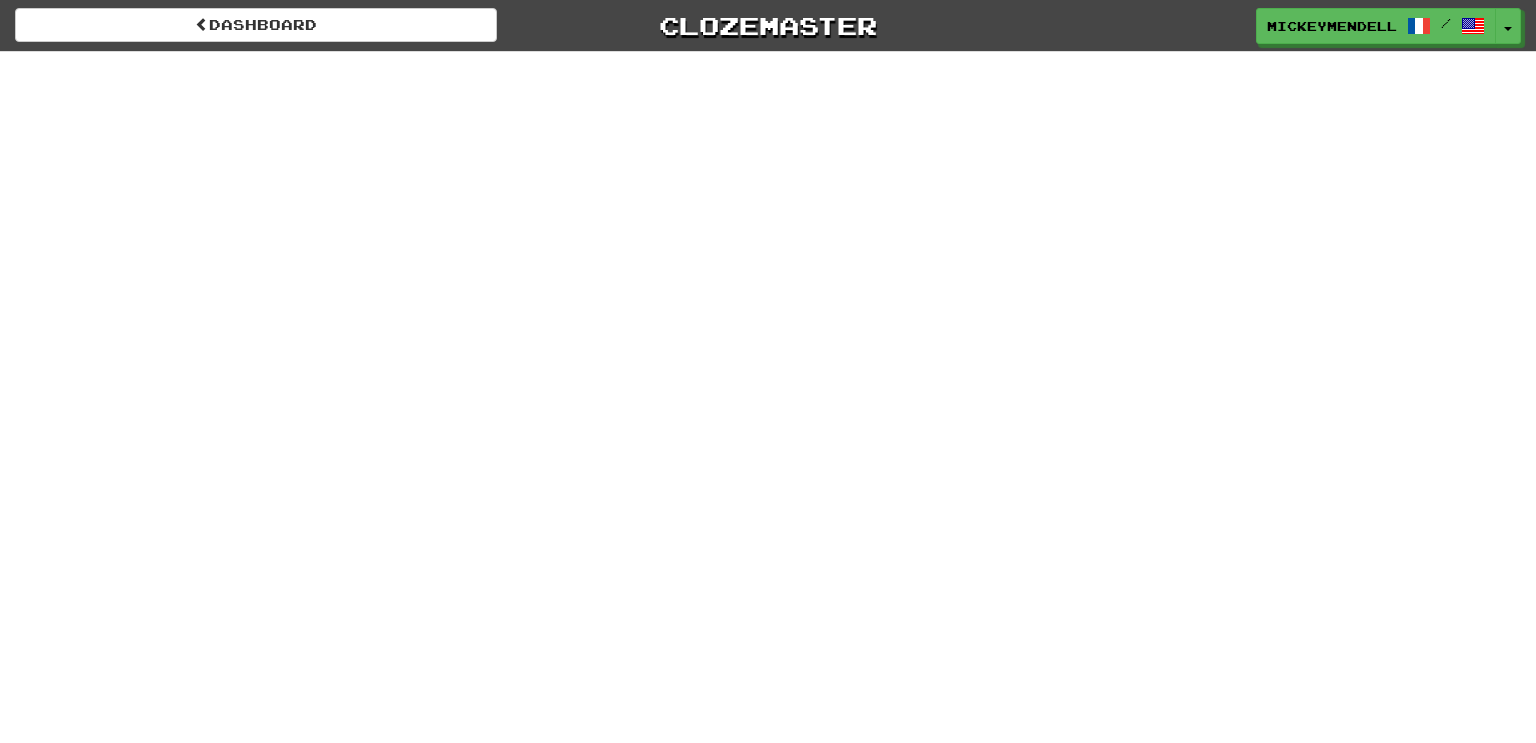 scroll, scrollTop: 0, scrollLeft: 0, axis: both 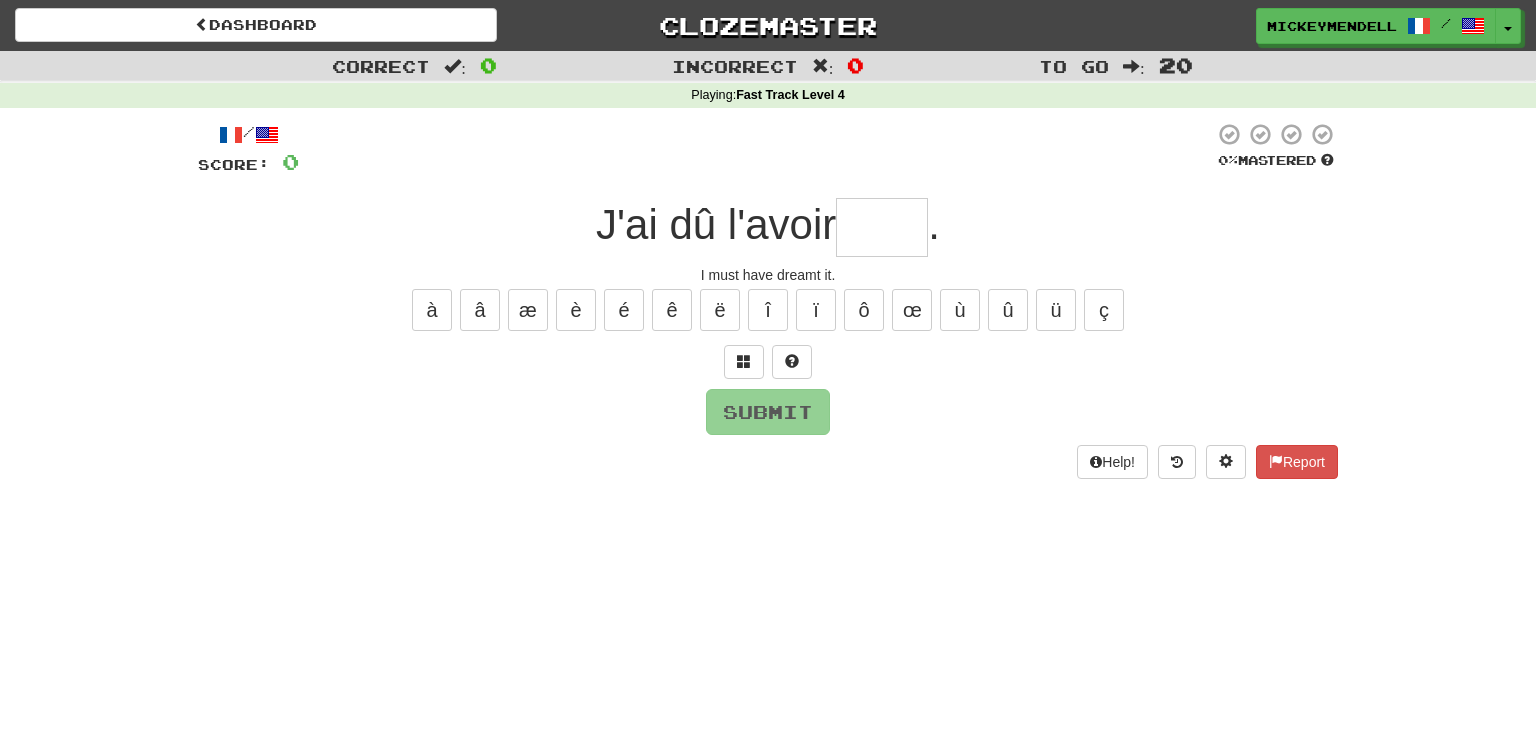 type on "*" 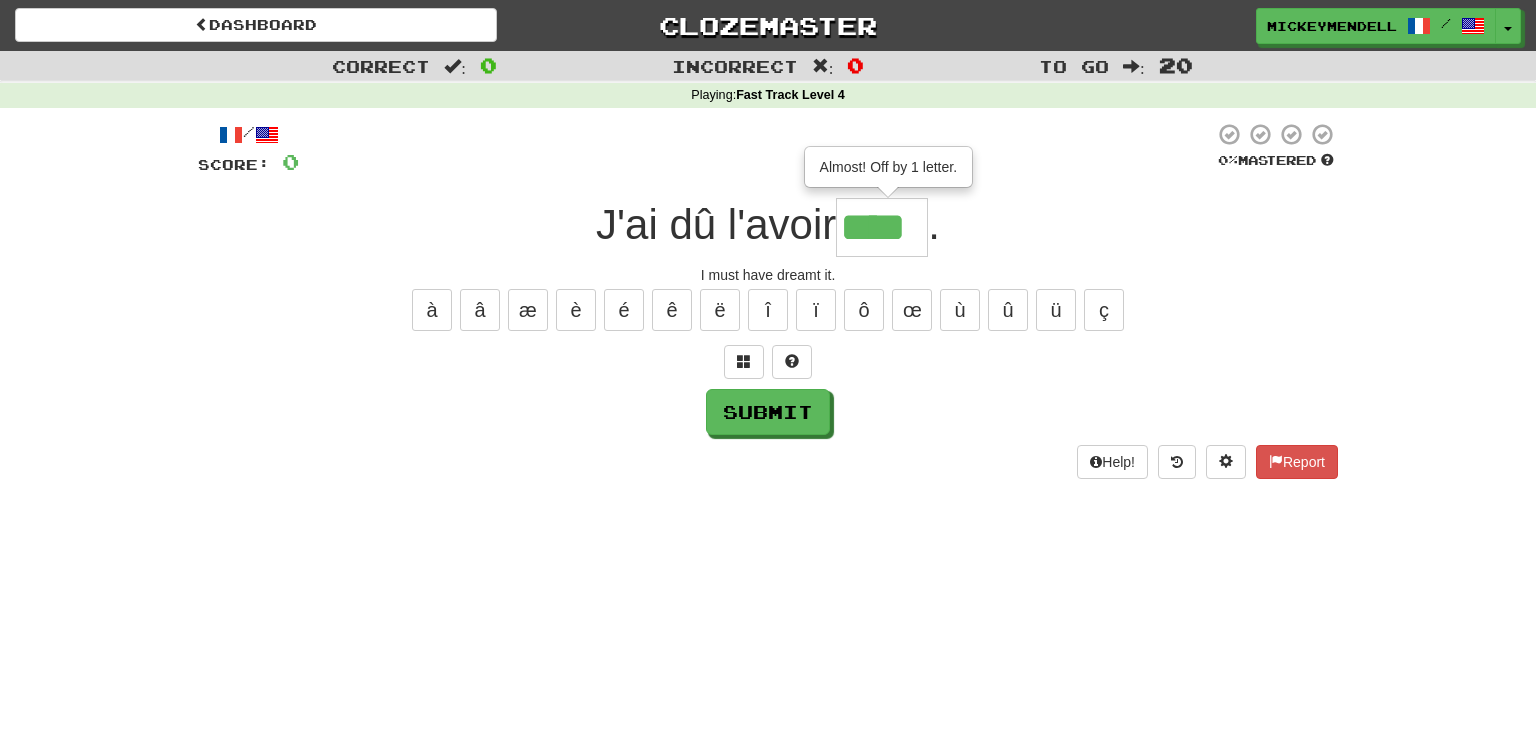 type on "****" 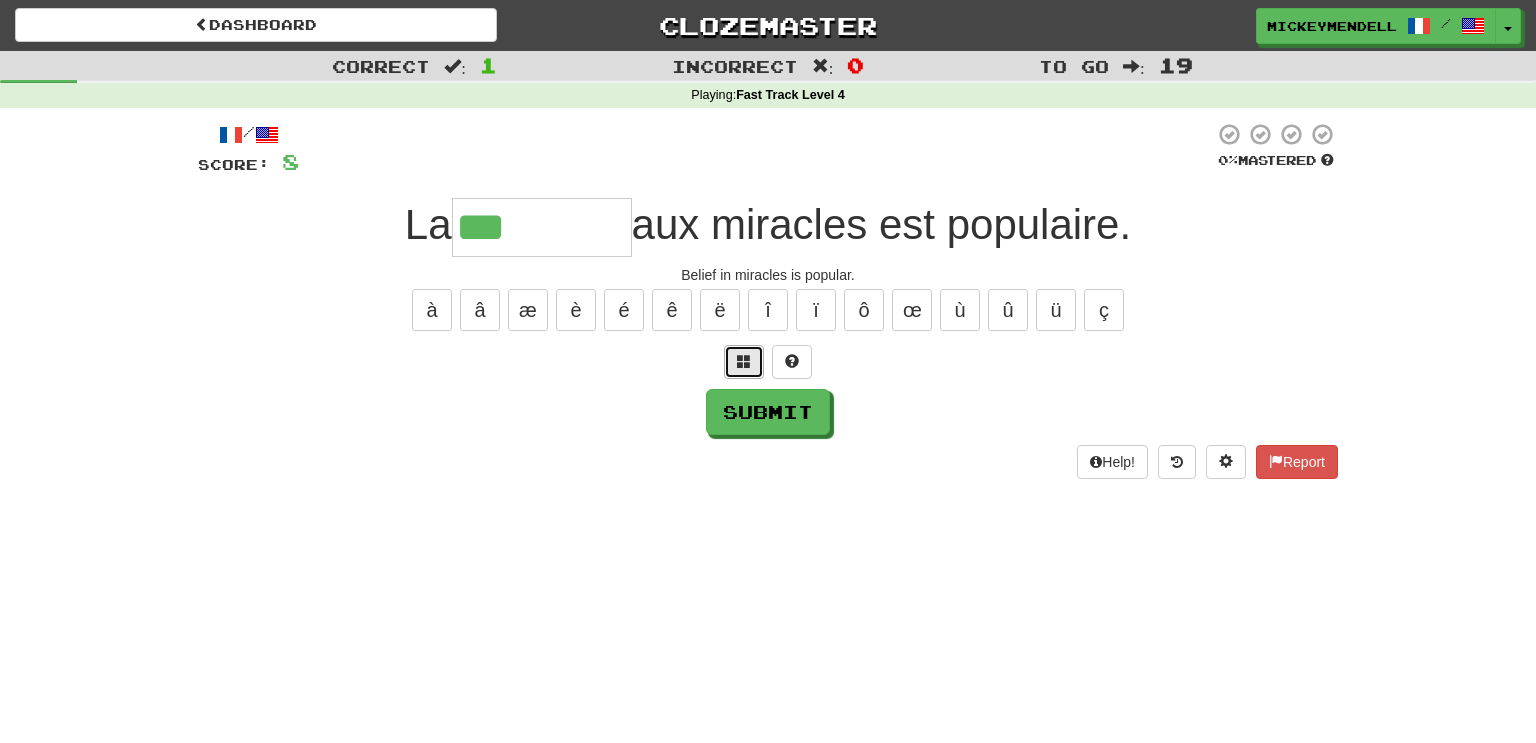 click at bounding box center (744, 361) 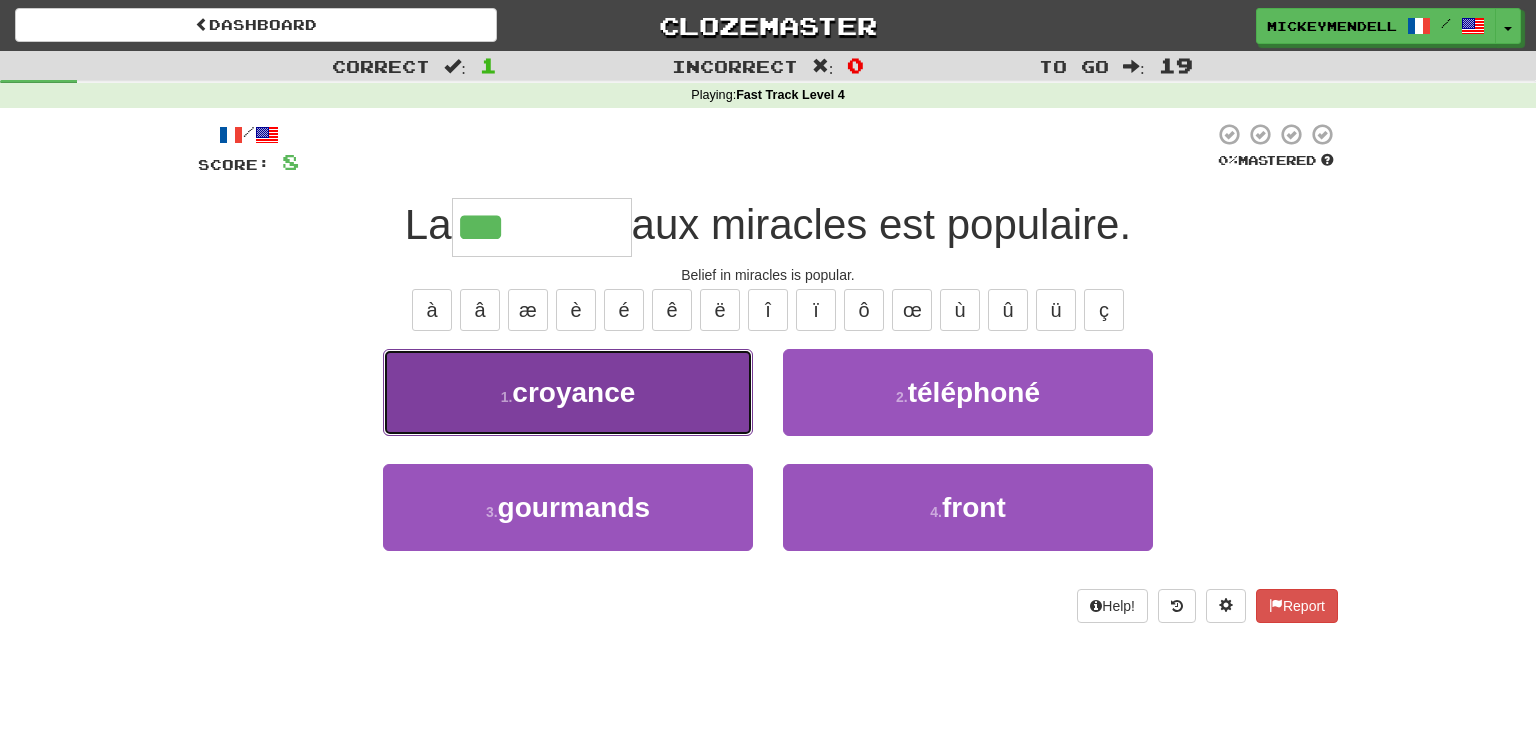 click on "1 .  croyance" at bounding box center (568, 392) 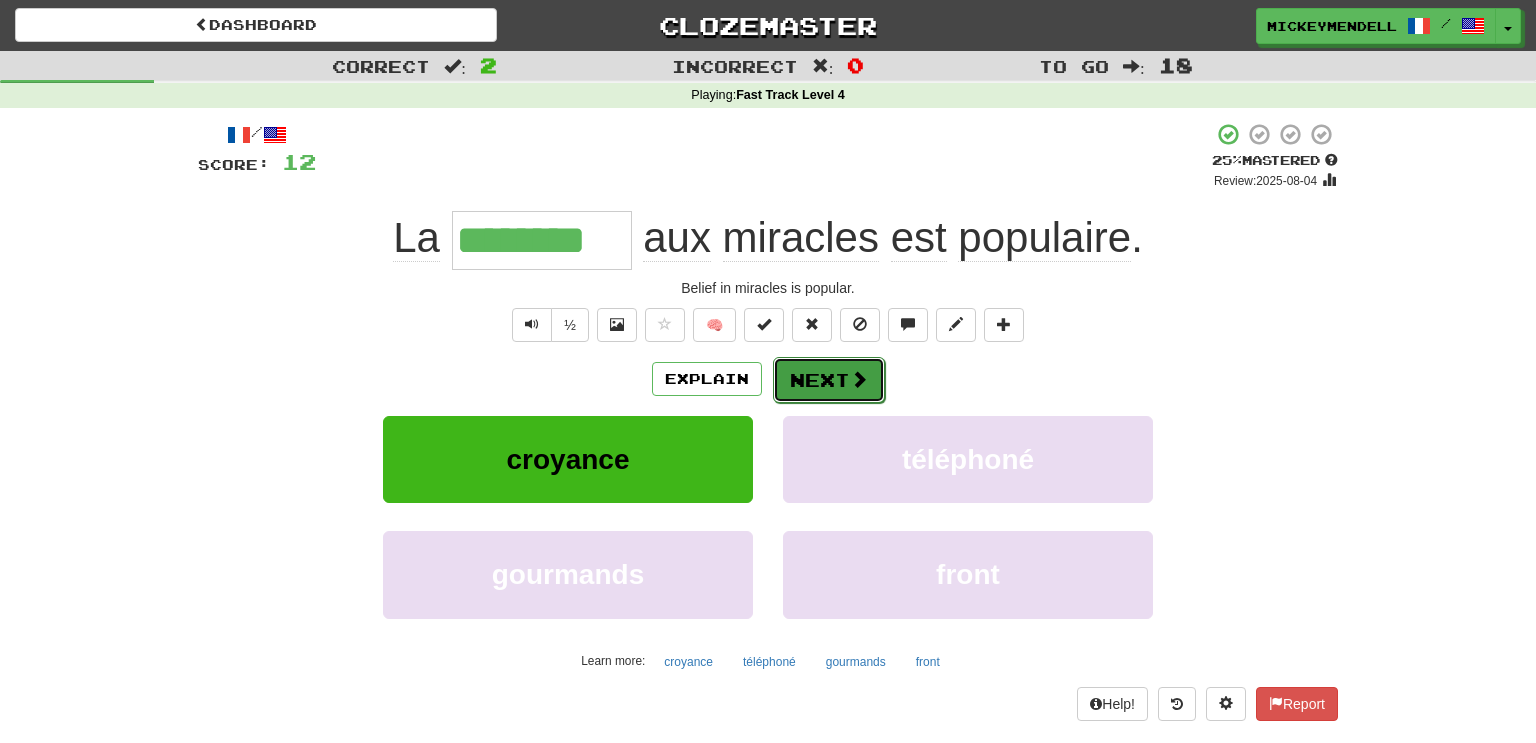 click on "Next" at bounding box center [829, 380] 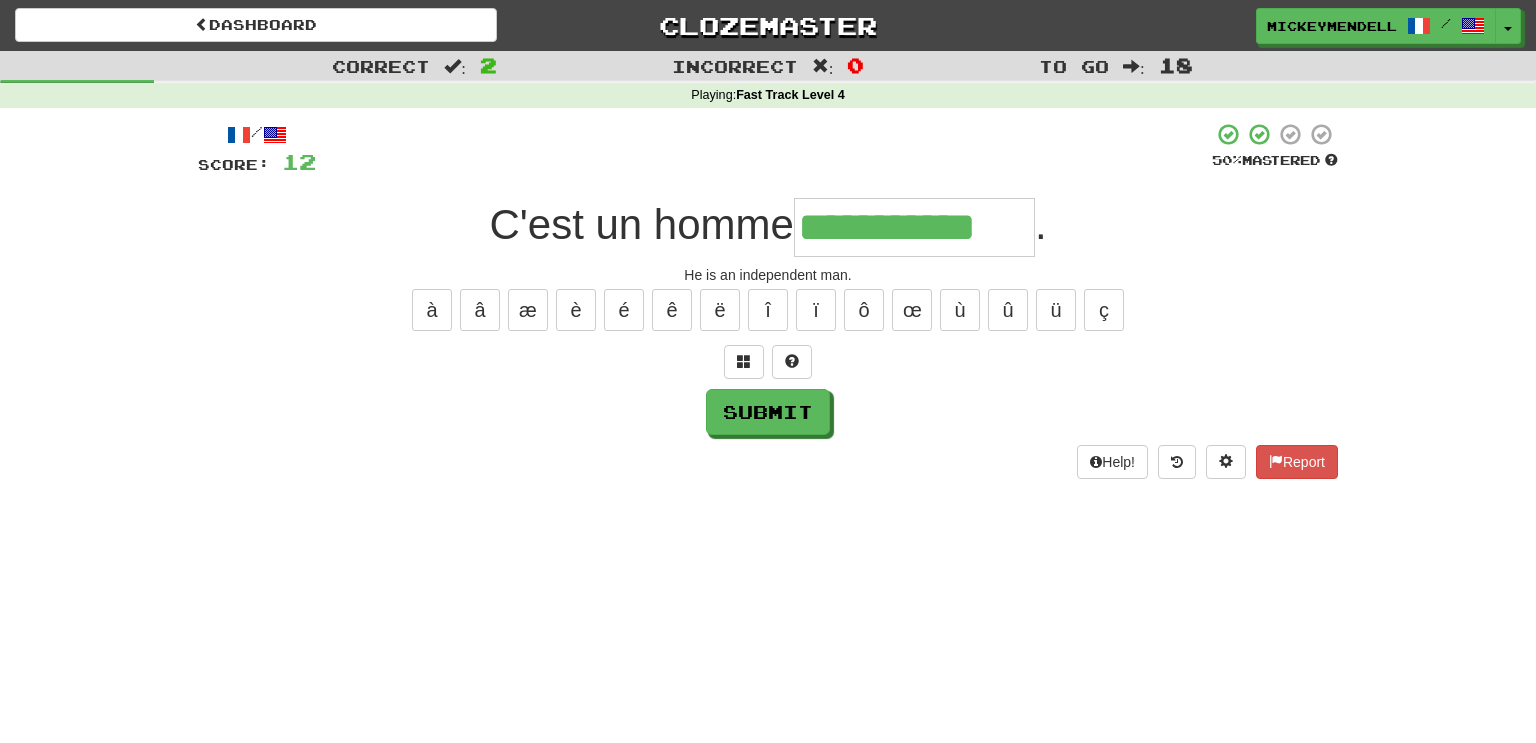 type on "**********" 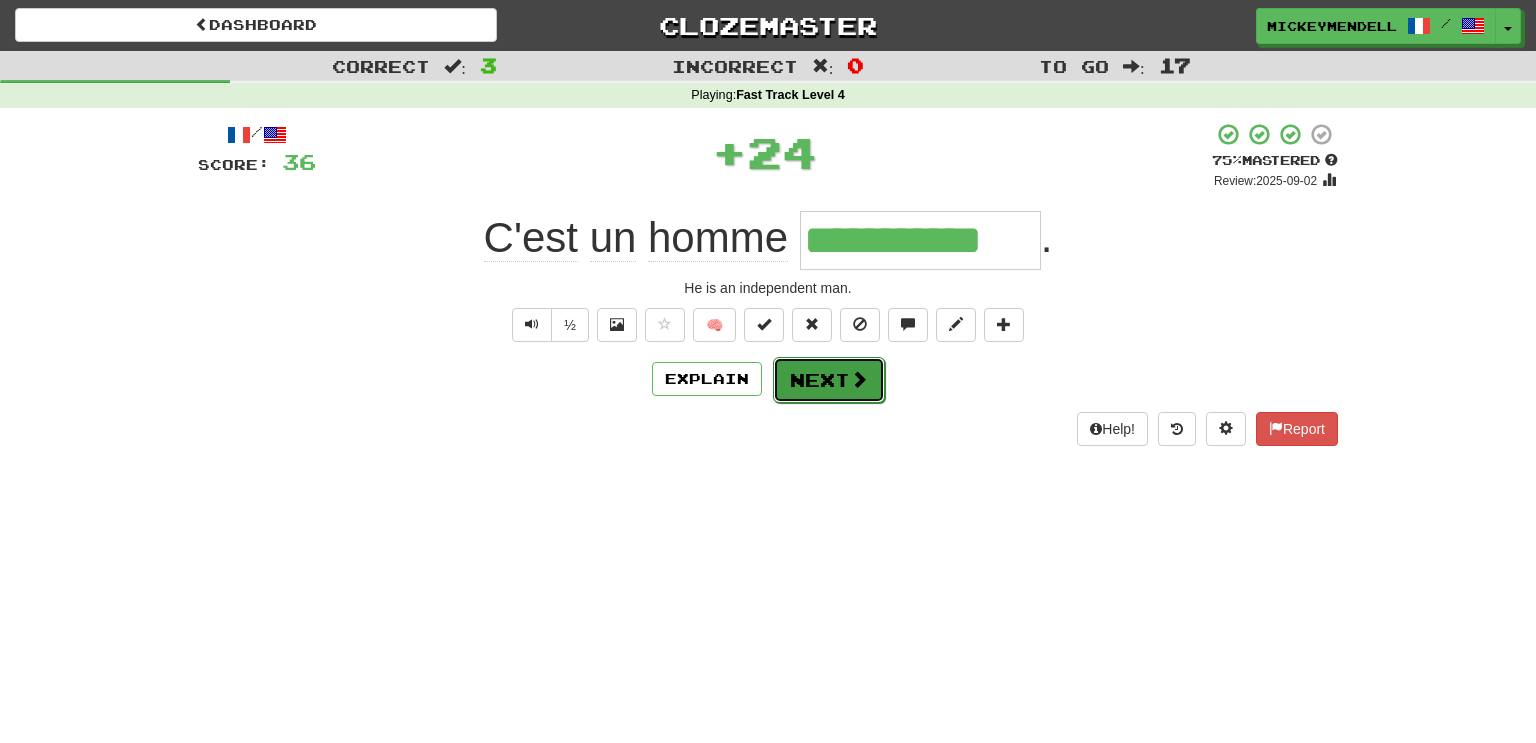 click on "Next" at bounding box center [829, 380] 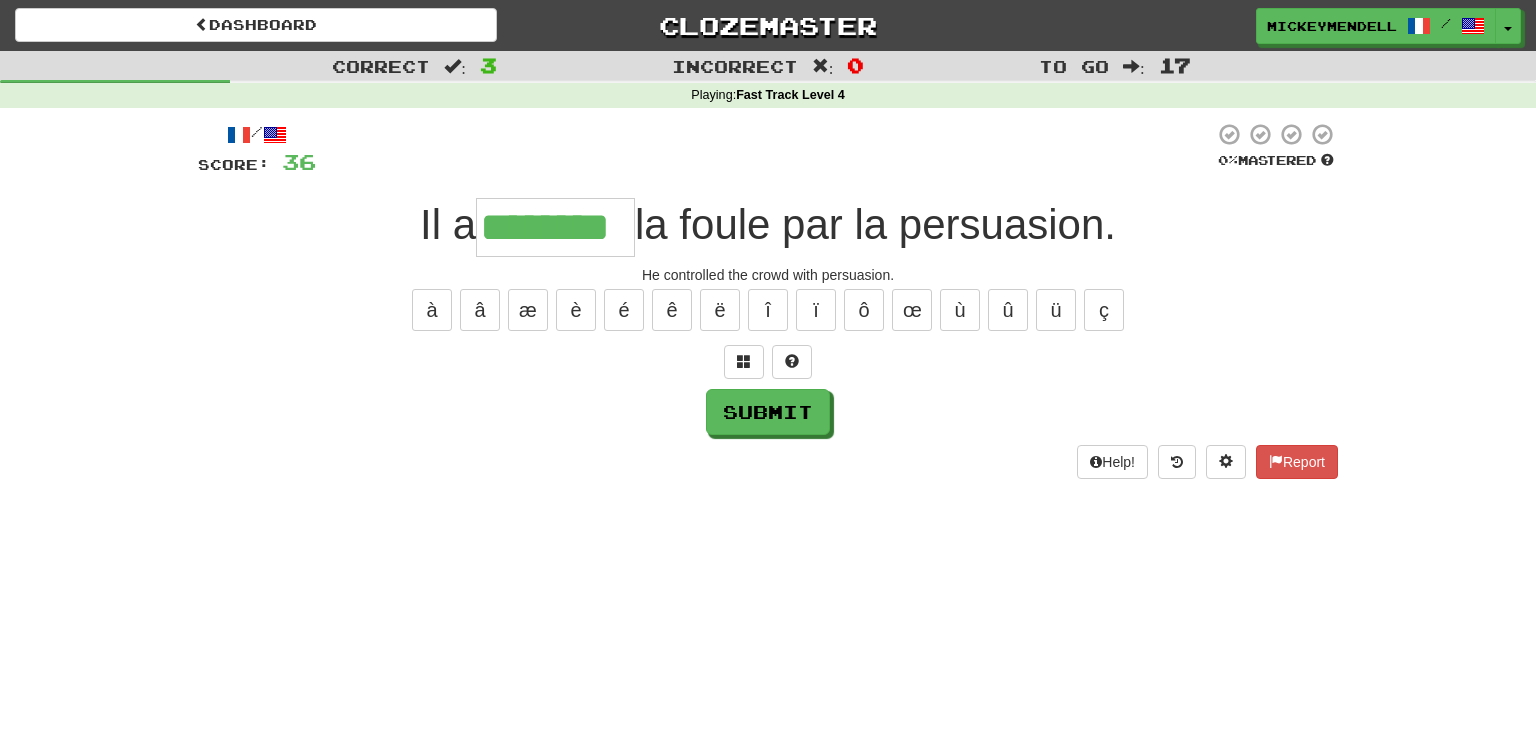 type on "********" 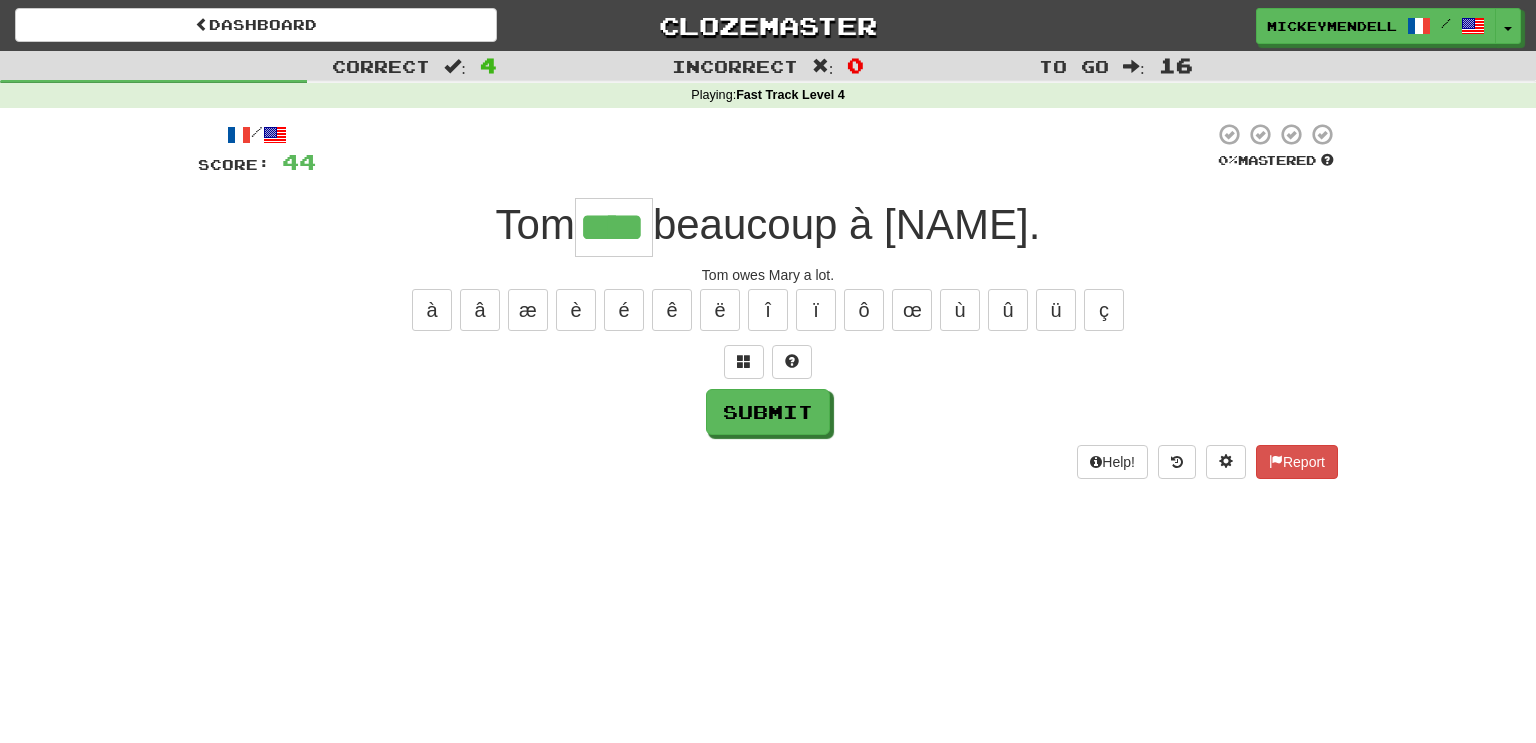 type on "****" 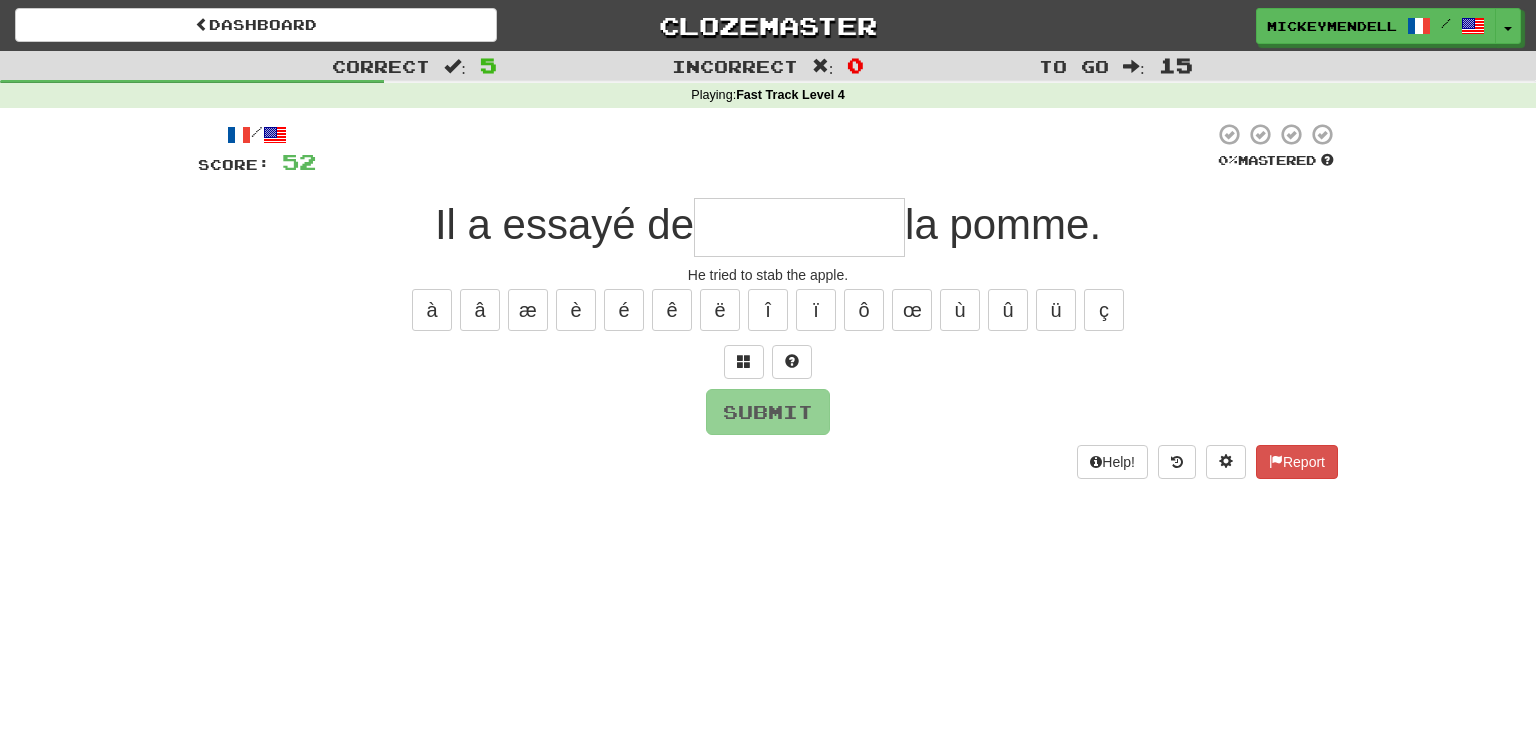 type on "*" 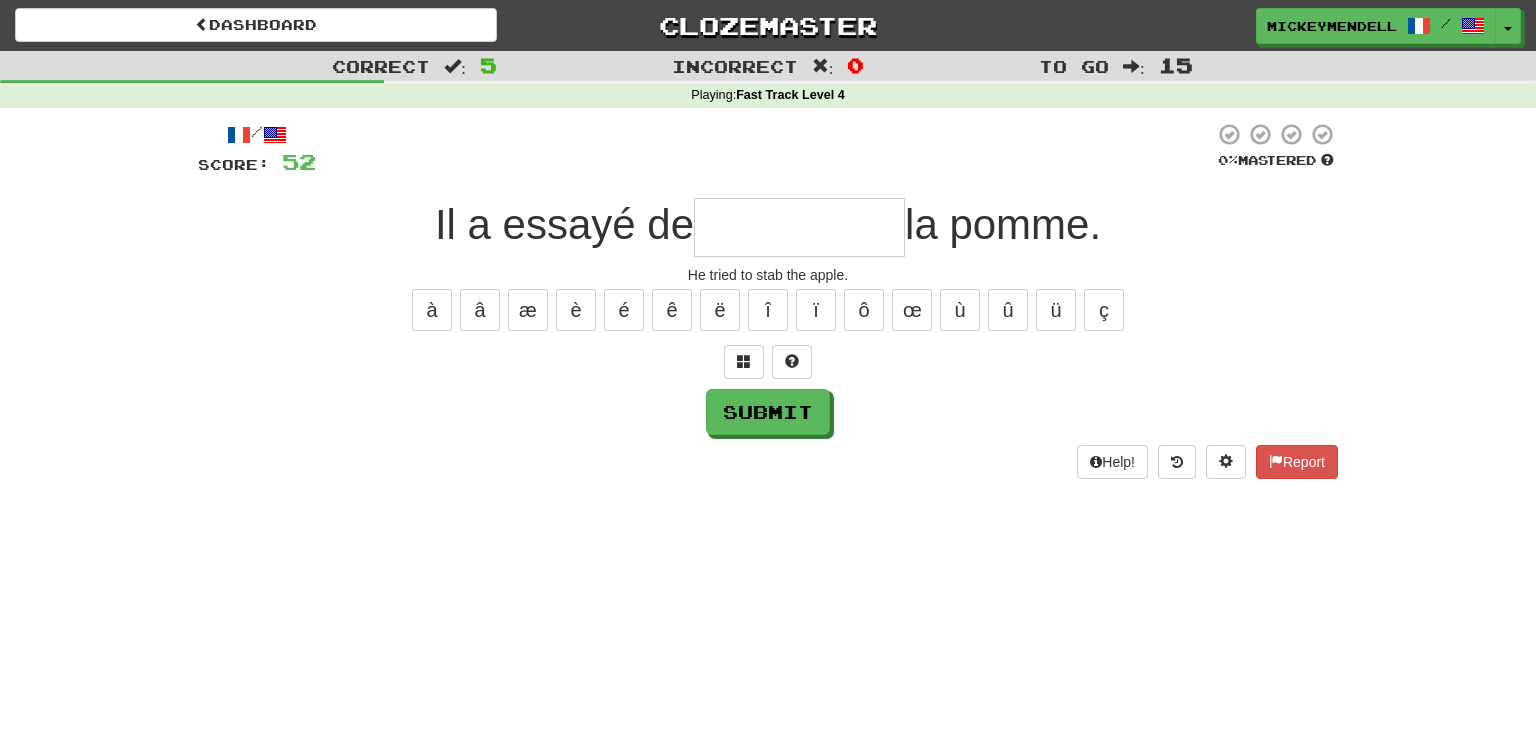 type on "*" 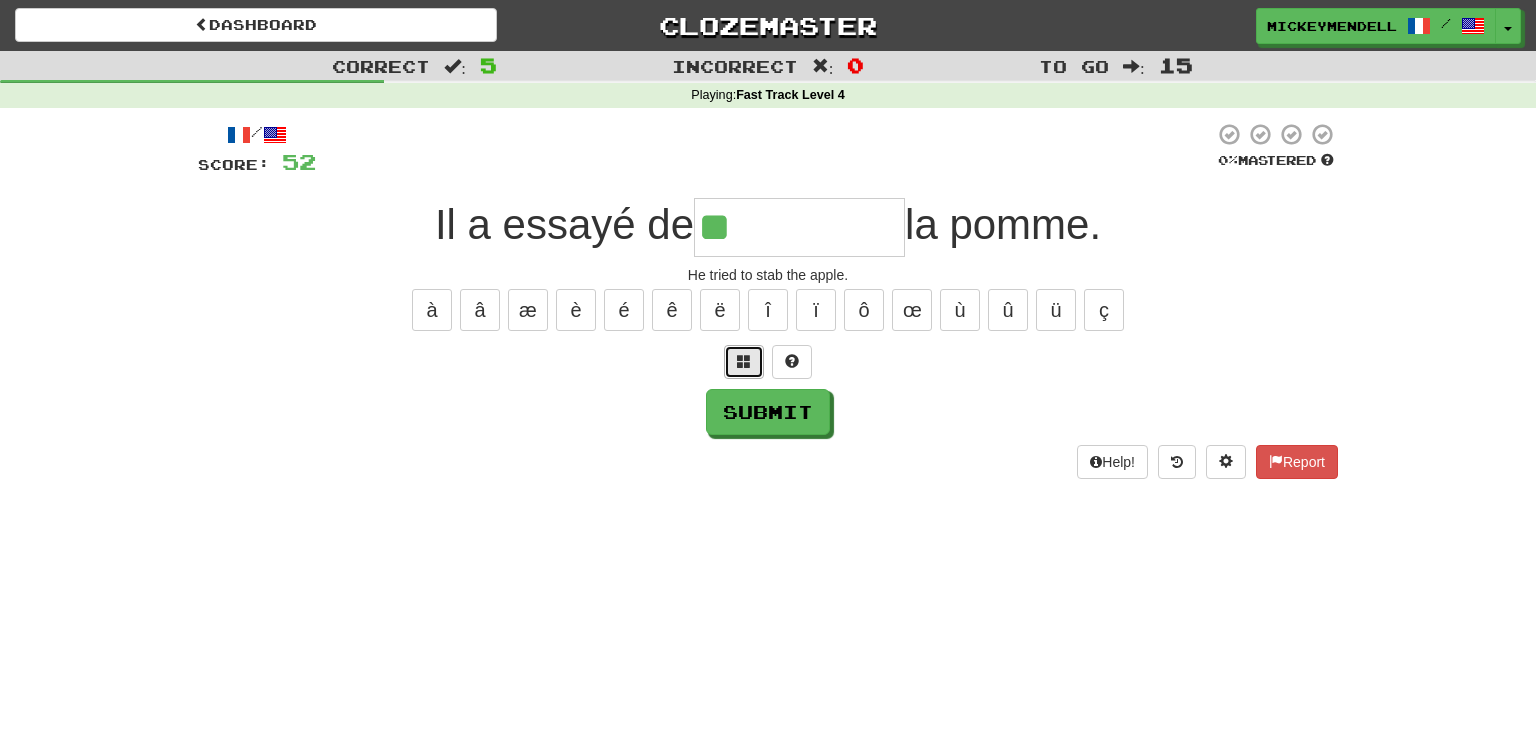 click at bounding box center (744, 361) 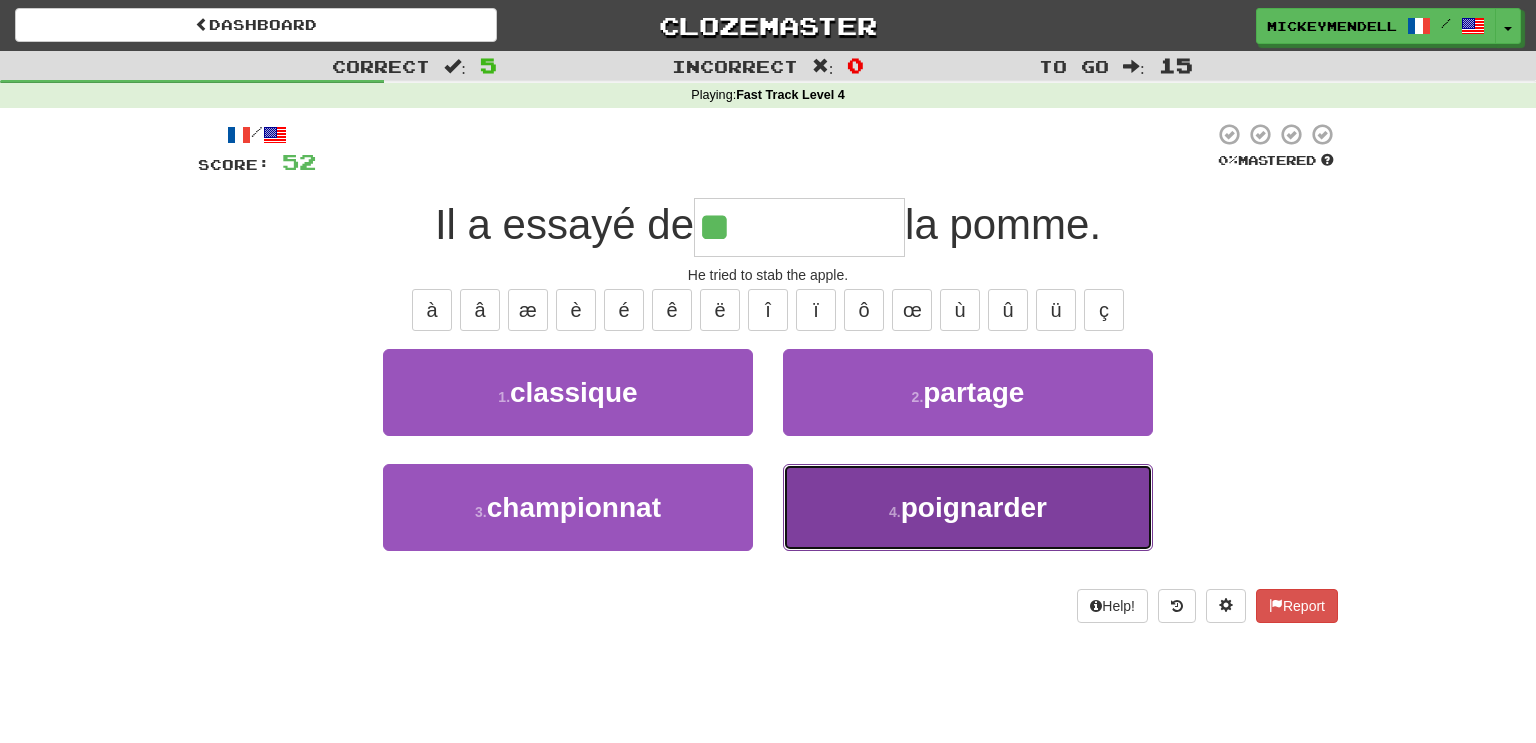 click on "poignarder" at bounding box center [974, 507] 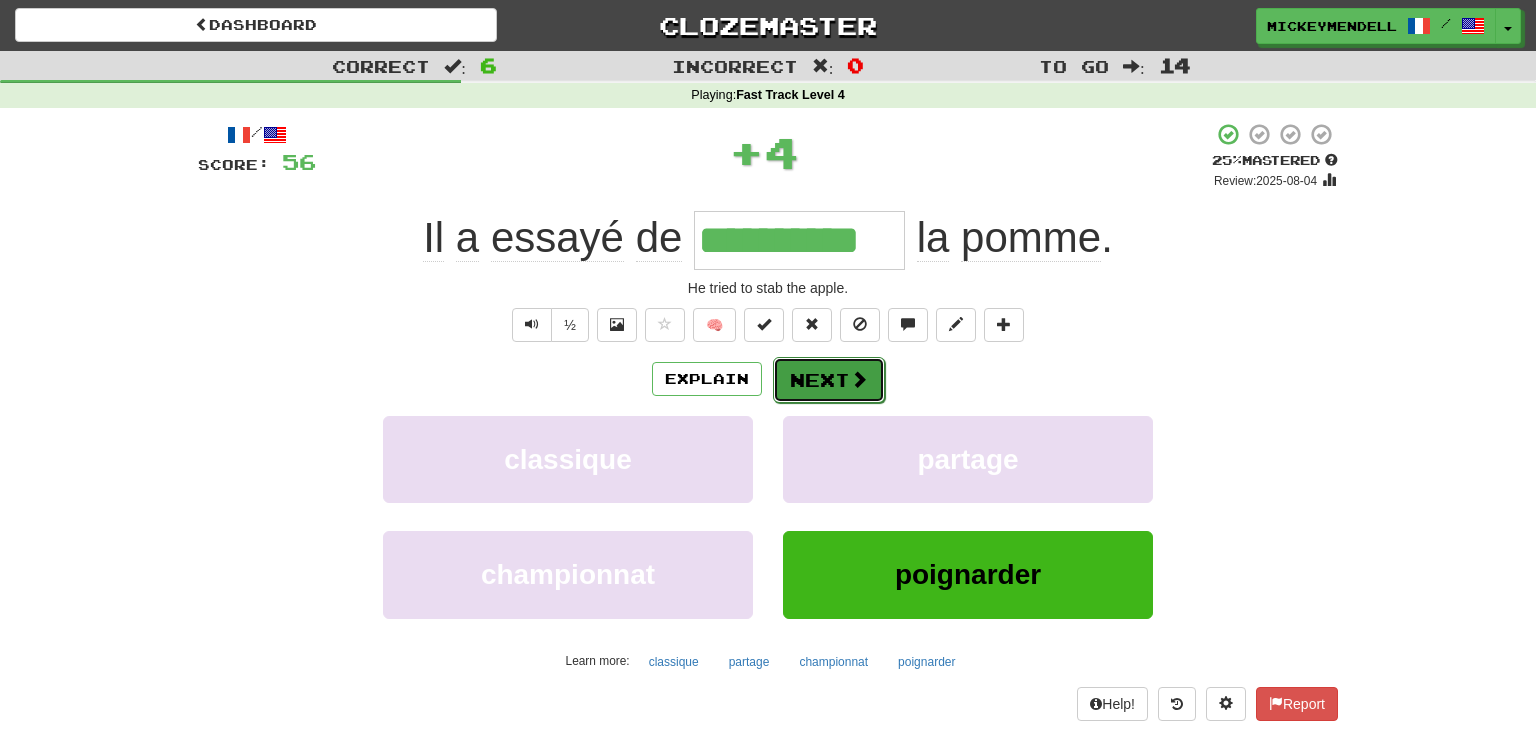 click on "Next" at bounding box center (829, 380) 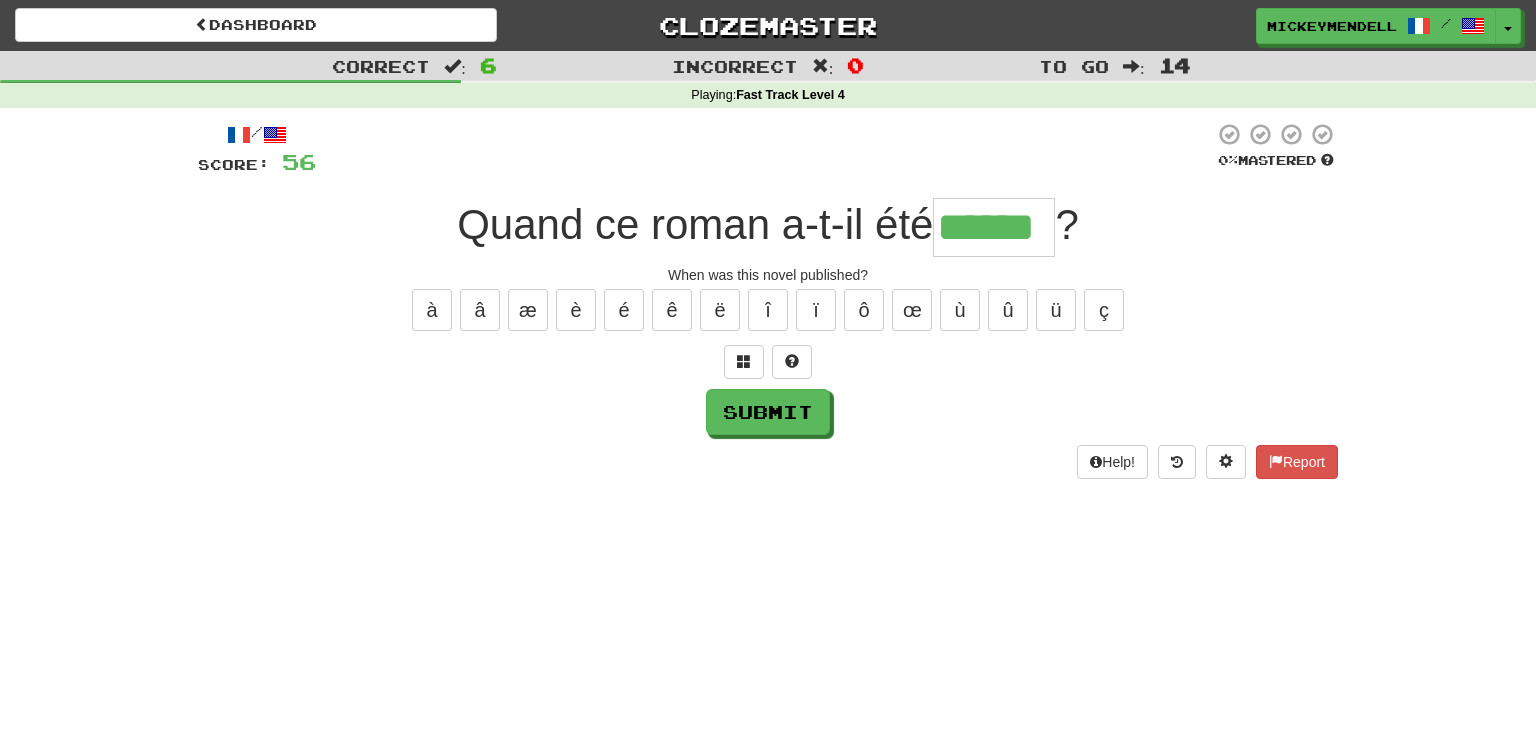 type on "******" 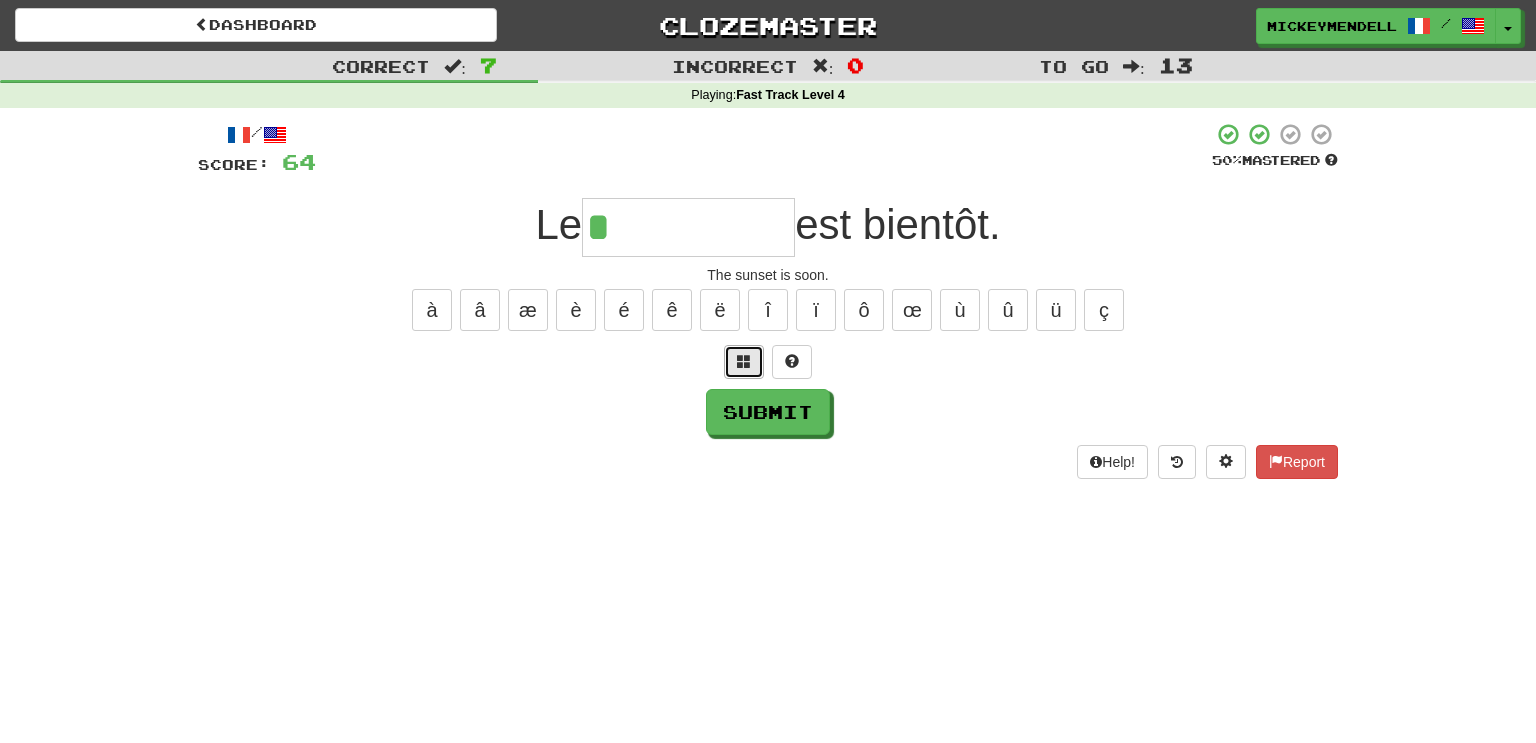 click at bounding box center [744, 362] 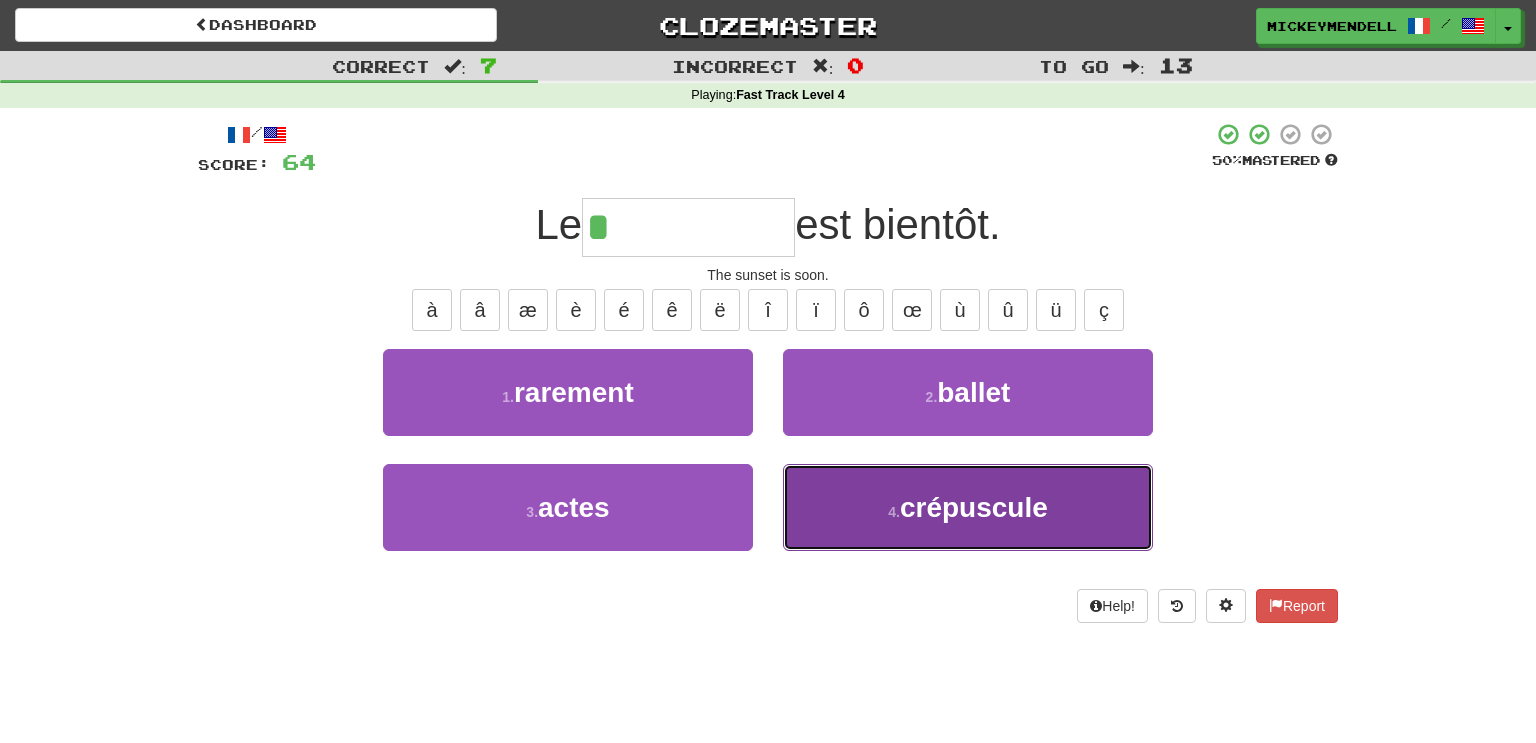click on "4 .  crépuscule" at bounding box center [968, 507] 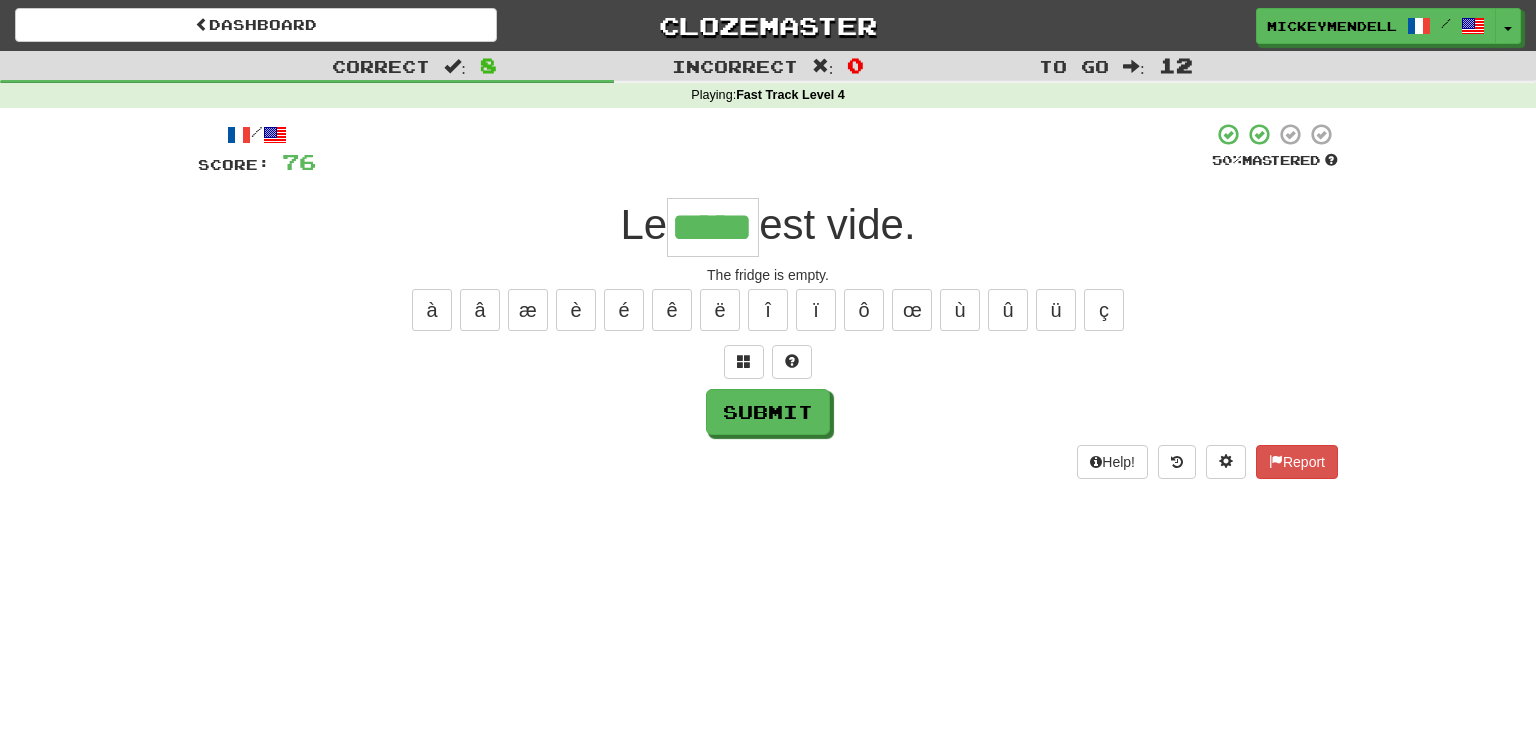type on "*****" 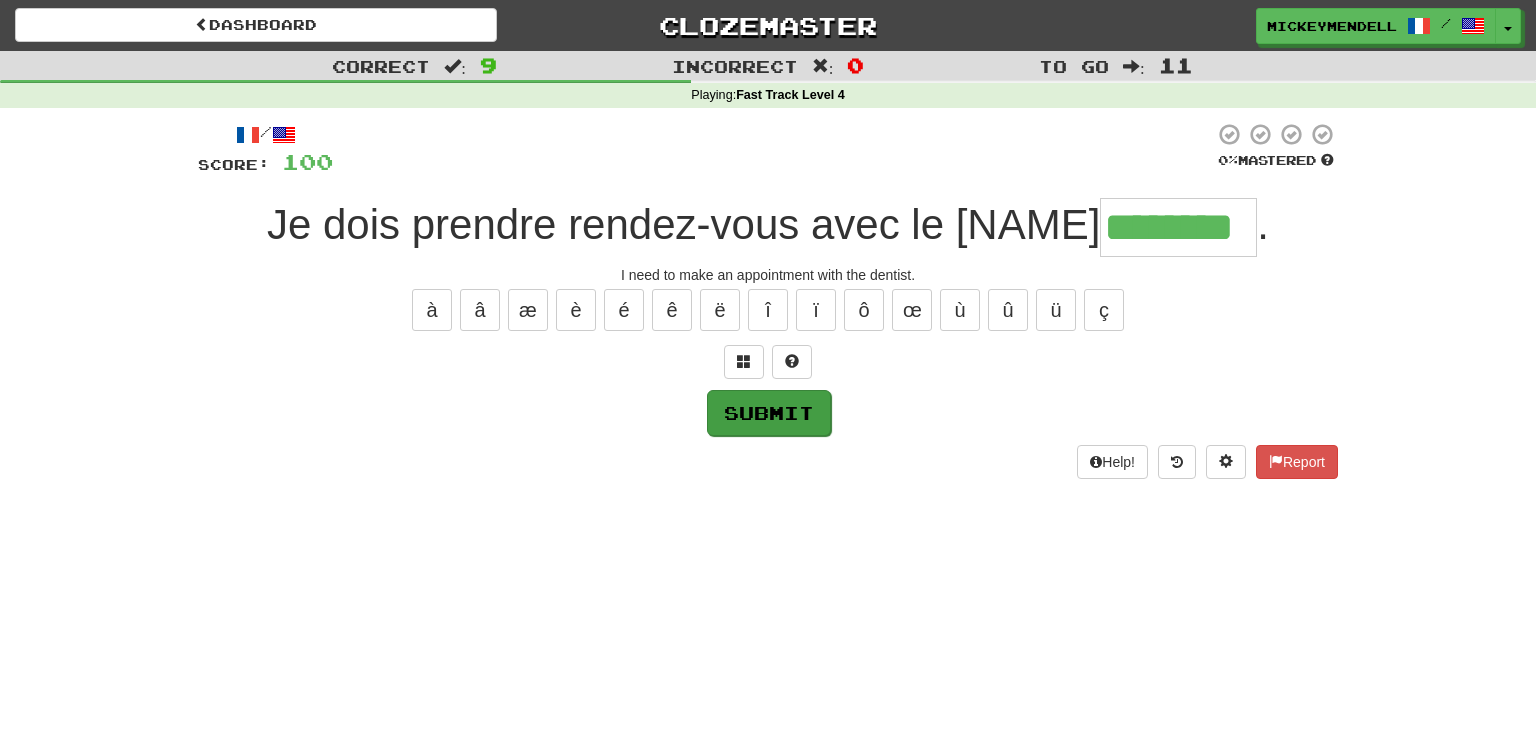 type on "********" 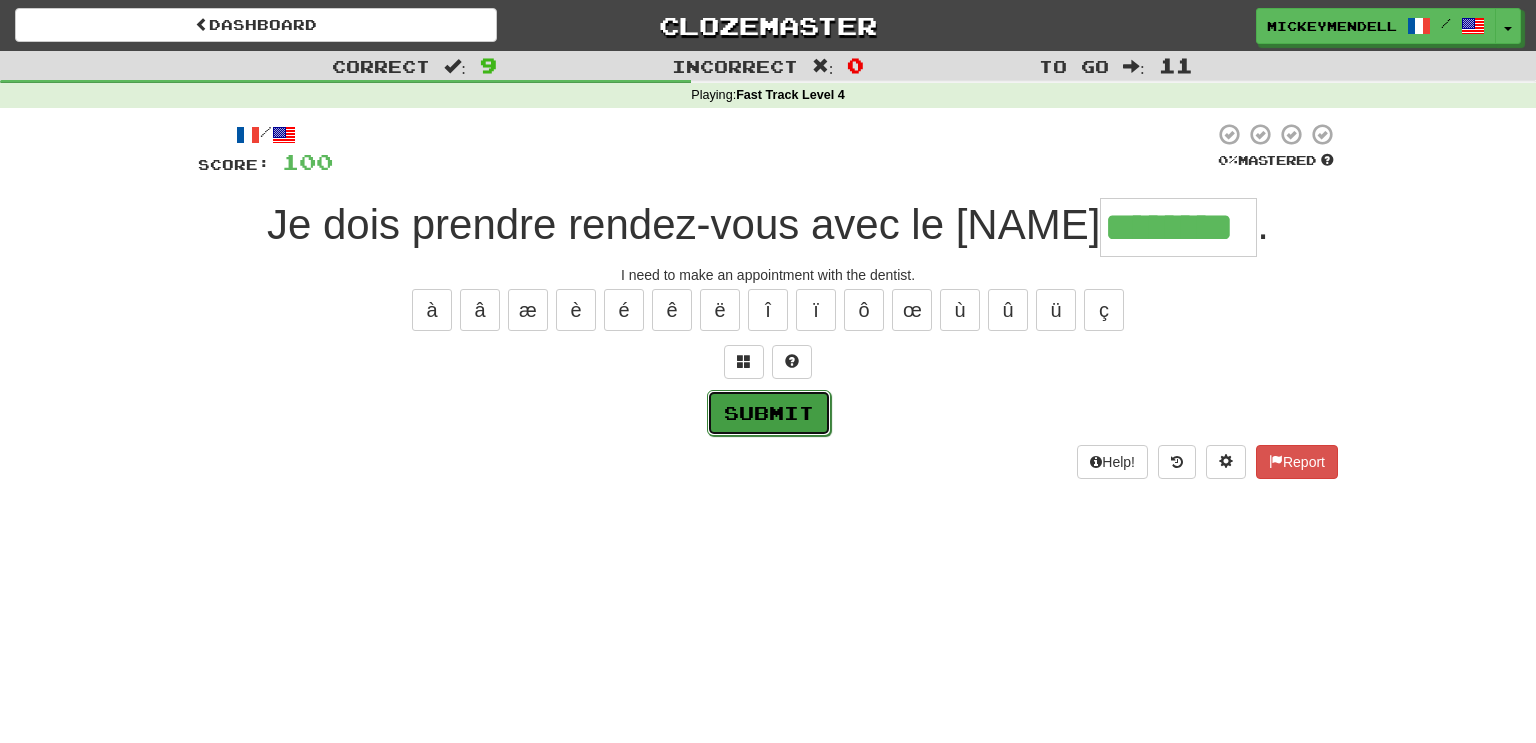 click on "Submit" at bounding box center (769, 413) 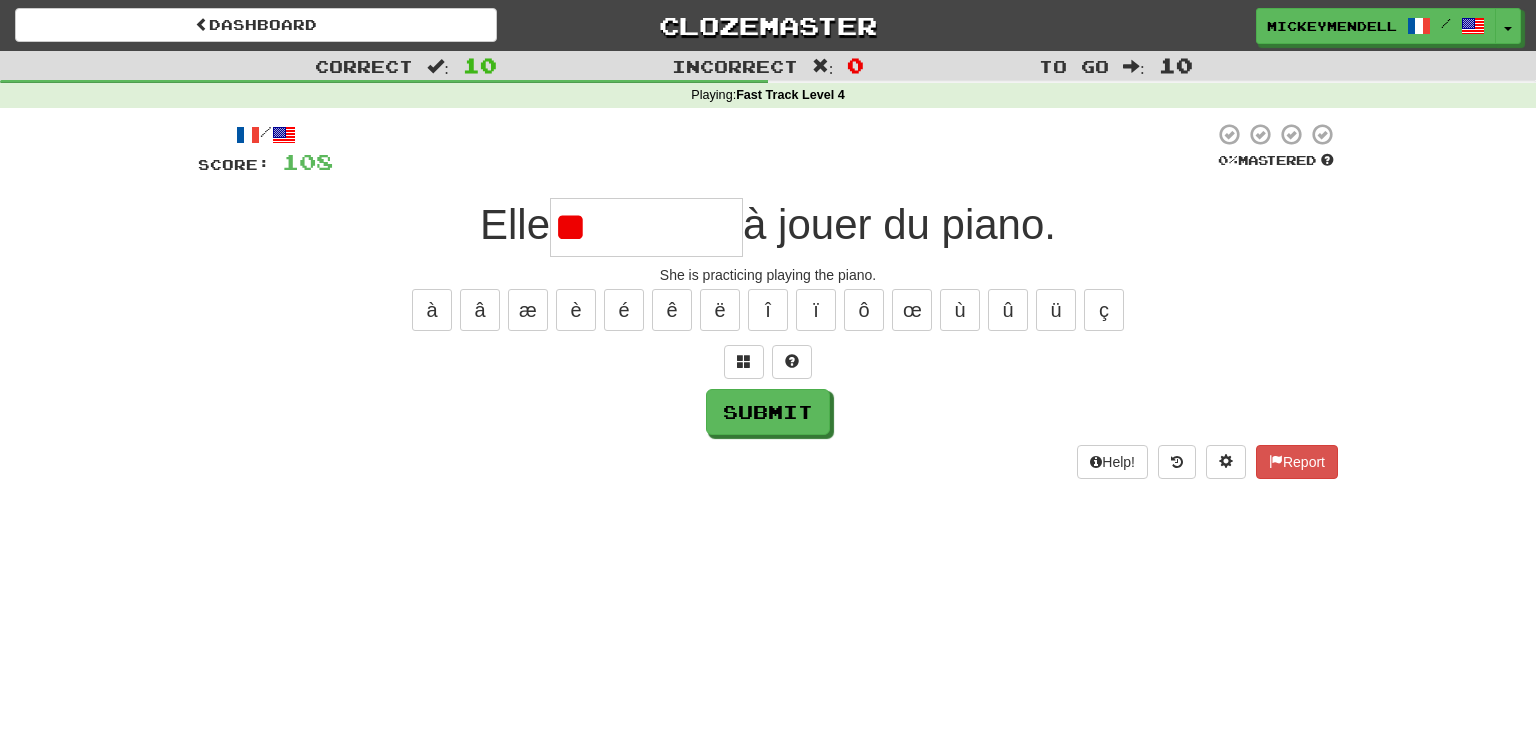 type on "*" 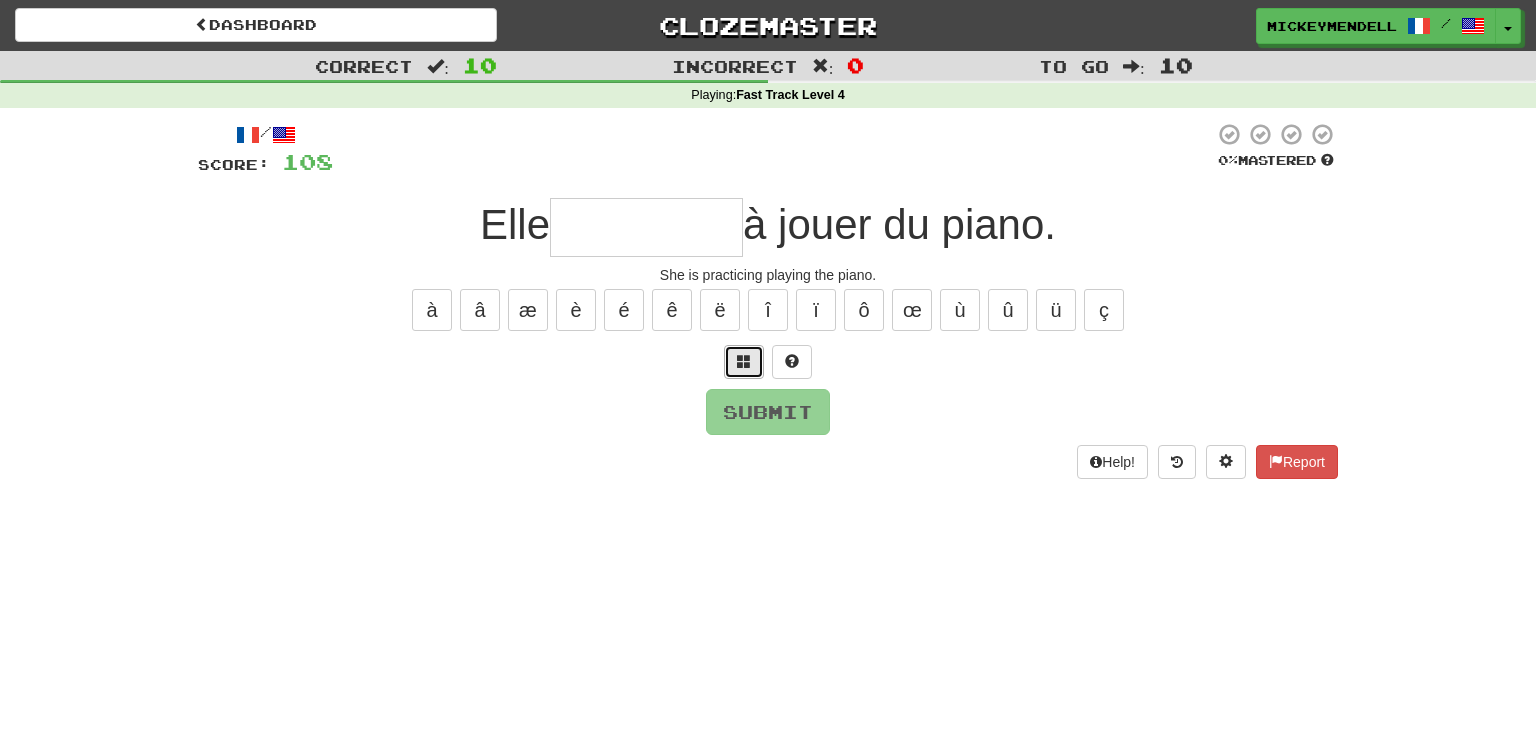 click at bounding box center (744, 361) 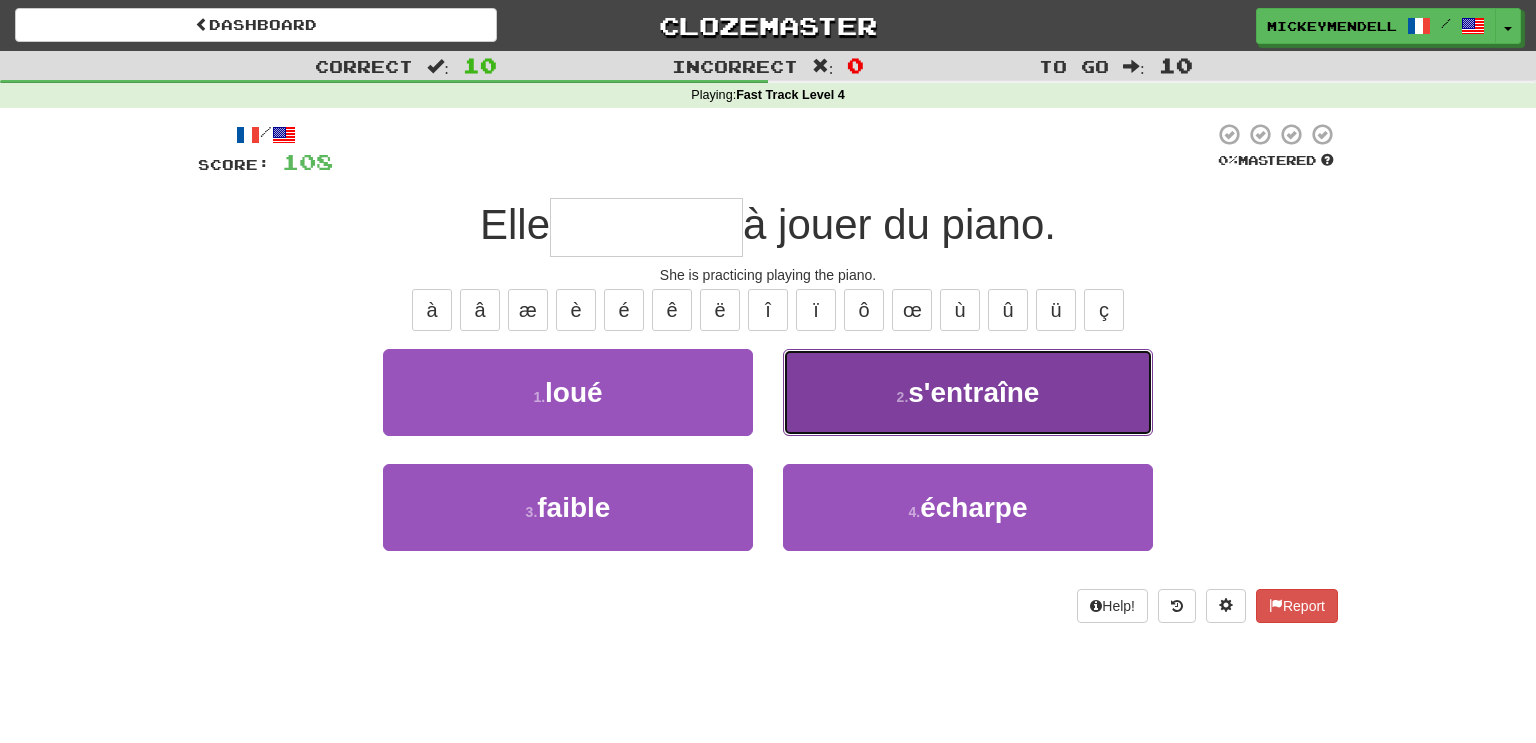 click on "s'entraîne" at bounding box center (973, 392) 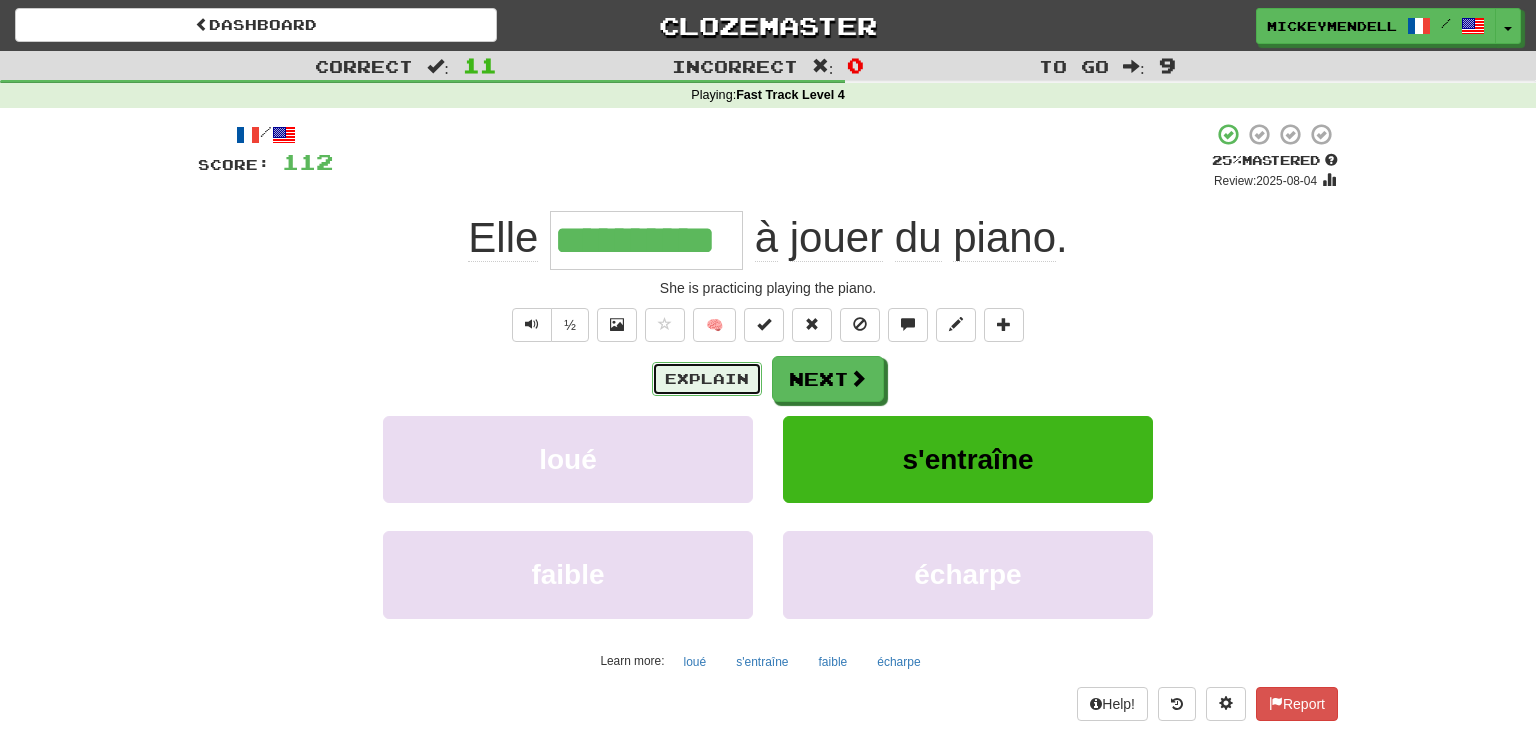 click on "Explain" at bounding box center (707, 379) 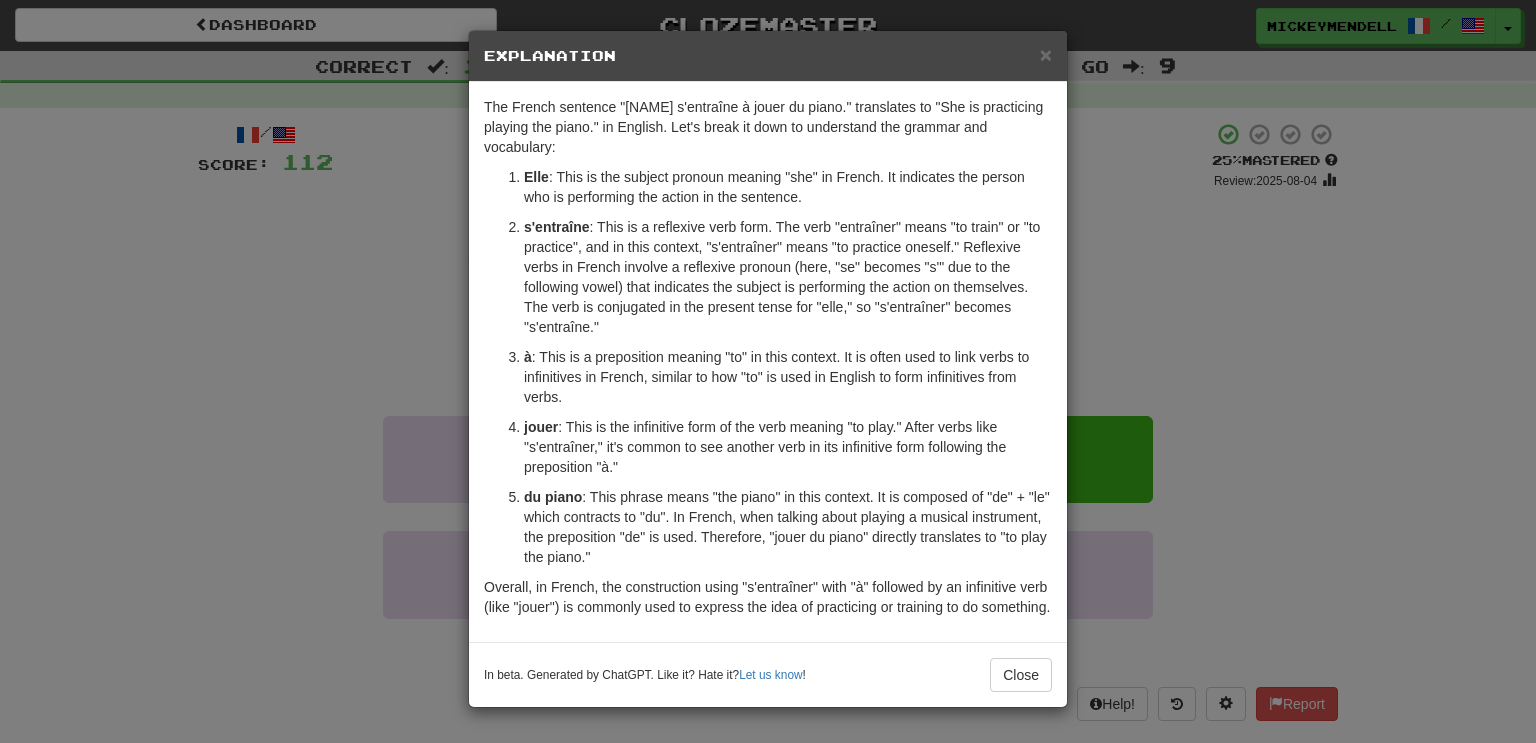 click on "× Explanation The French sentence "[NAME] s'entraîne à jouer du piano." translates to "She is practicing playing the piano." in English. Let's break it down to understand the grammar and vocabulary:
Elle : This is the subject pronoun meaning "she" in French. It indicates the person who is performing the action in the sentence.
s'entraîne : This is a reflexive verb form. The verb "entraîner" means "to train" or "to practice", and in this context, "s'entraîner" means "to practice oneself." Reflexive verbs in French involve a reflexive pronoun (here, "se" becomes "s'" due to the following vowel) that indicates the subject is performing the action on themselves. The verb is conjugated in the present tense for "elle," so "s'entraîner" becomes "s'entraîne."
à : This is a preposition meaning "to" in this context. It is often used to link verbs to infinitives in French, similar to how "to" is used in English to form infinitives from verbs.
jouer
du piano
Let us know ! Close" at bounding box center (768, 371) 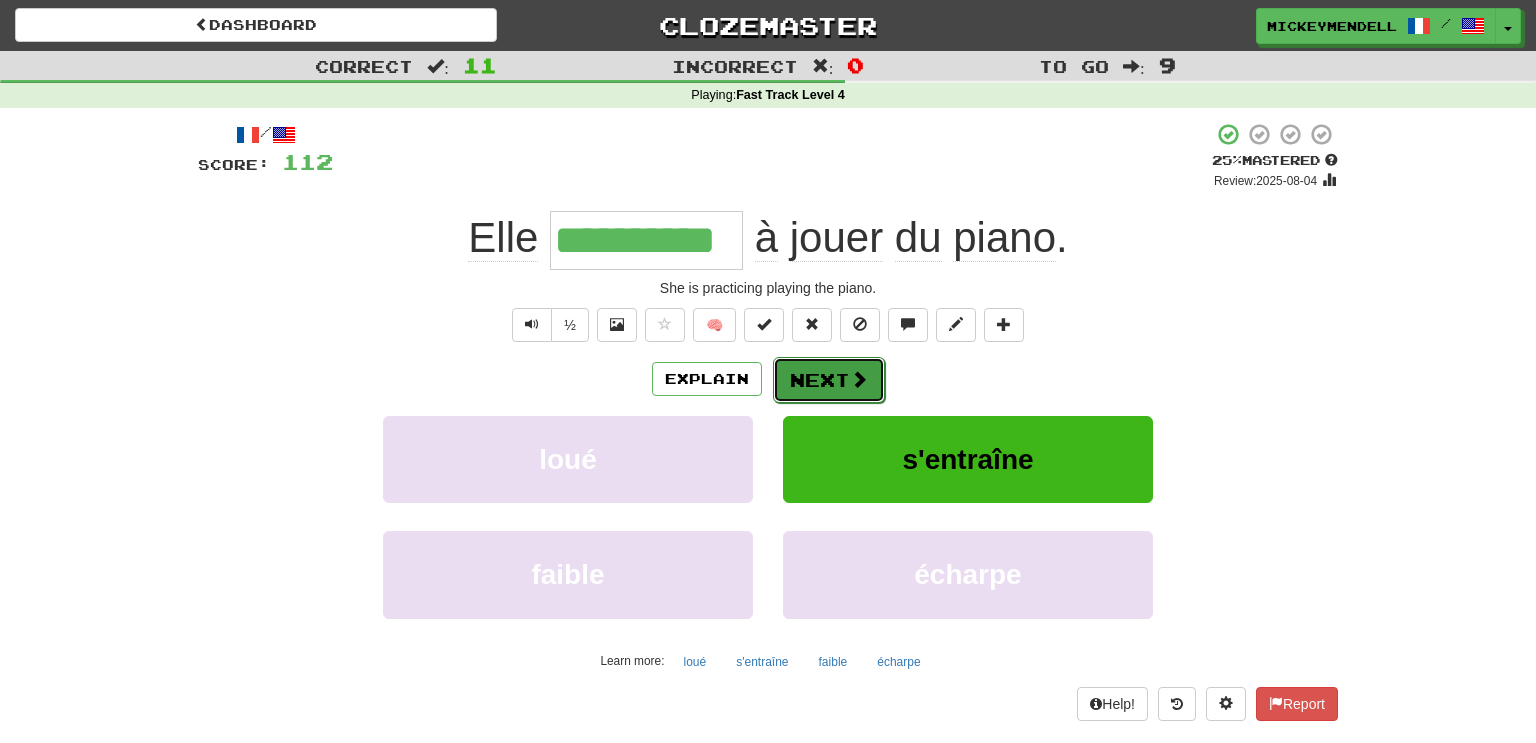 click on "Next" at bounding box center (829, 380) 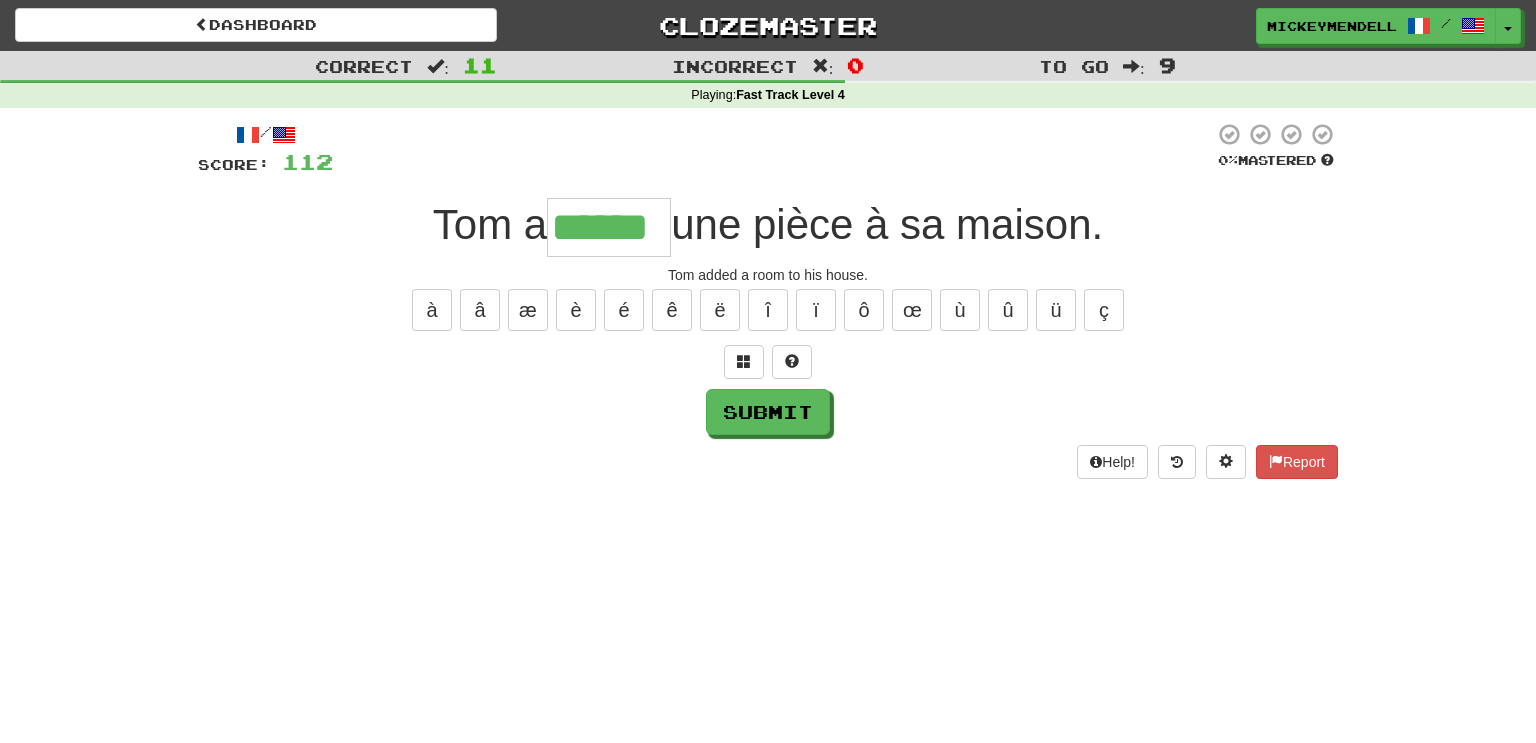 type on "******" 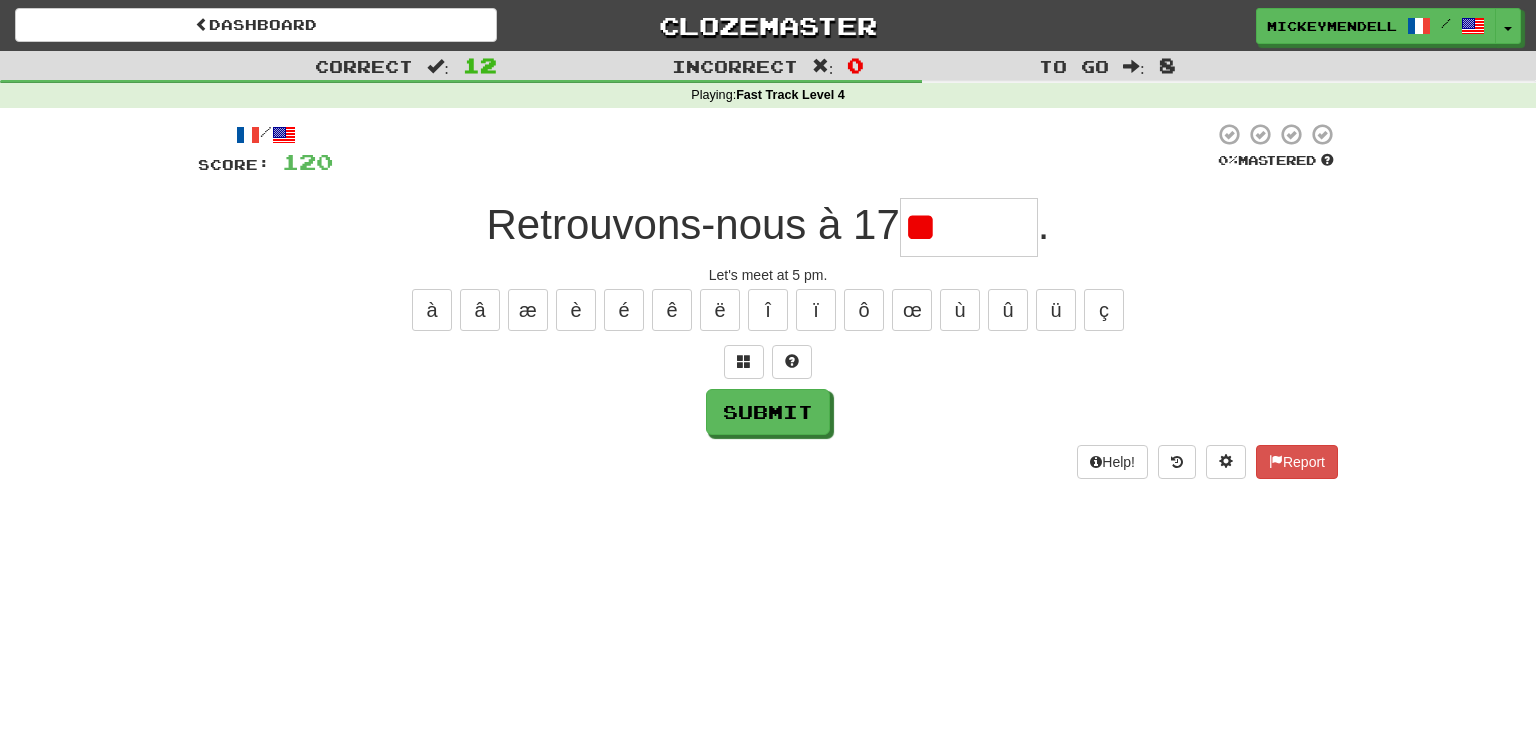 type on "*" 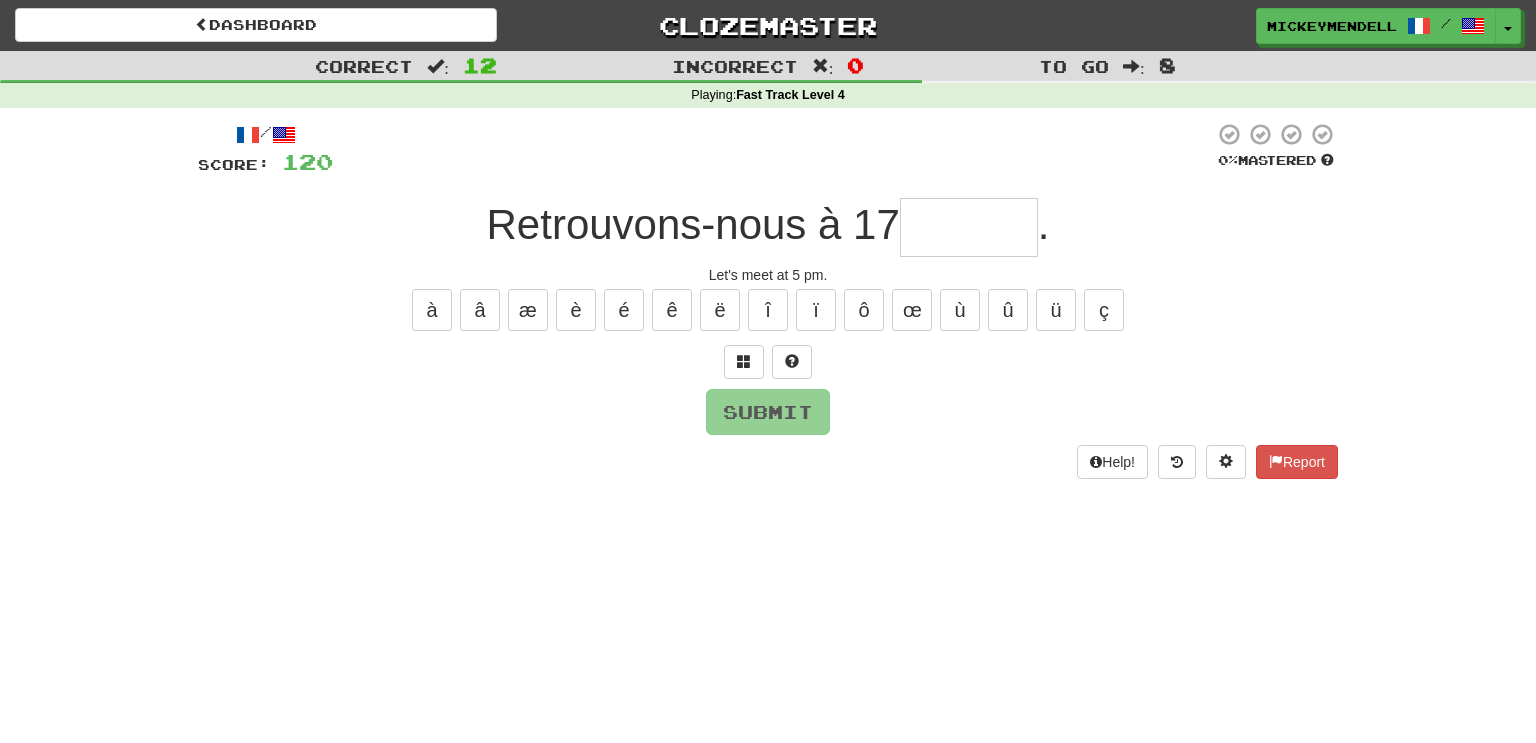type on "*" 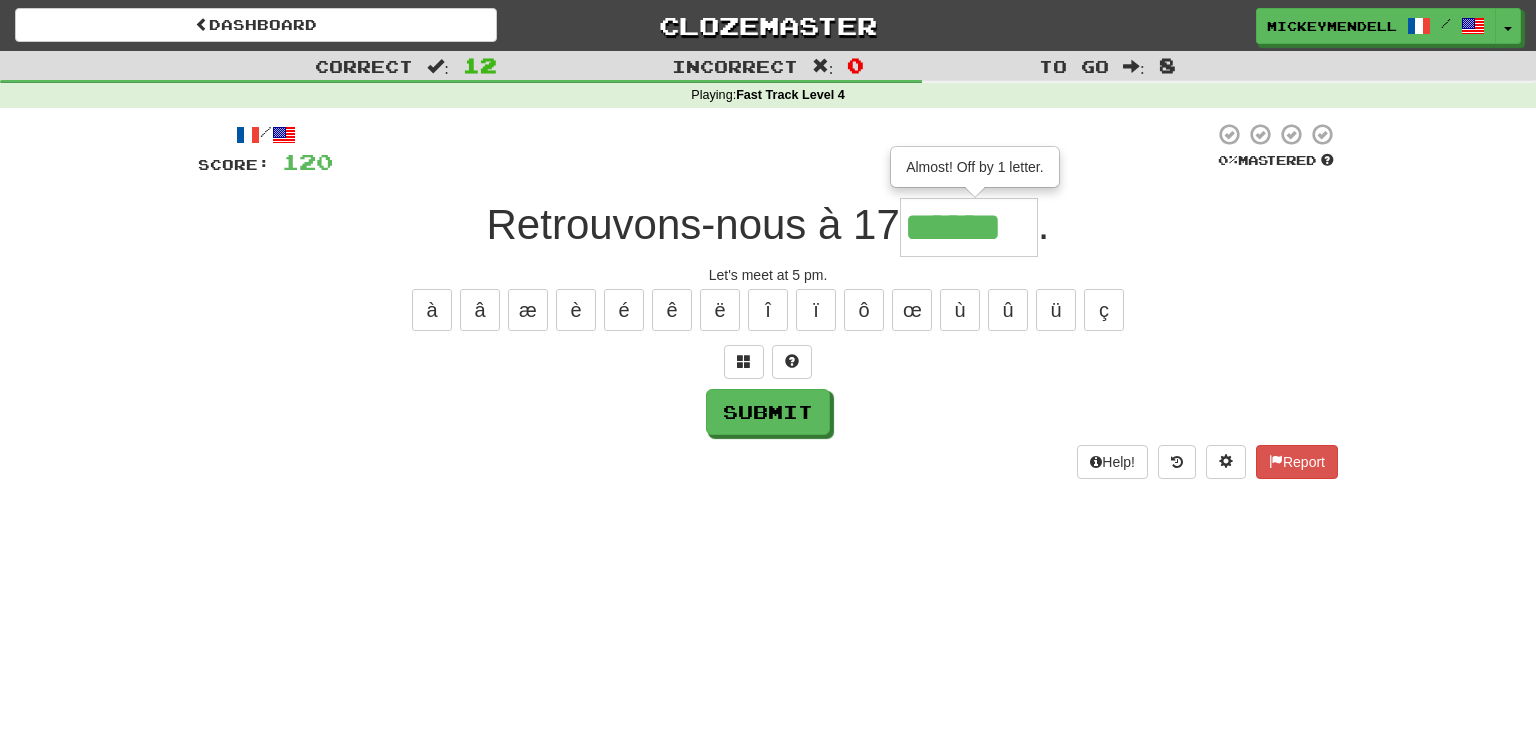 type on "******" 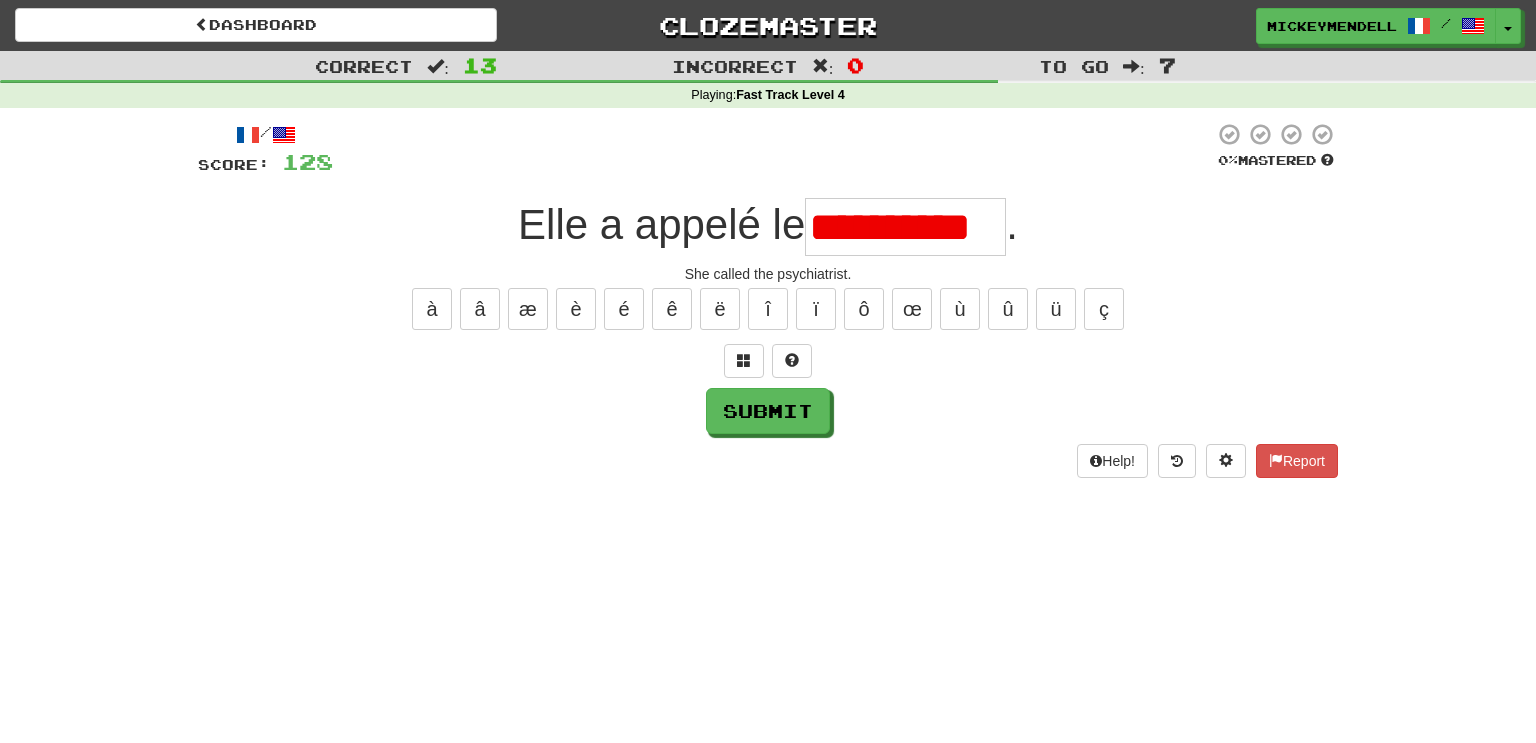 scroll, scrollTop: 0, scrollLeft: 0, axis: both 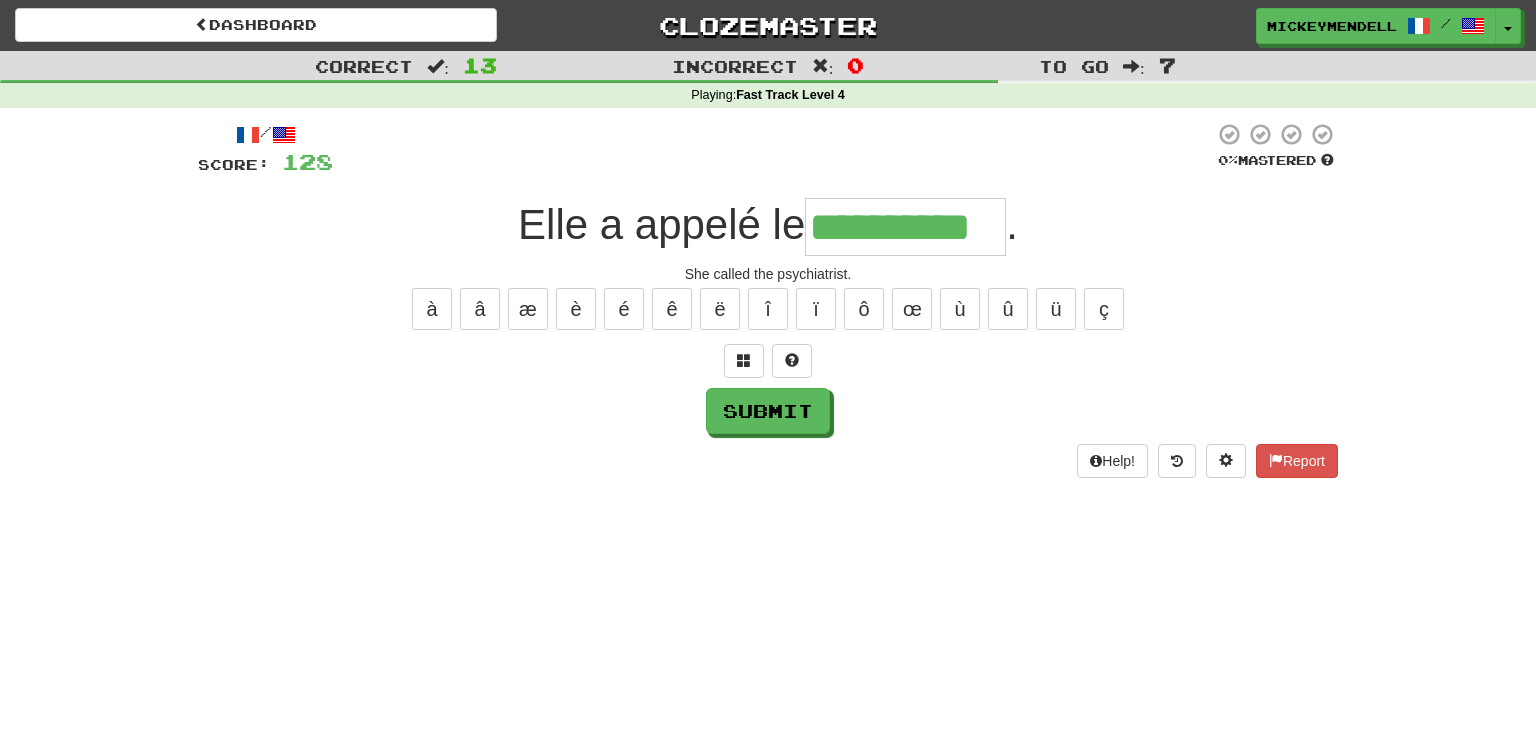 type on "**********" 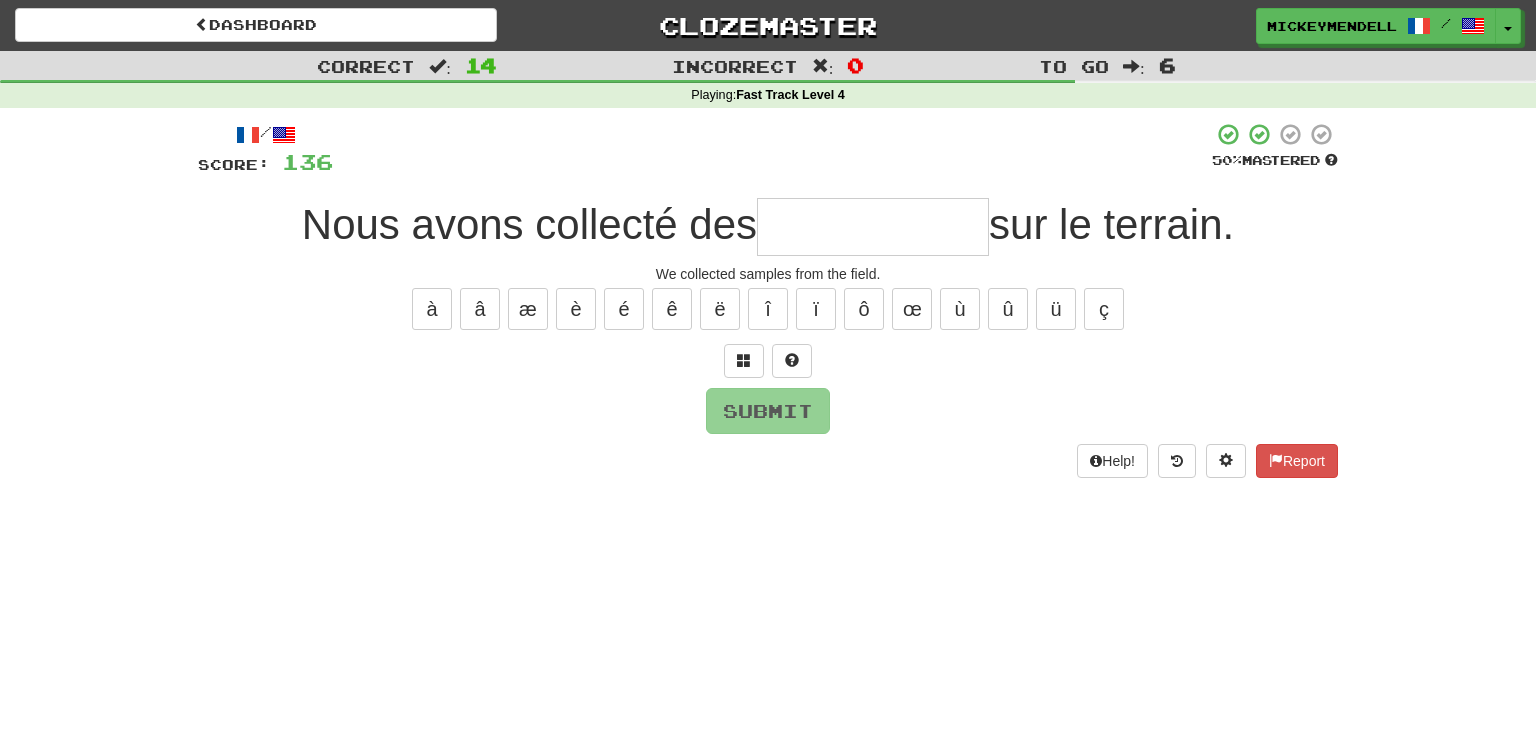 type on "*" 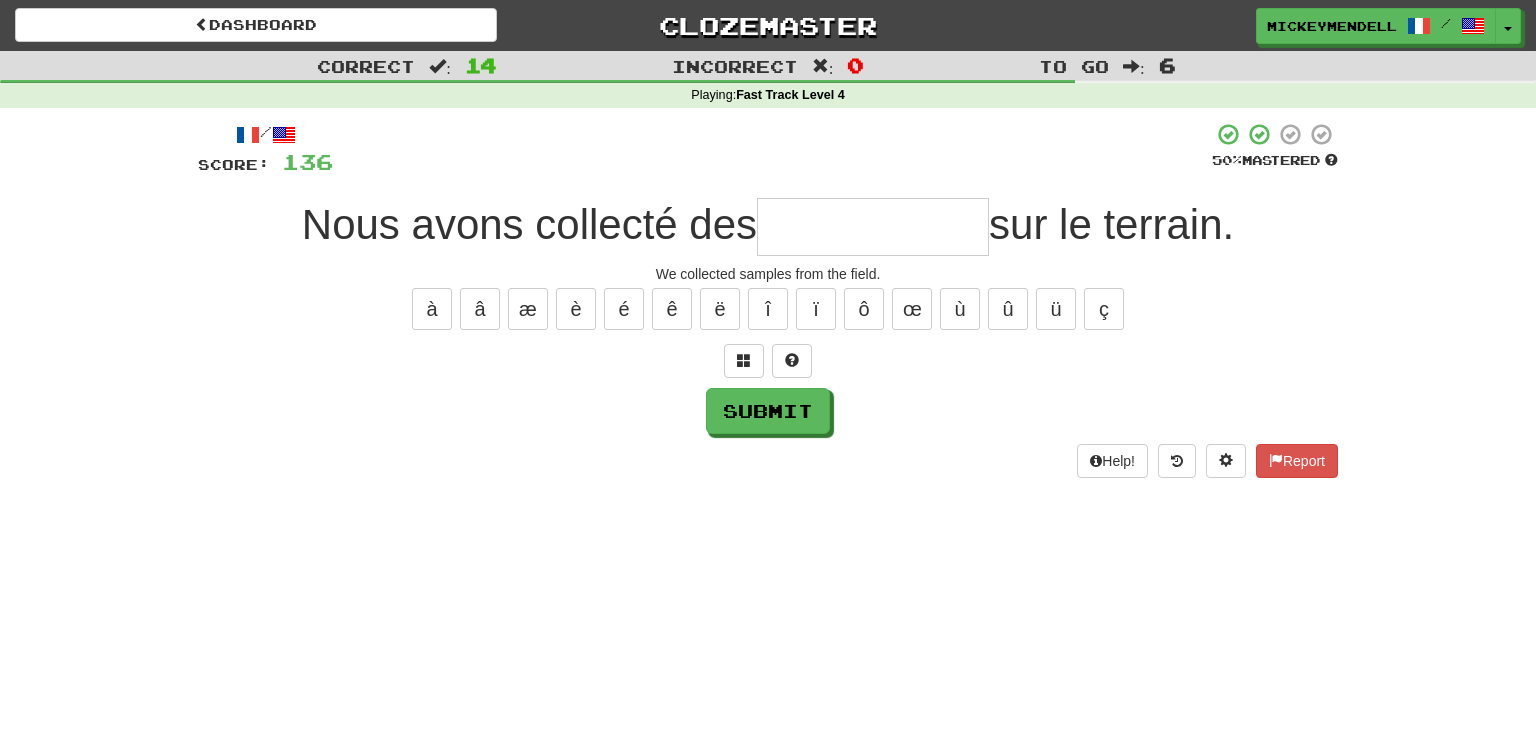type on "*" 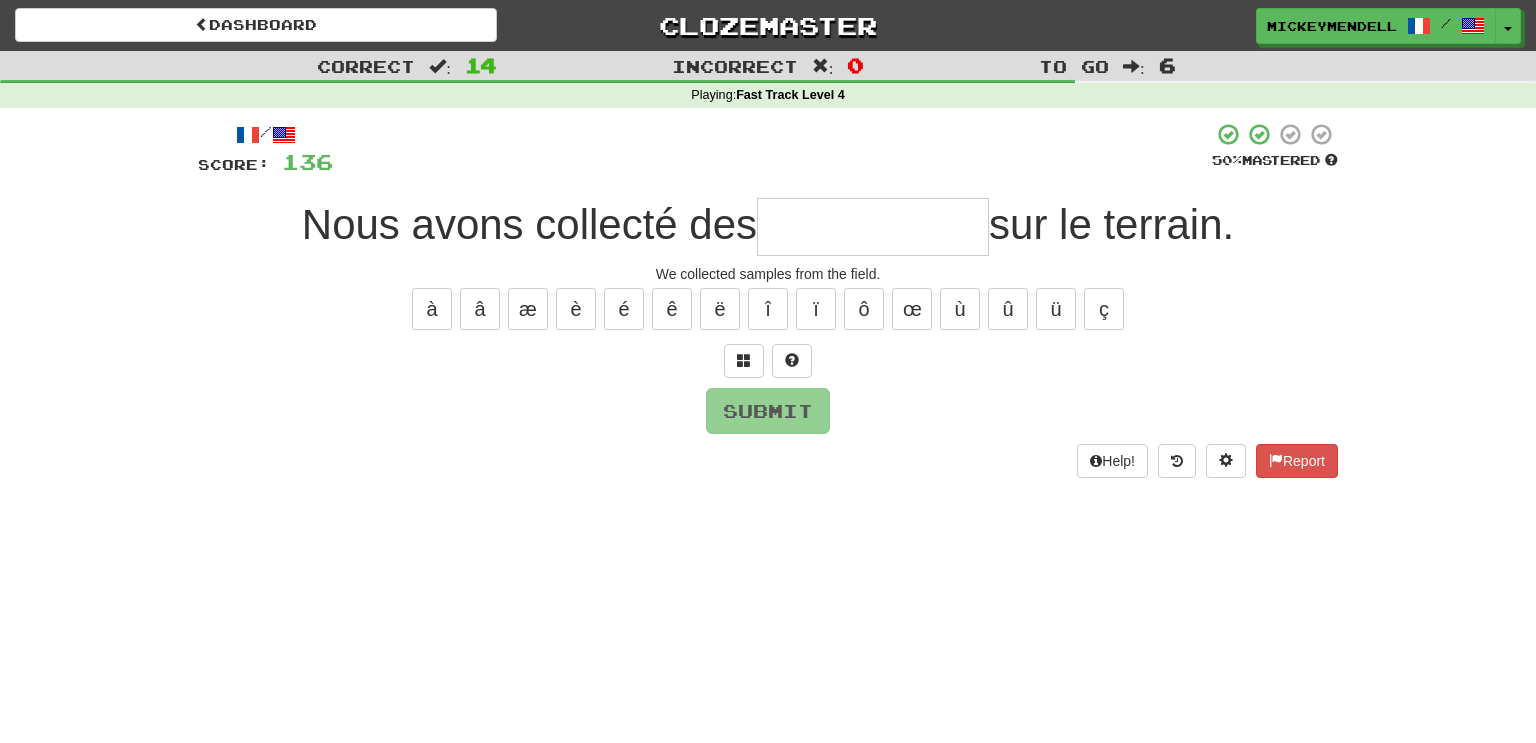 type on "*" 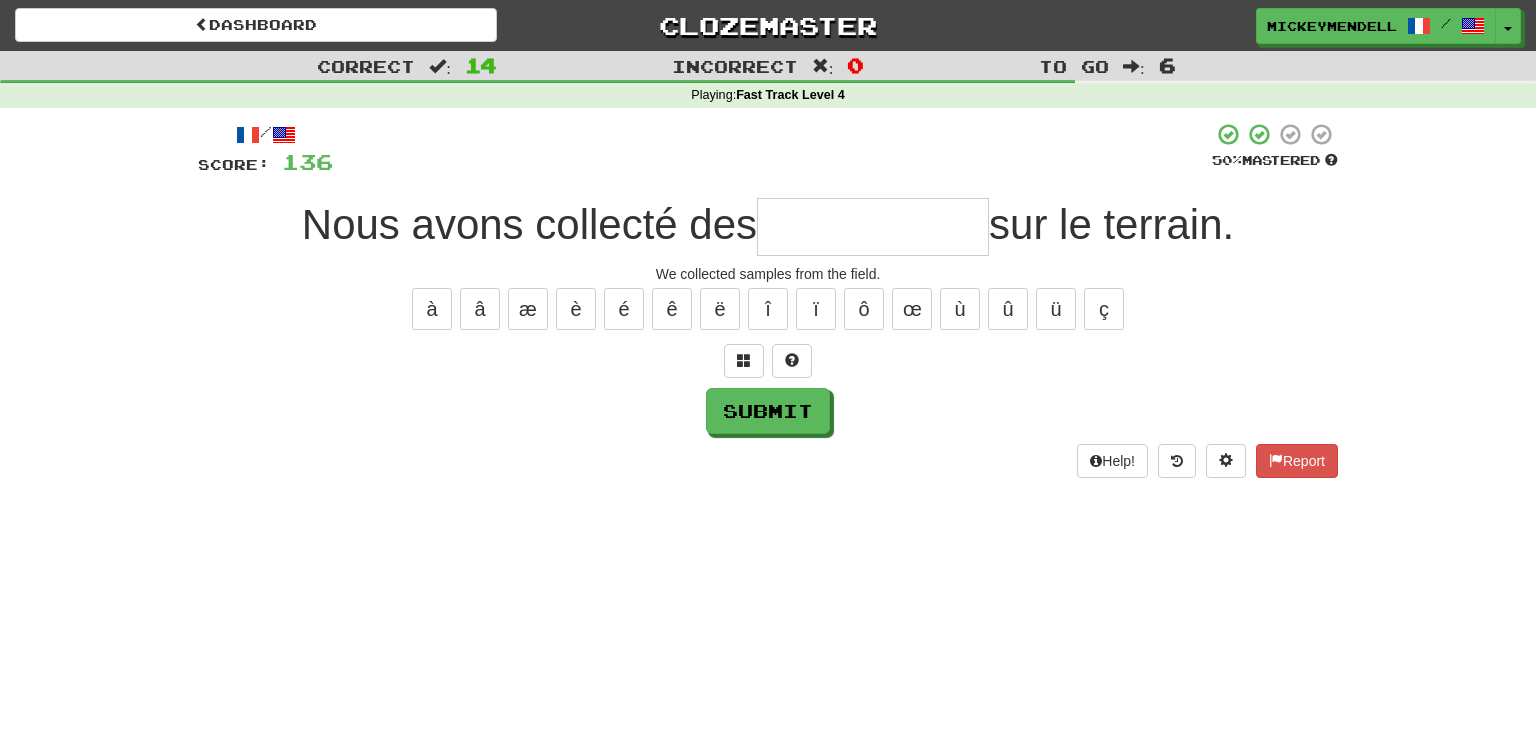 type on "*" 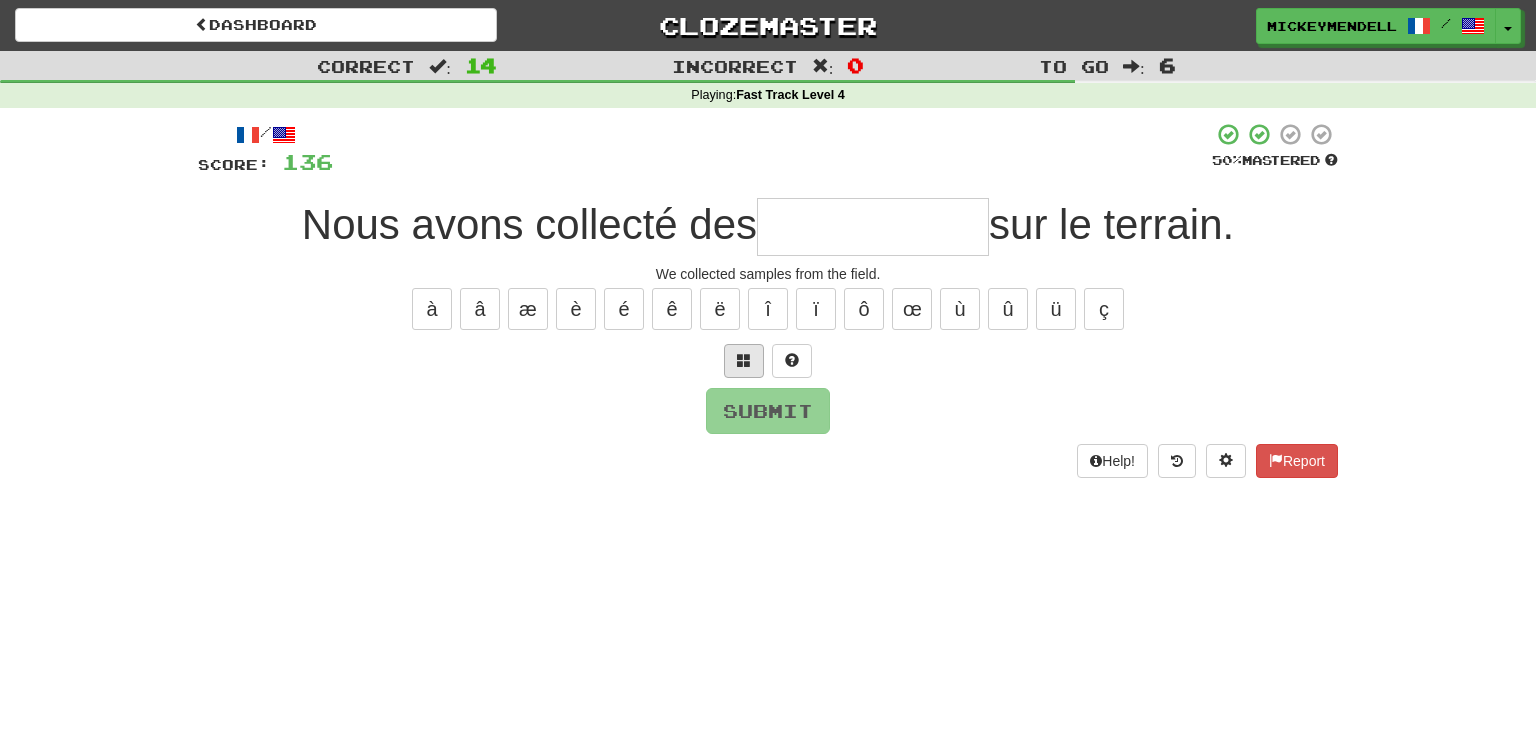 type on "*" 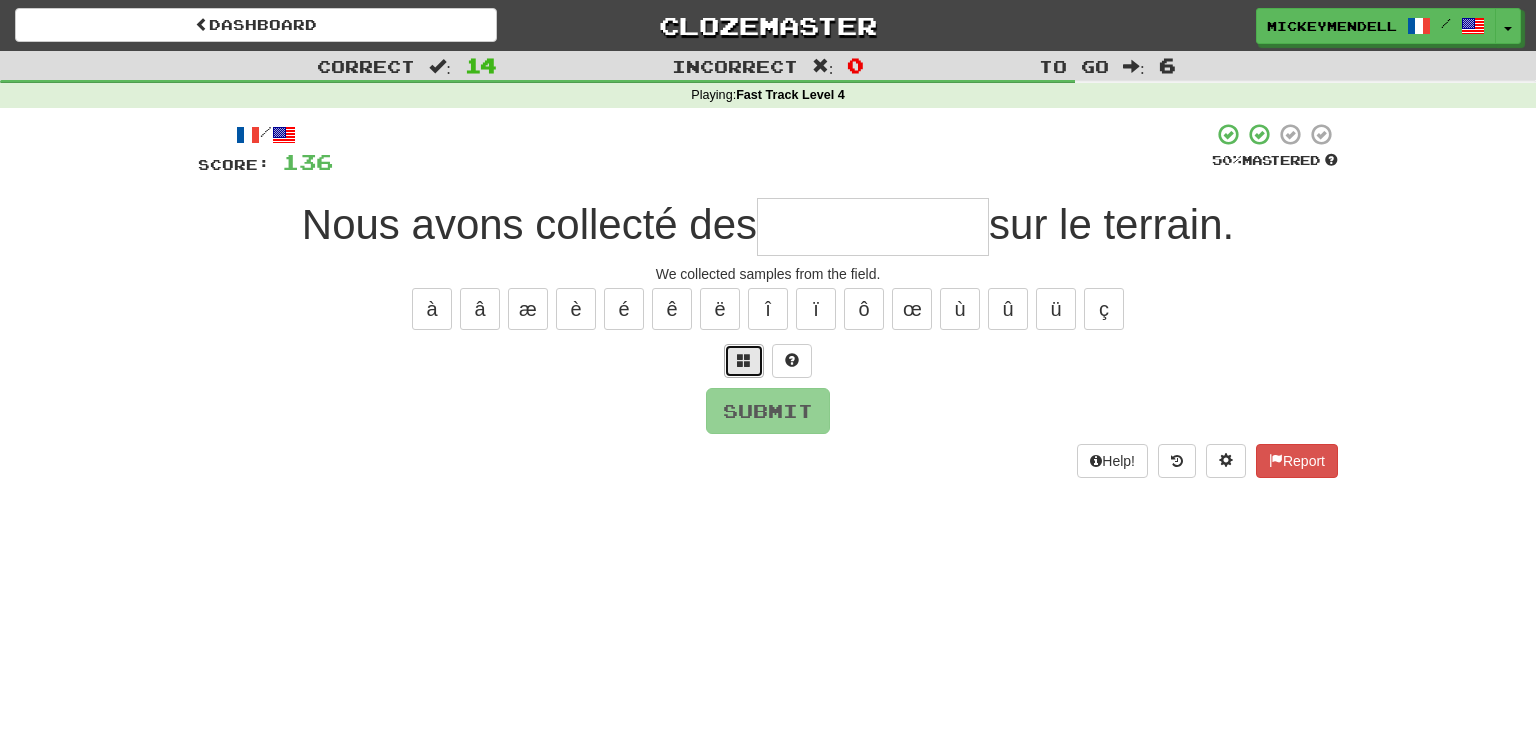 click at bounding box center (744, 360) 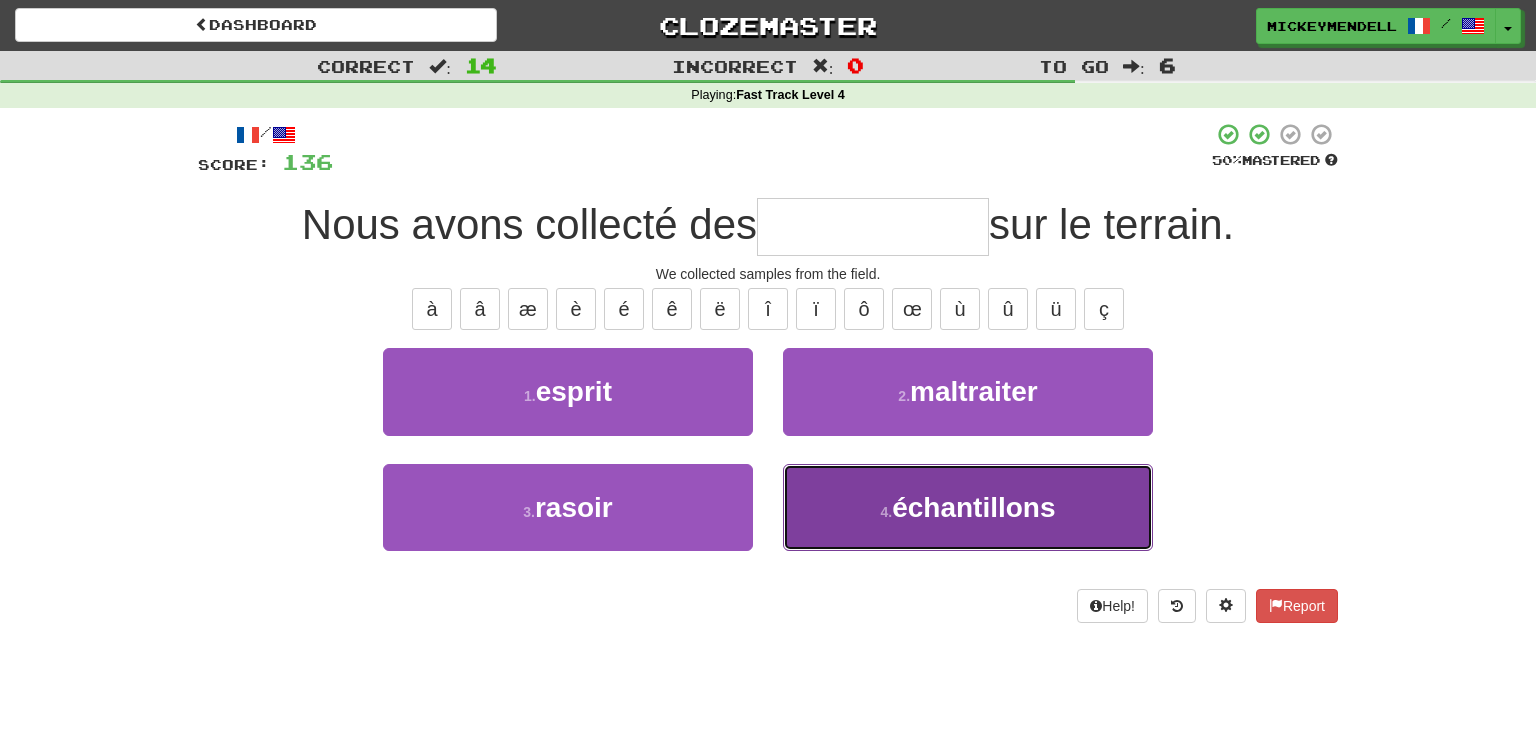 click on "4 .  échantillons" at bounding box center [968, 507] 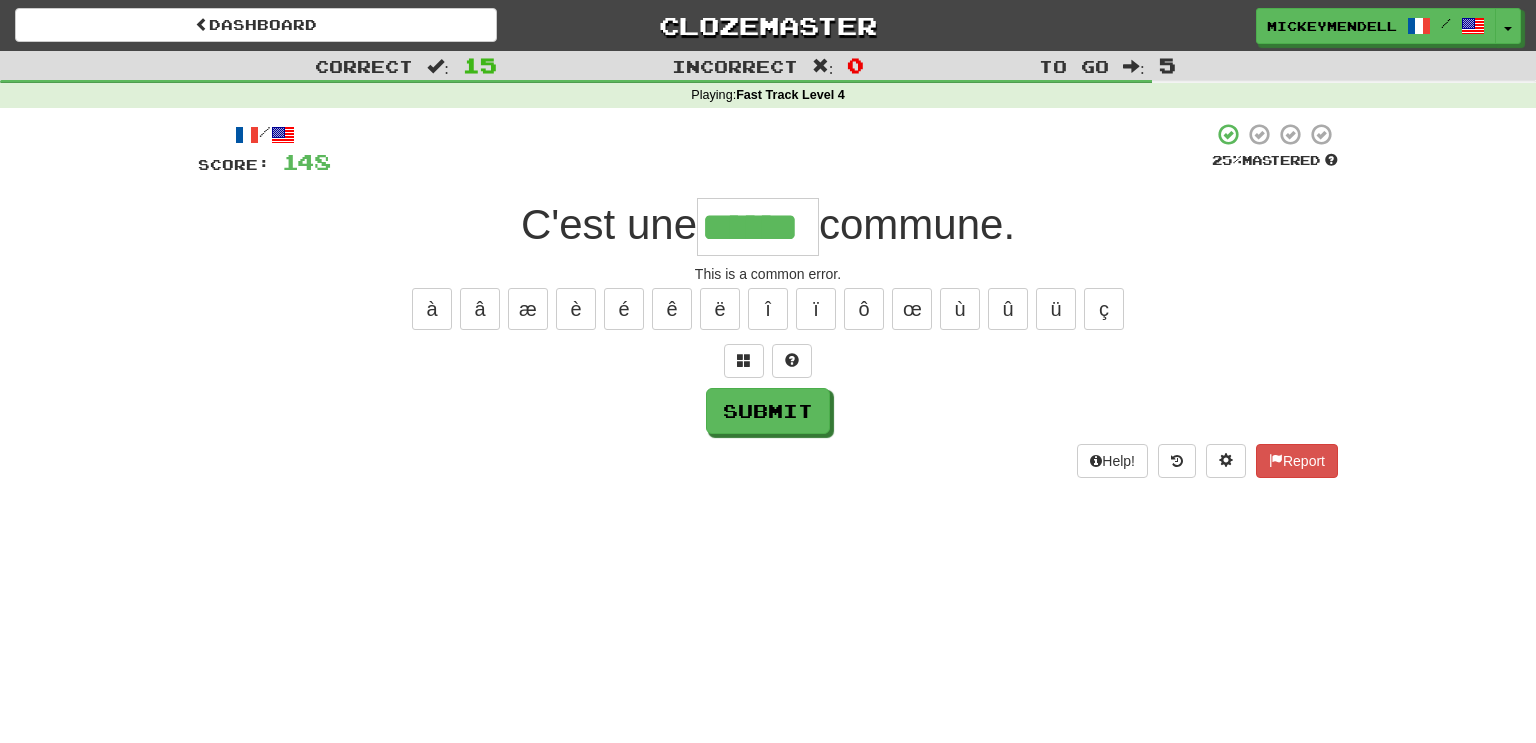 type on "******" 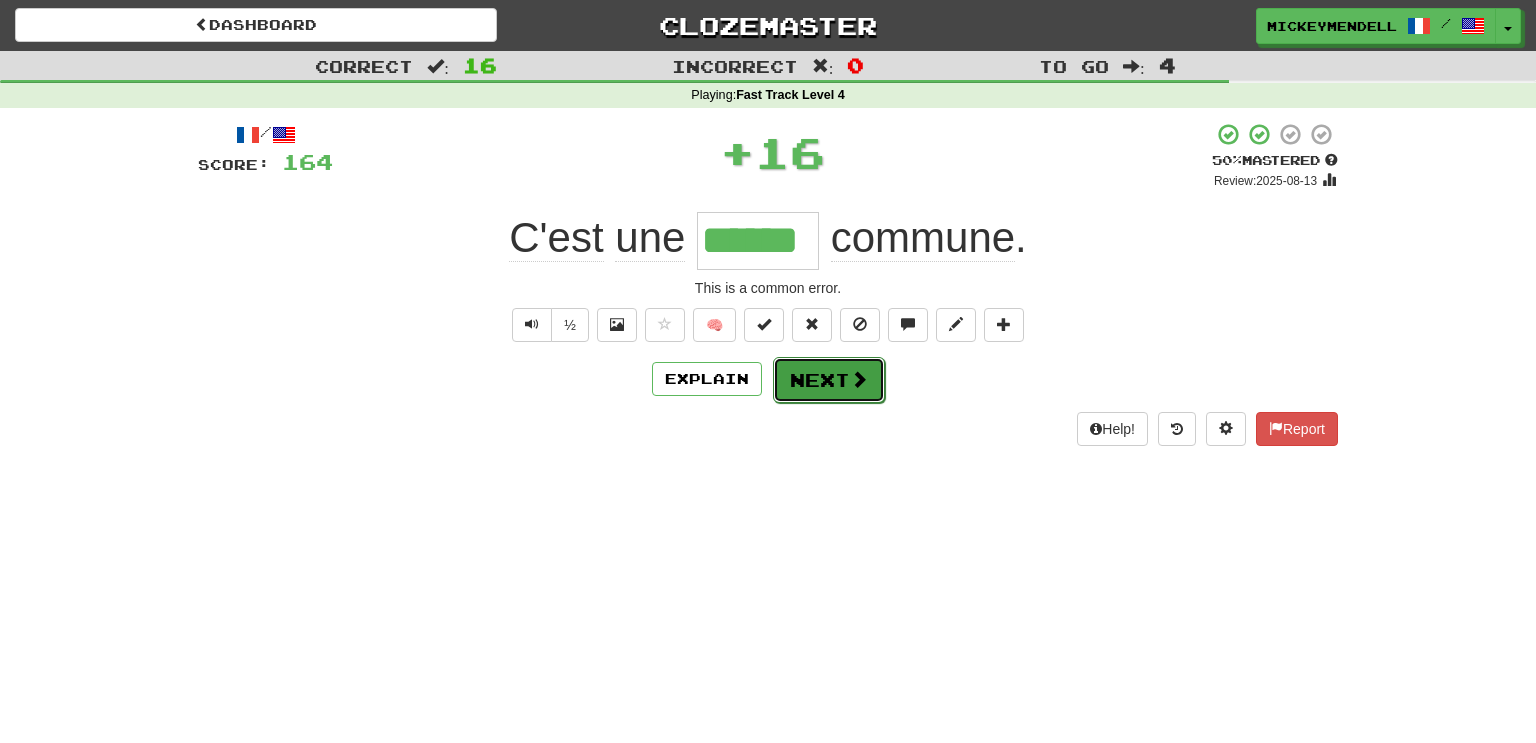 click at bounding box center (859, 379) 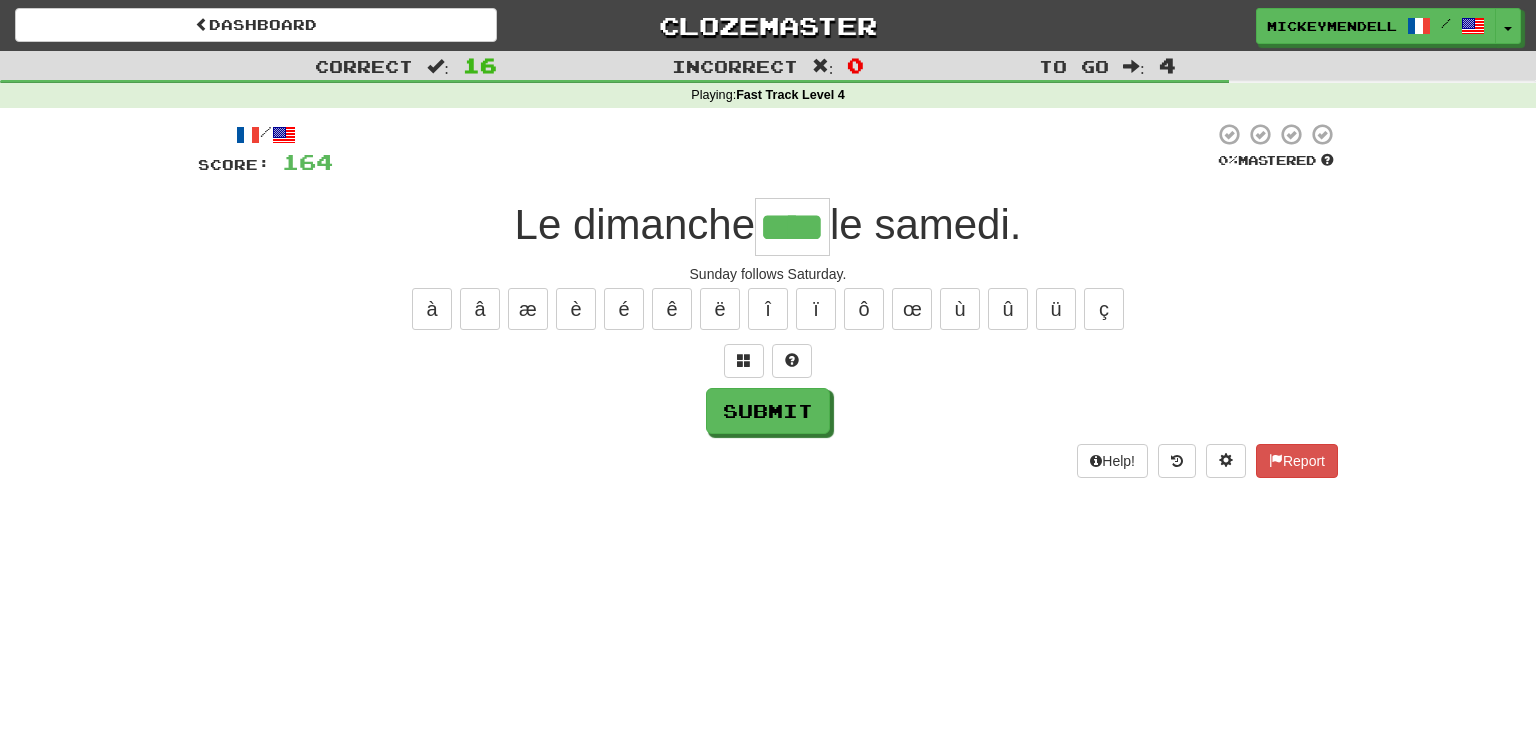type on "****" 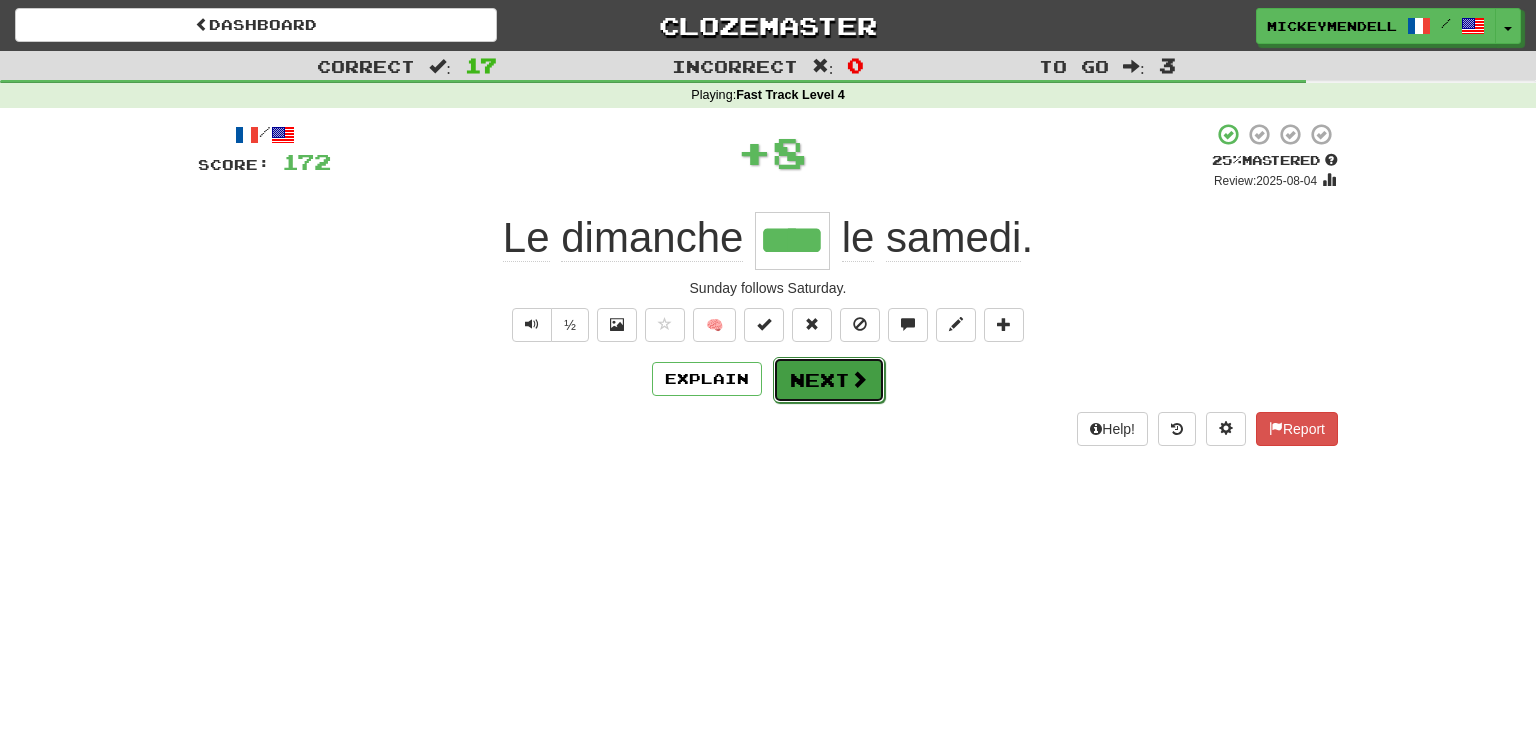 click on "Next" at bounding box center (829, 380) 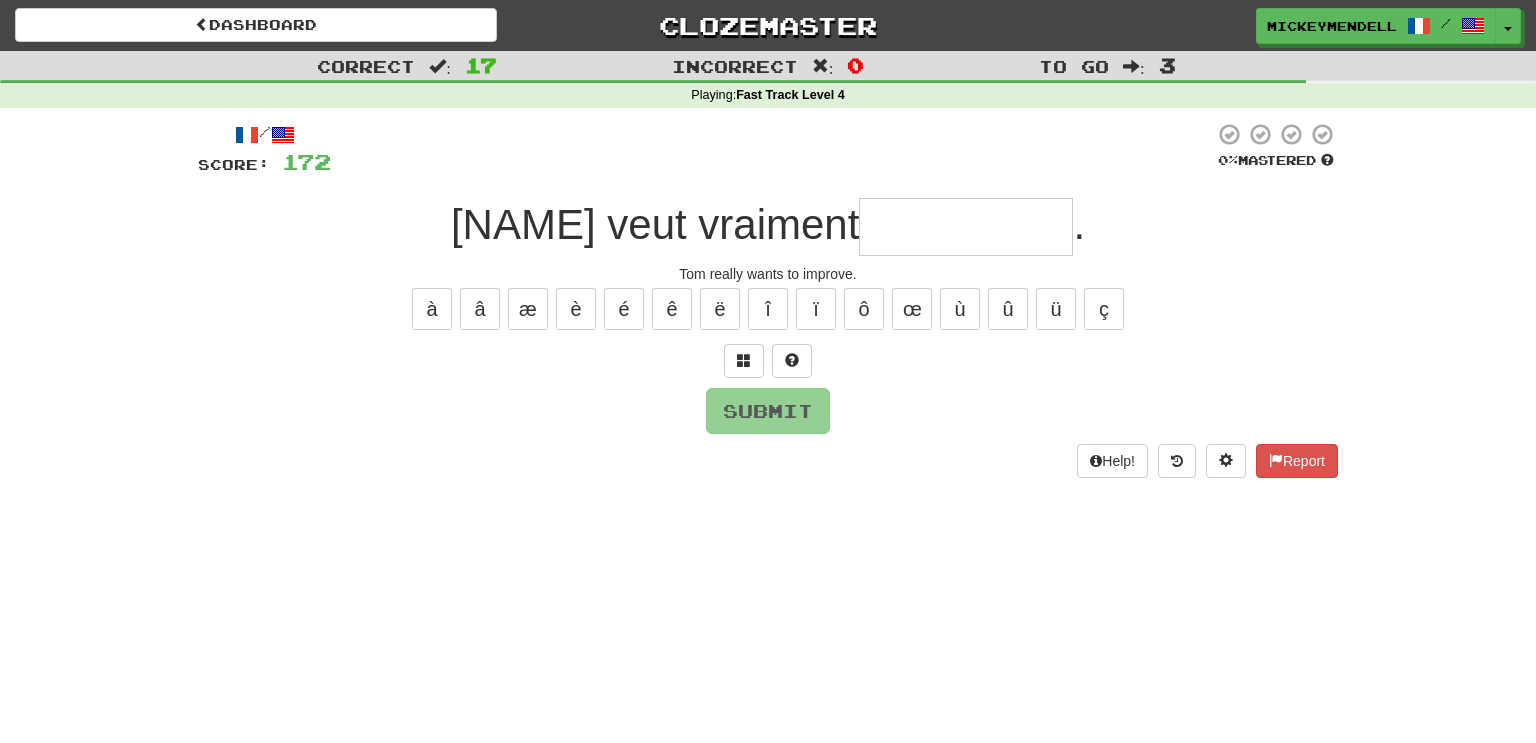 type on "*" 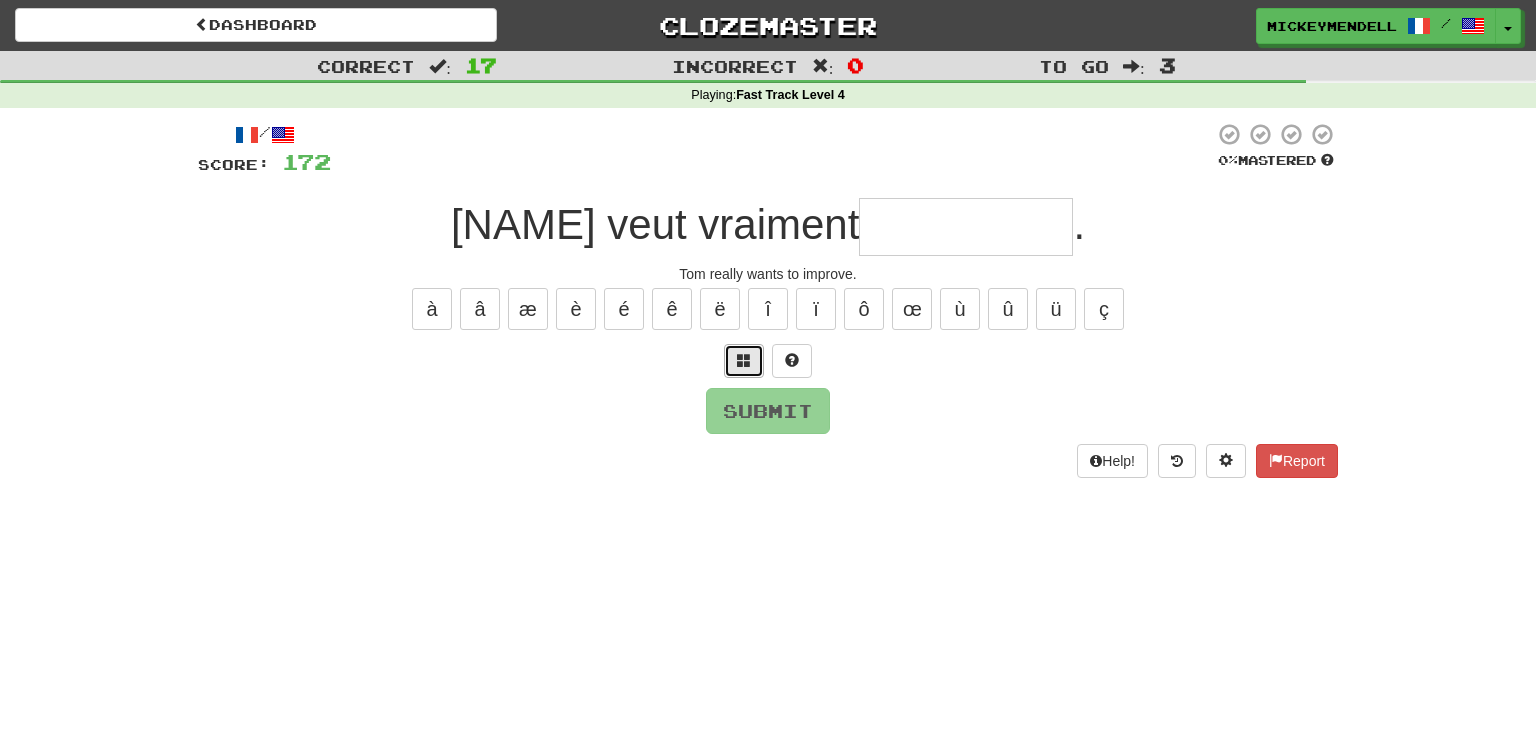 click at bounding box center (744, 361) 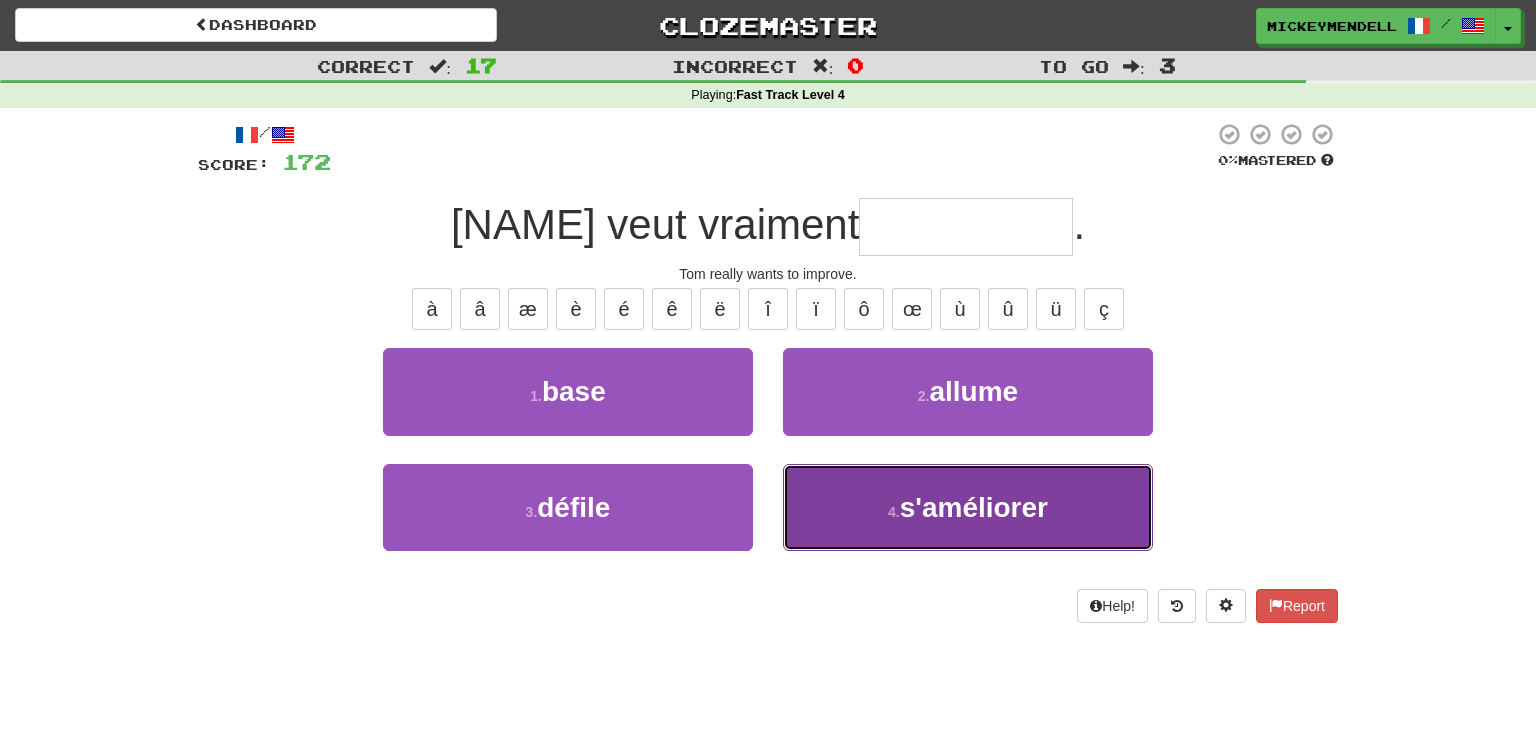 click on "s'améliorer" at bounding box center [974, 507] 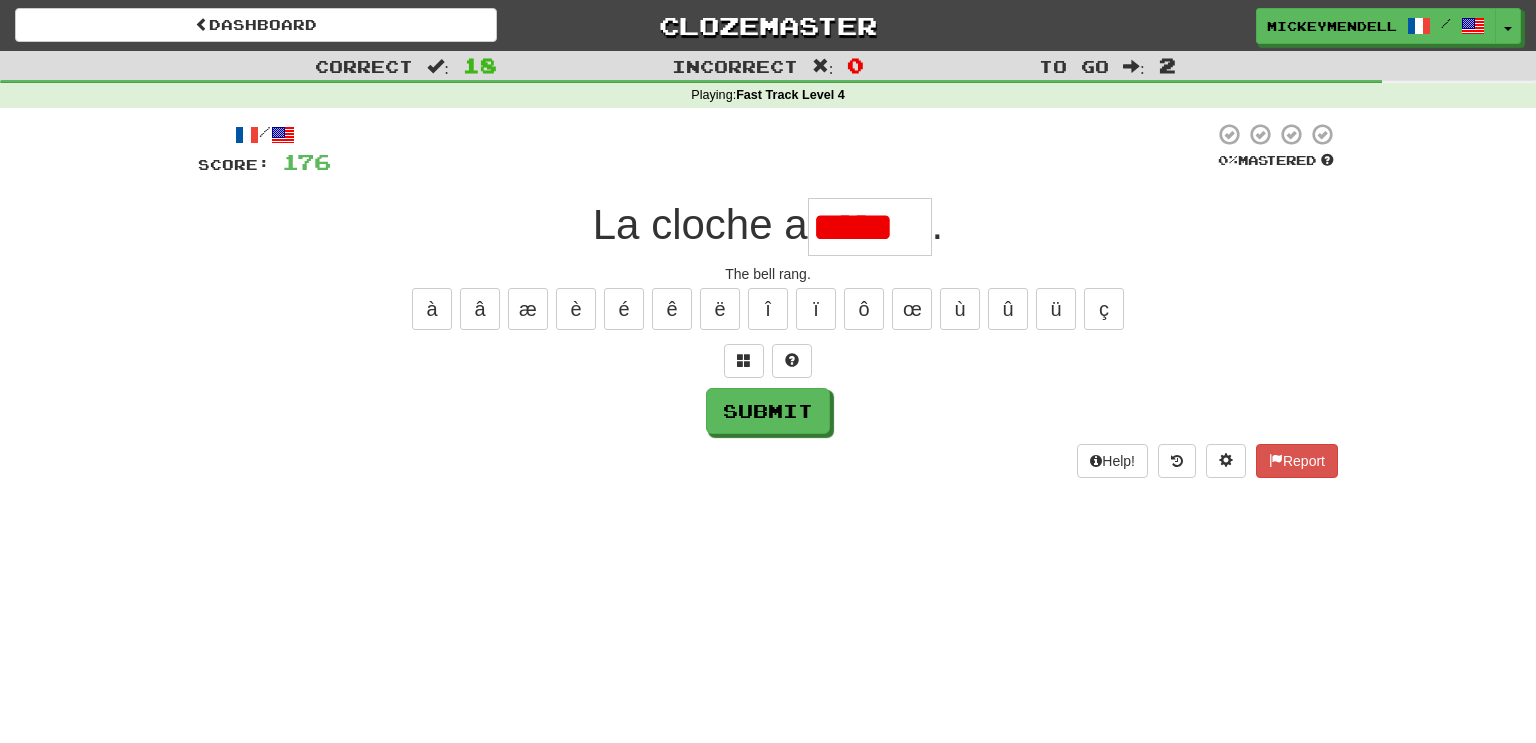 type on "*****" 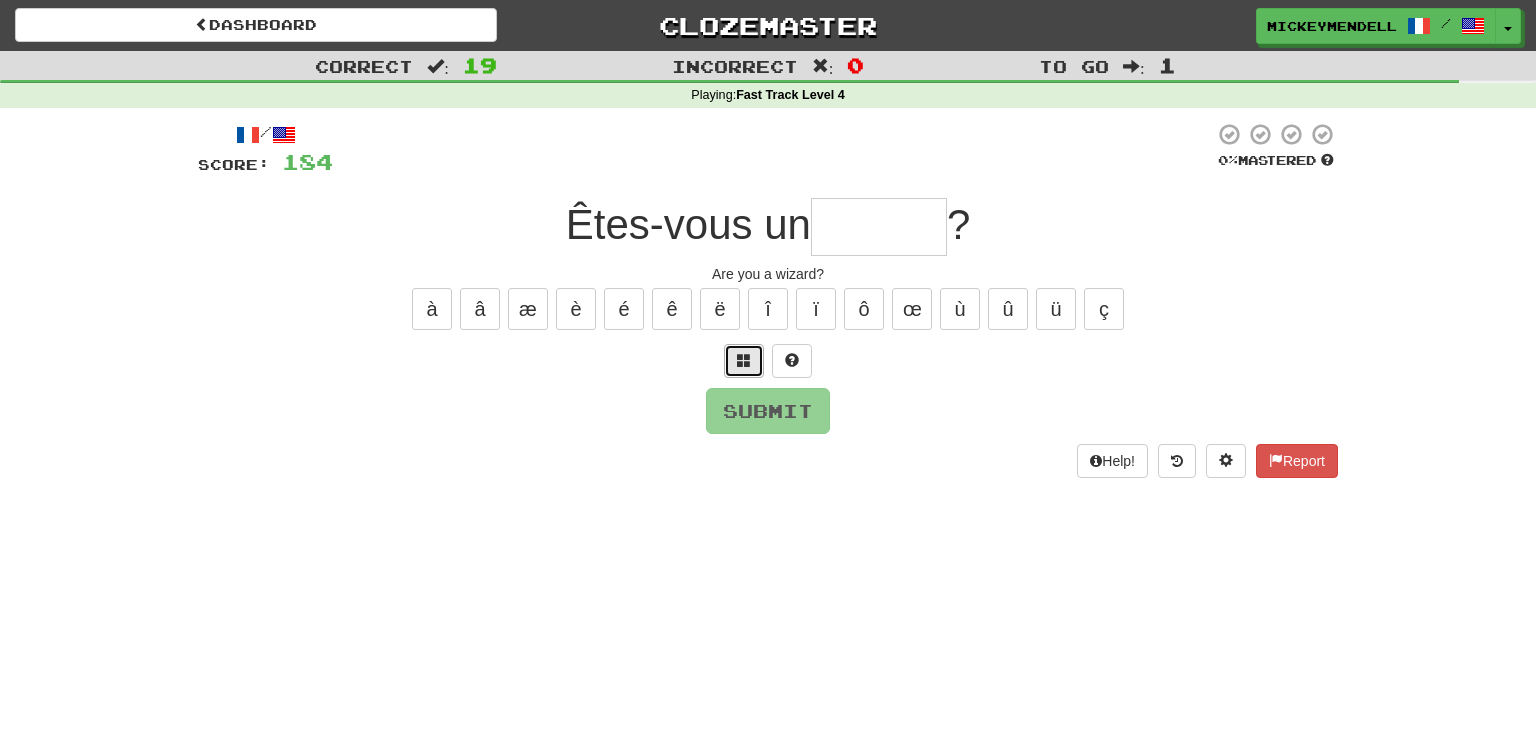 click at bounding box center (744, 361) 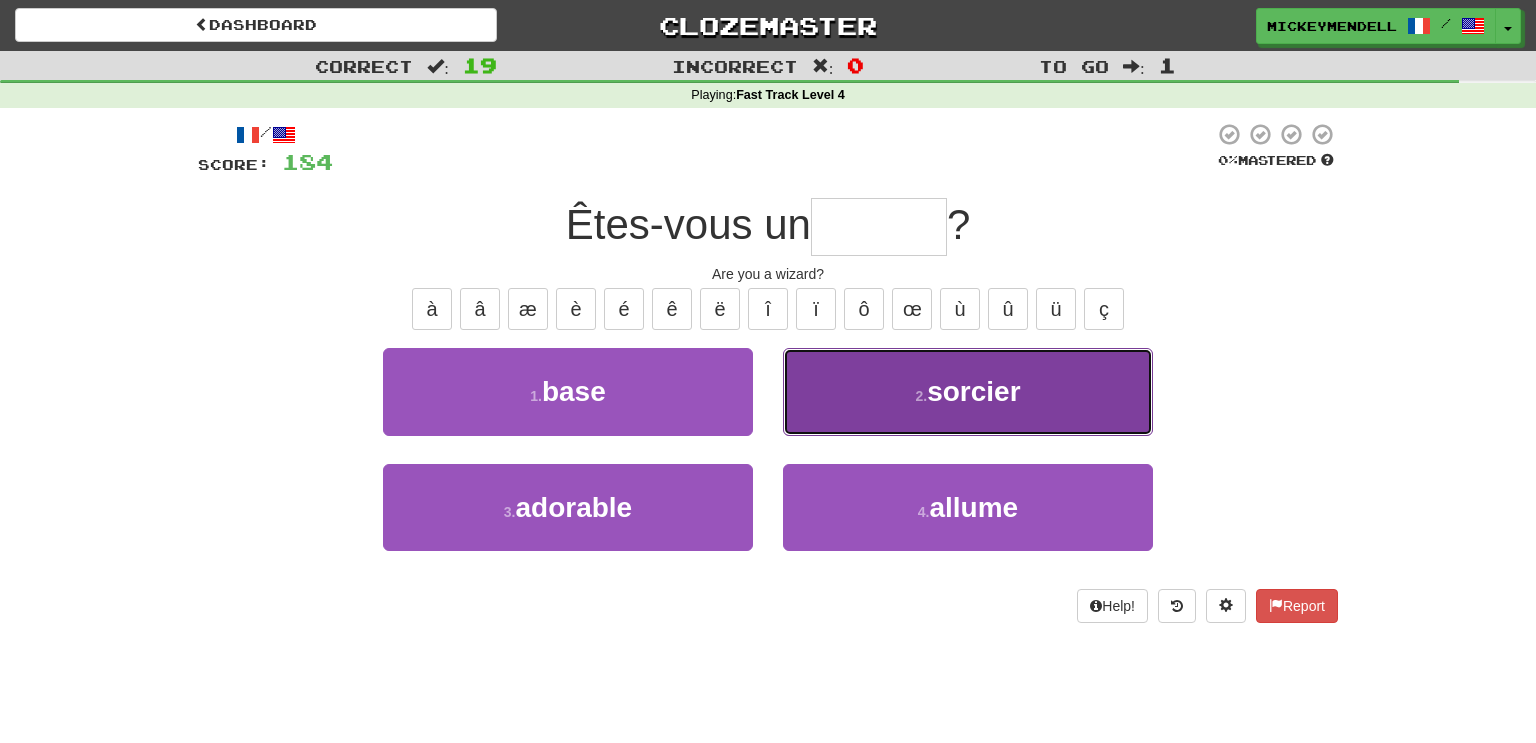 click on "2 .  sorcier" at bounding box center [968, 391] 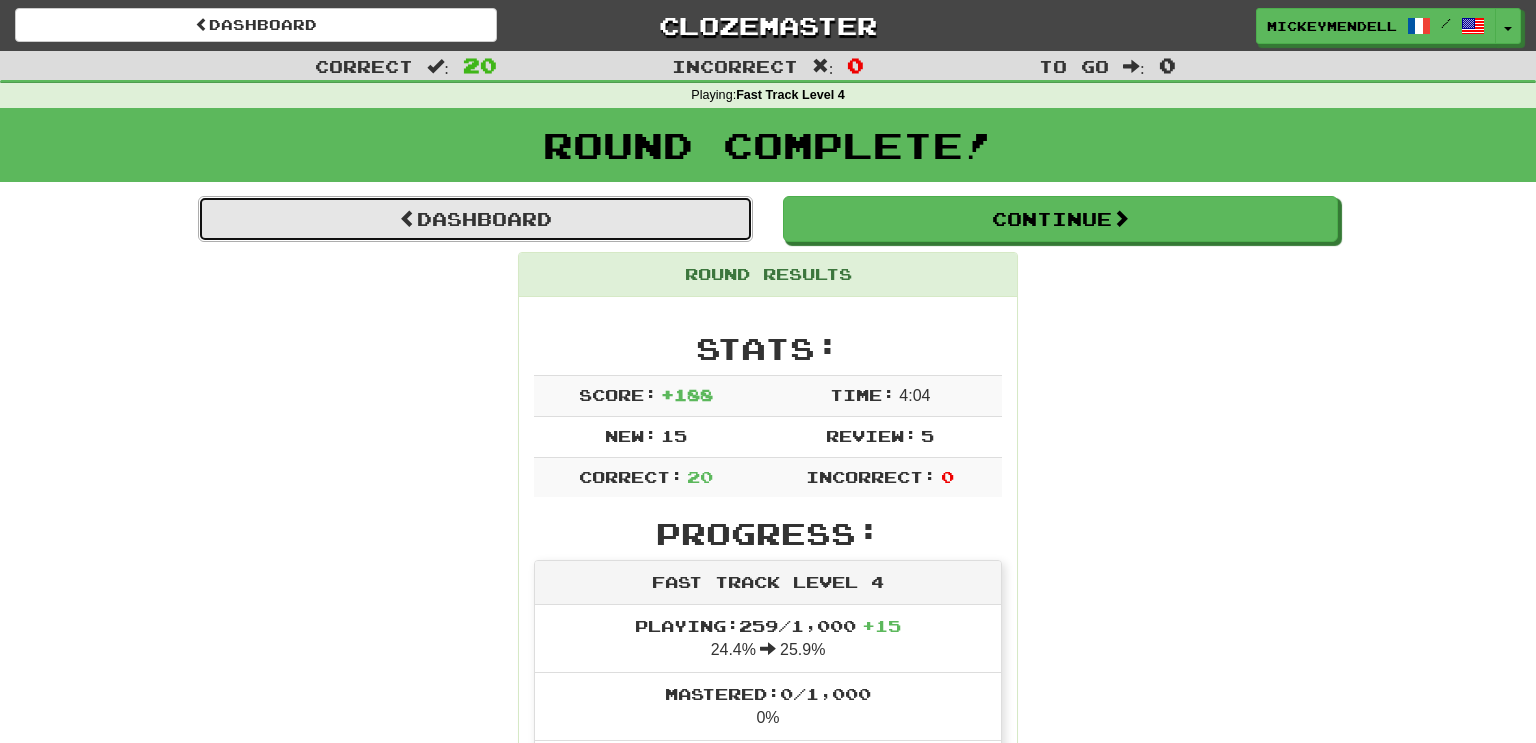 click on "Dashboard" at bounding box center [475, 219] 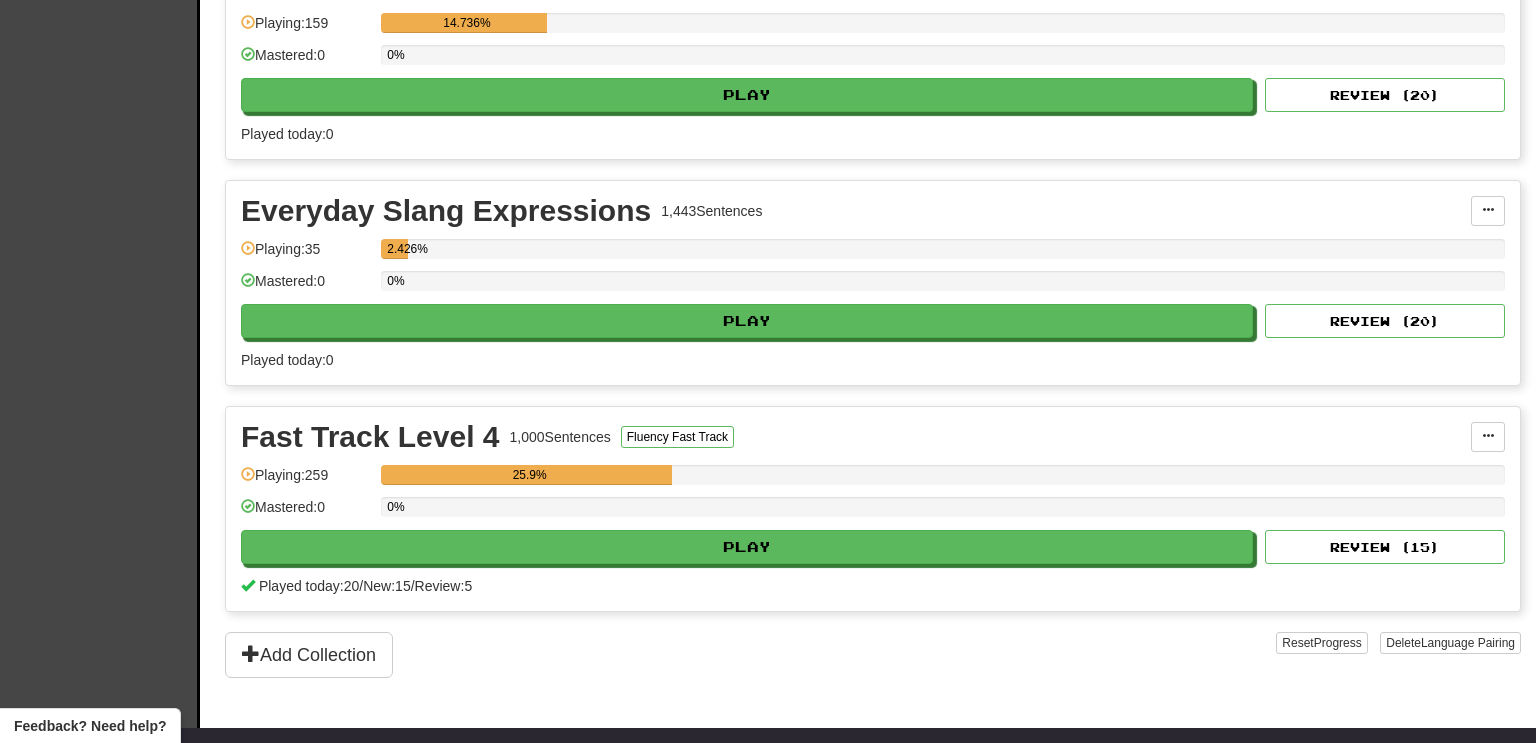 scroll, scrollTop: 965, scrollLeft: 0, axis: vertical 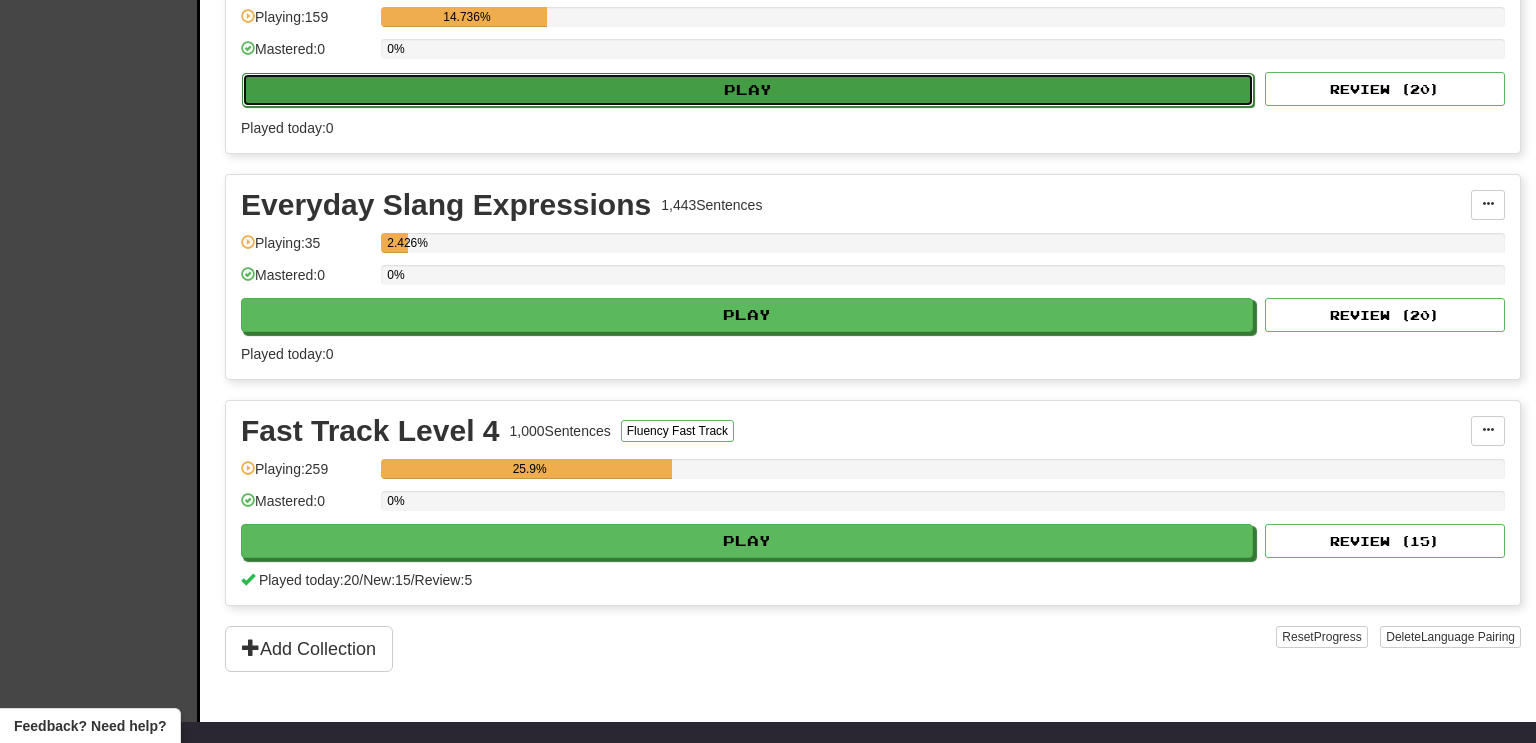 click on "Play" at bounding box center [748, 90] 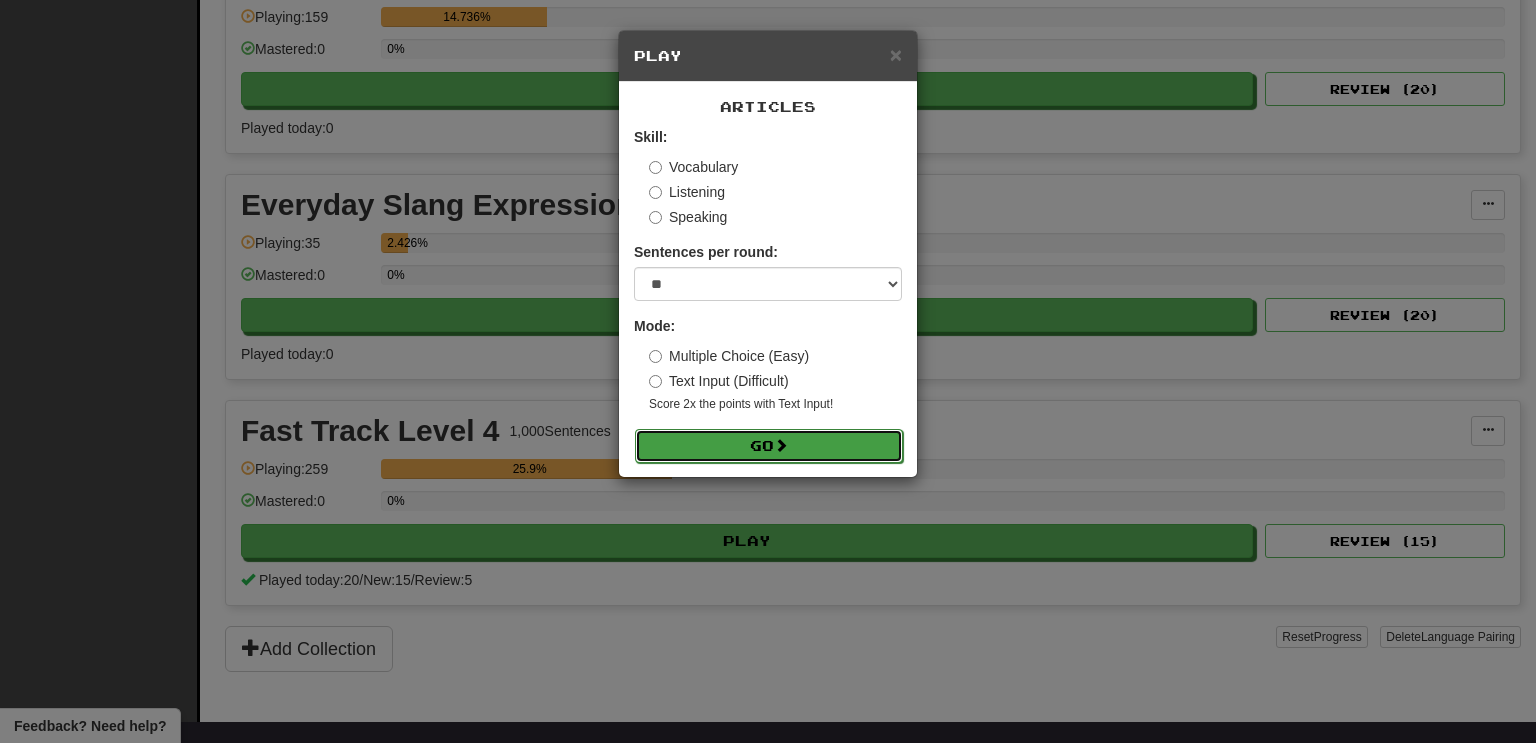 click at bounding box center (781, 445) 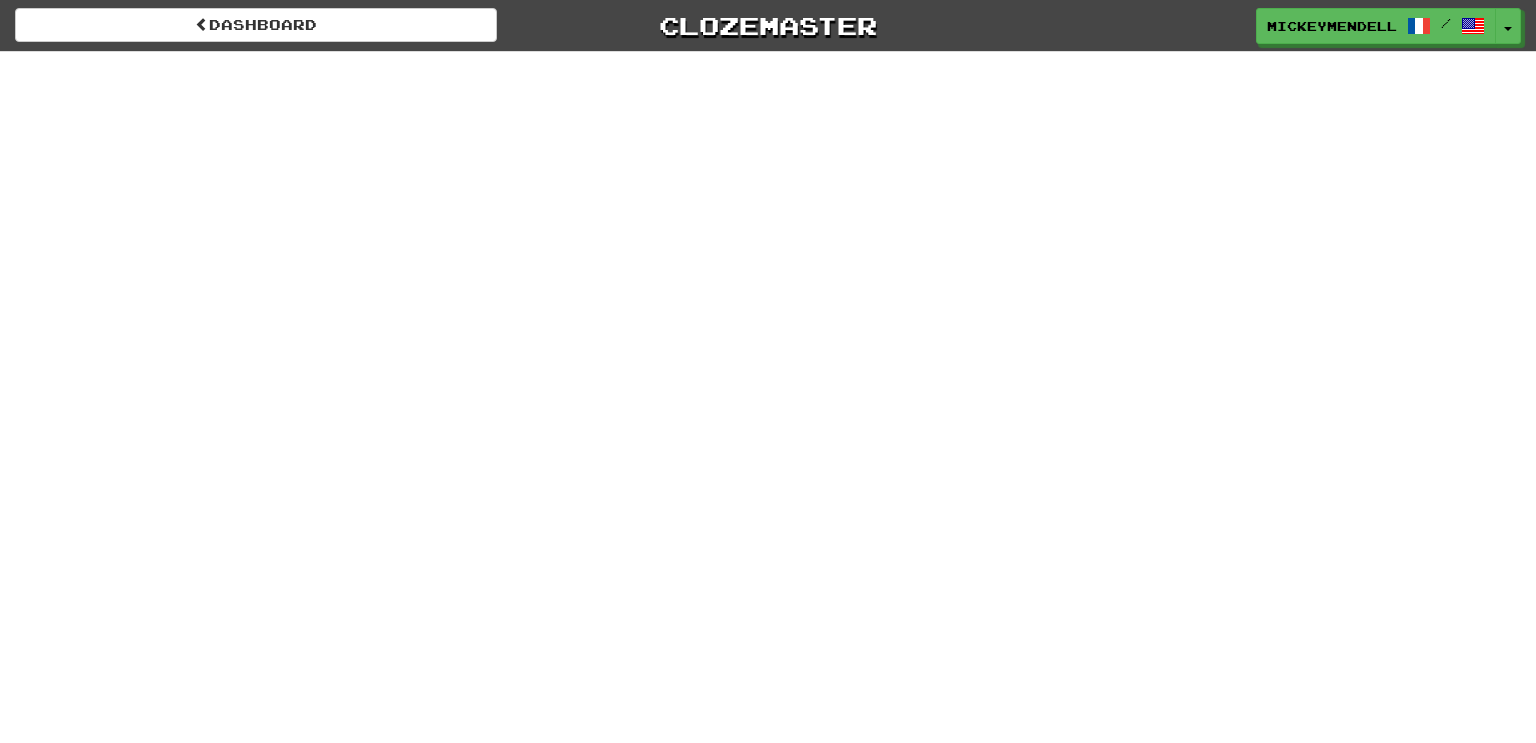 scroll, scrollTop: 0, scrollLeft: 0, axis: both 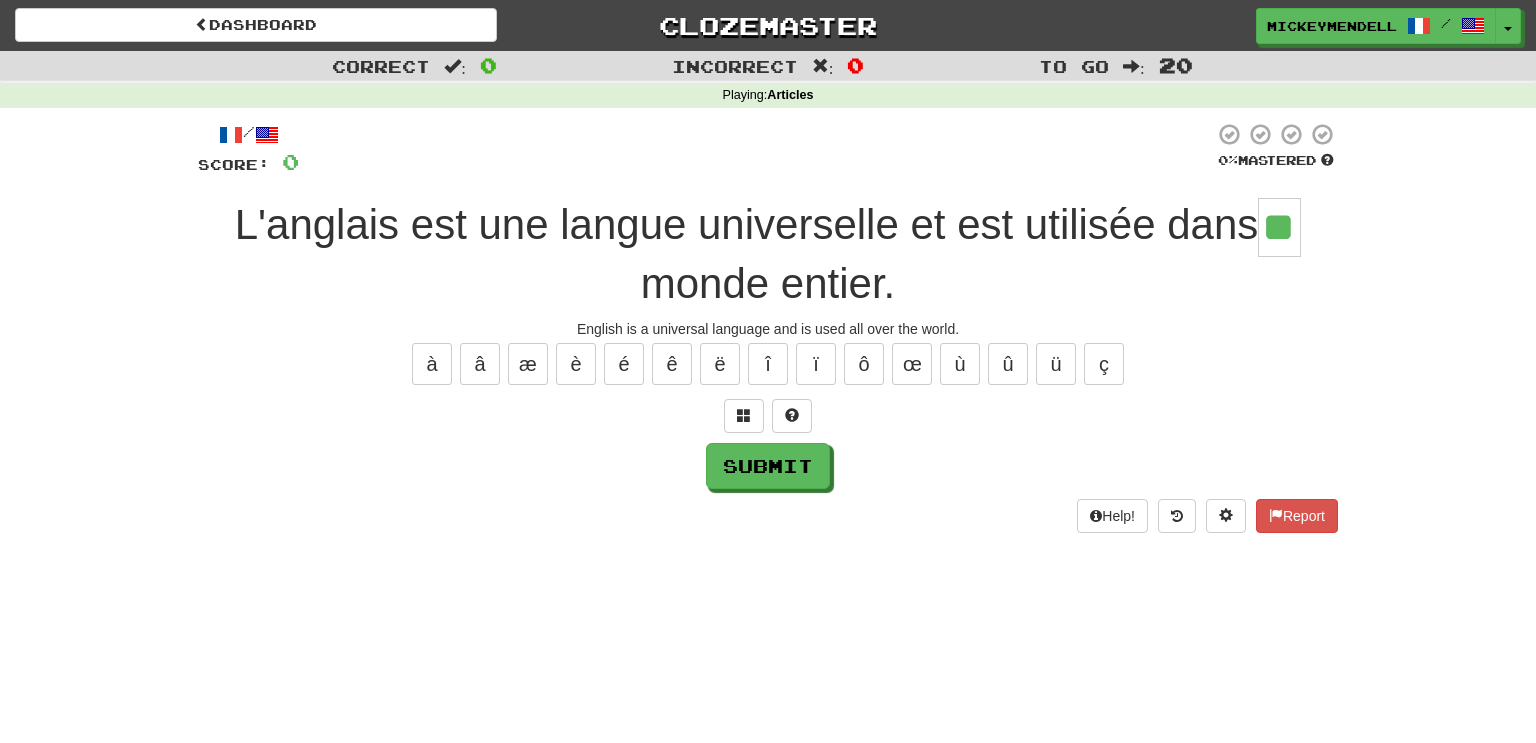 type on "**" 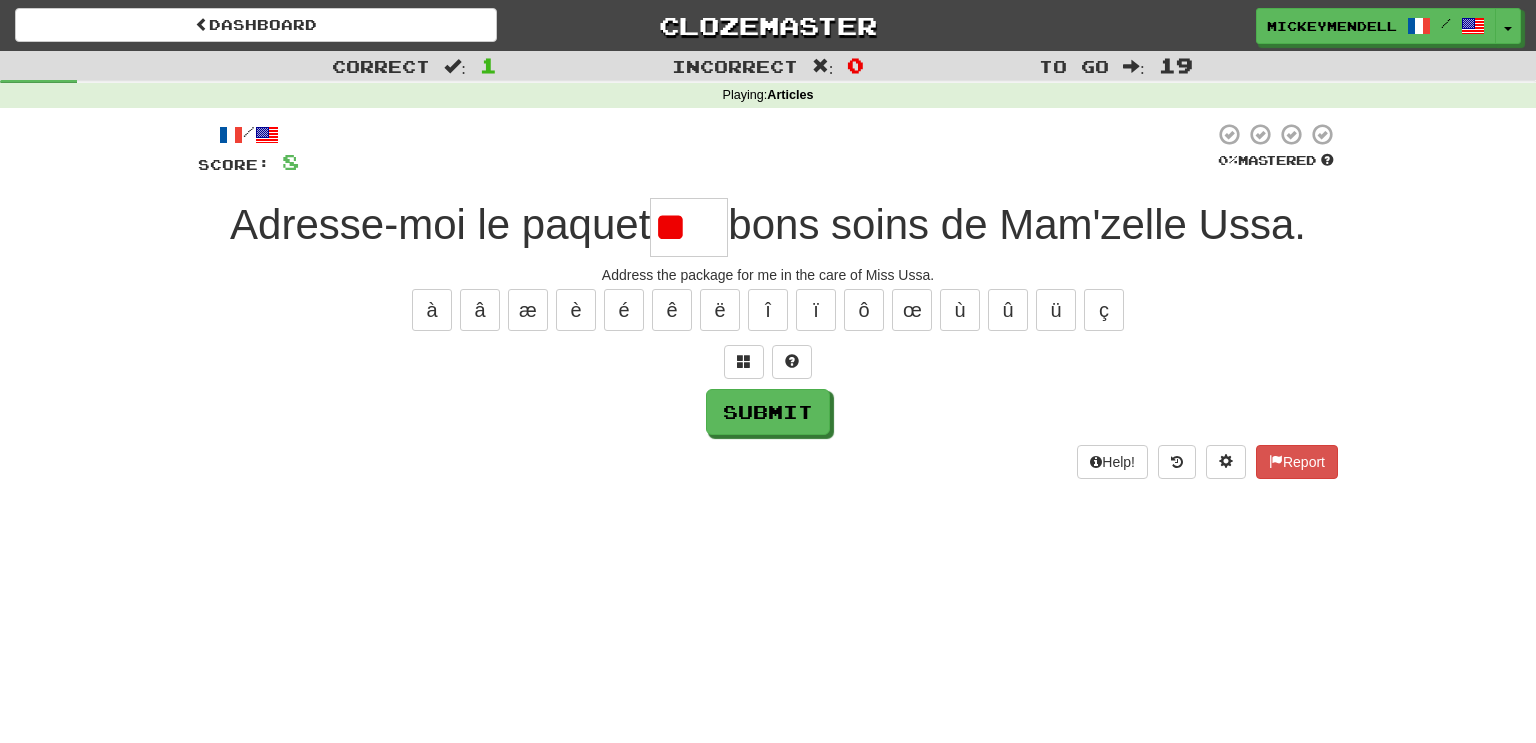 type on "*" 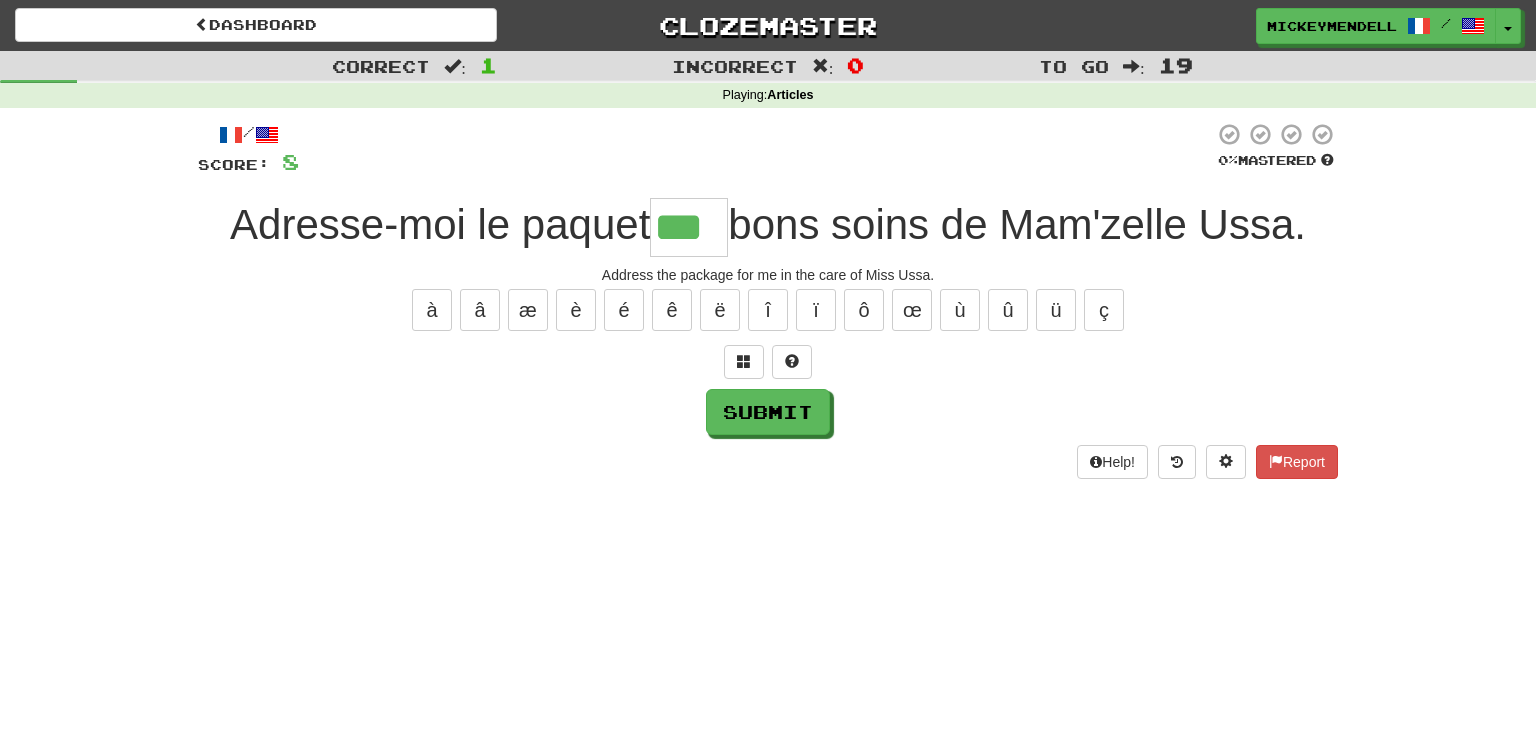 type on "***" 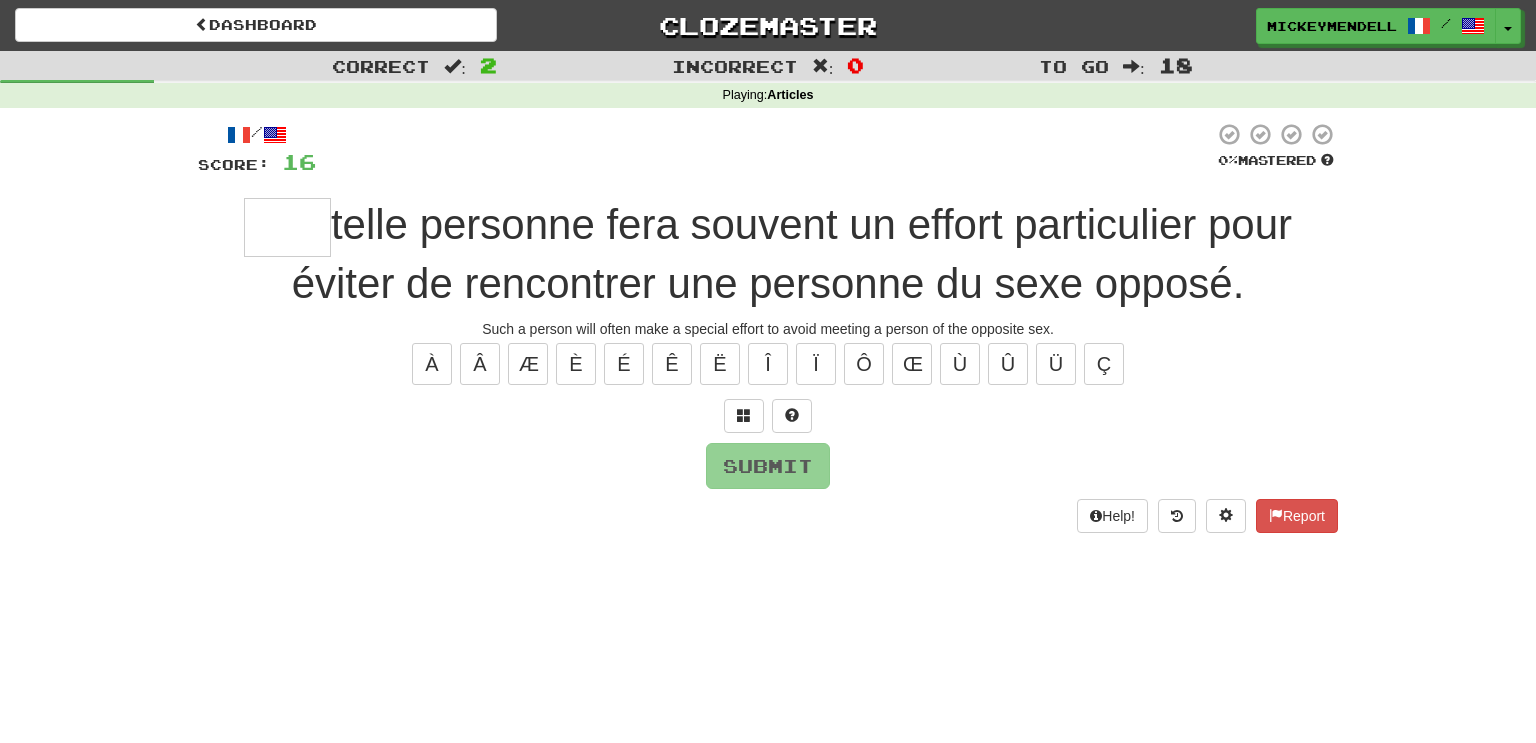 type on "*" 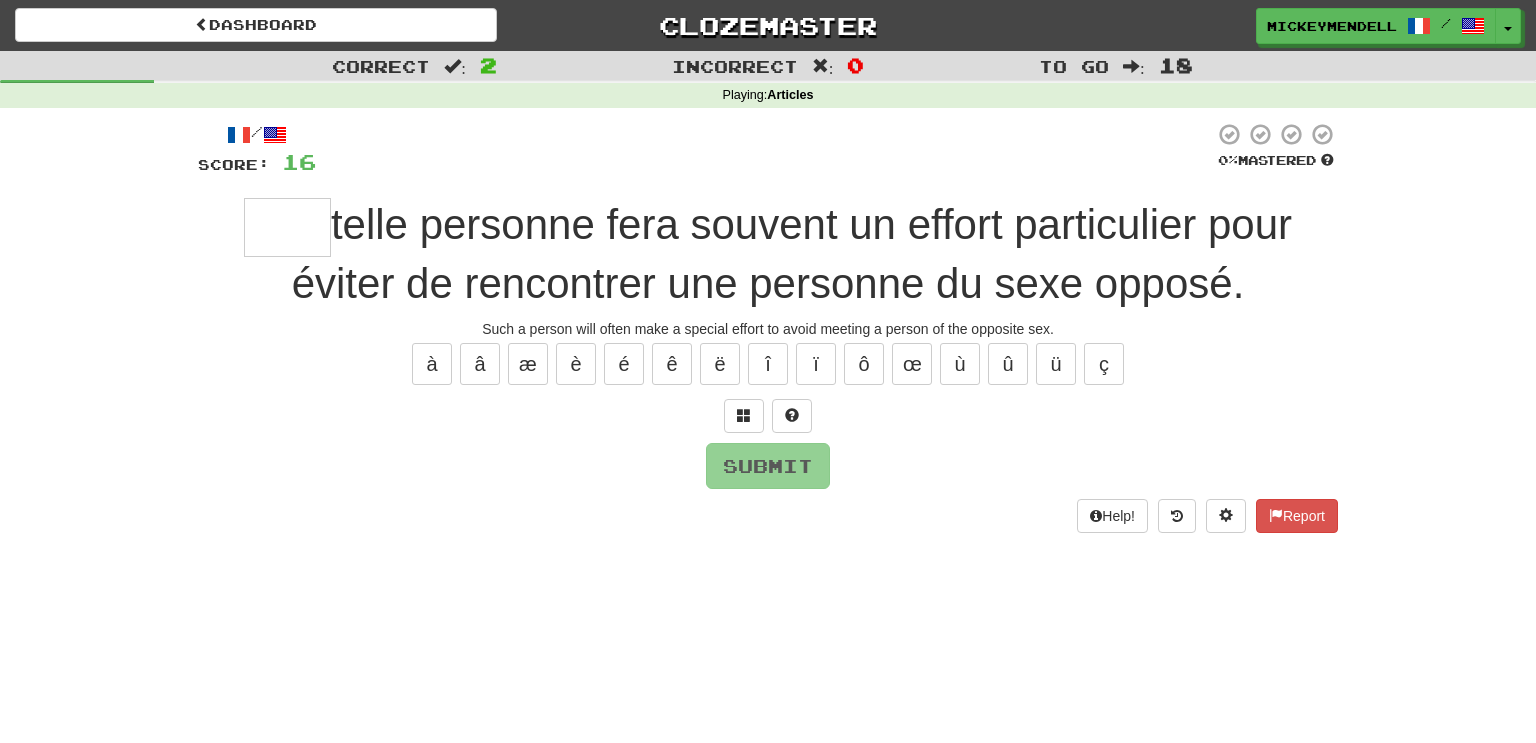 type on "*" 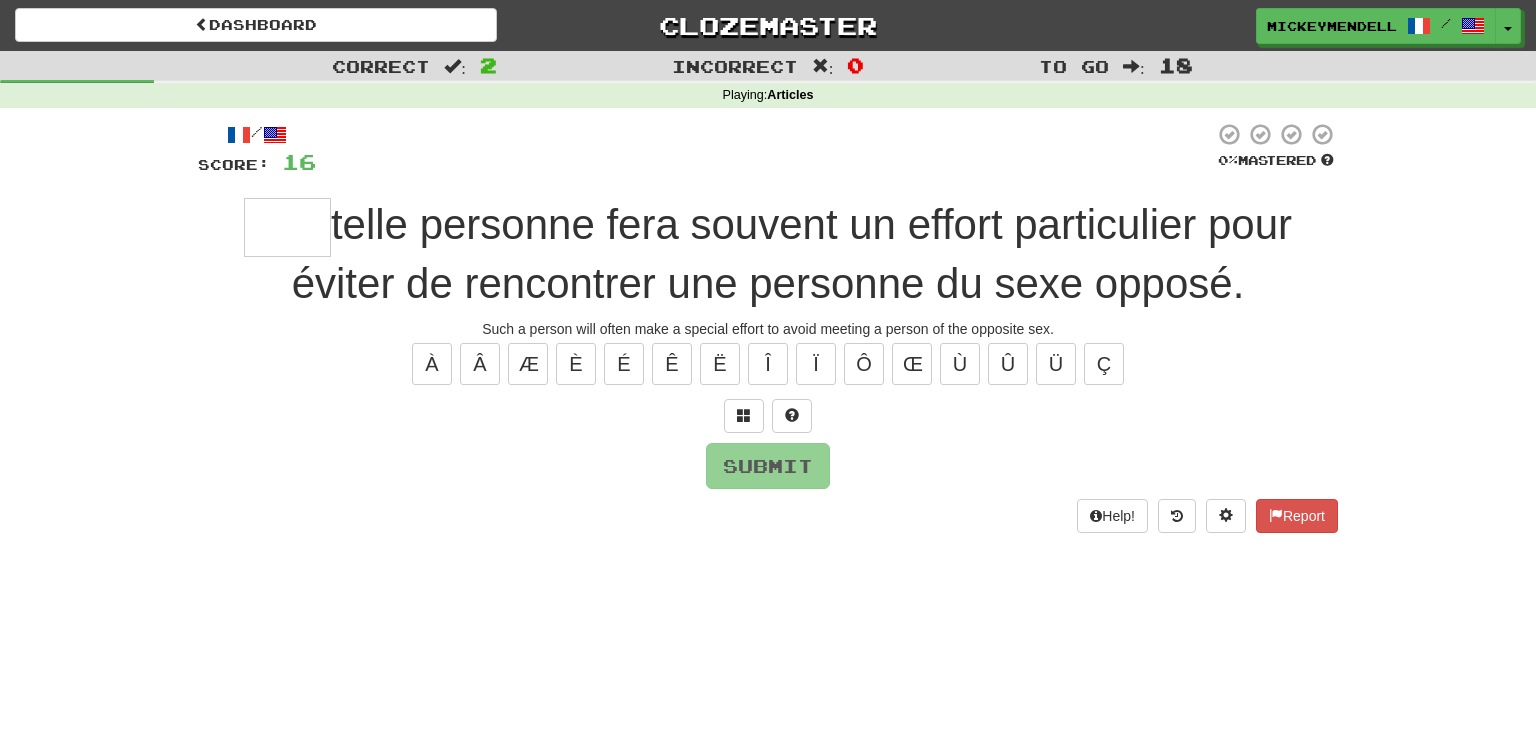 type on "*" 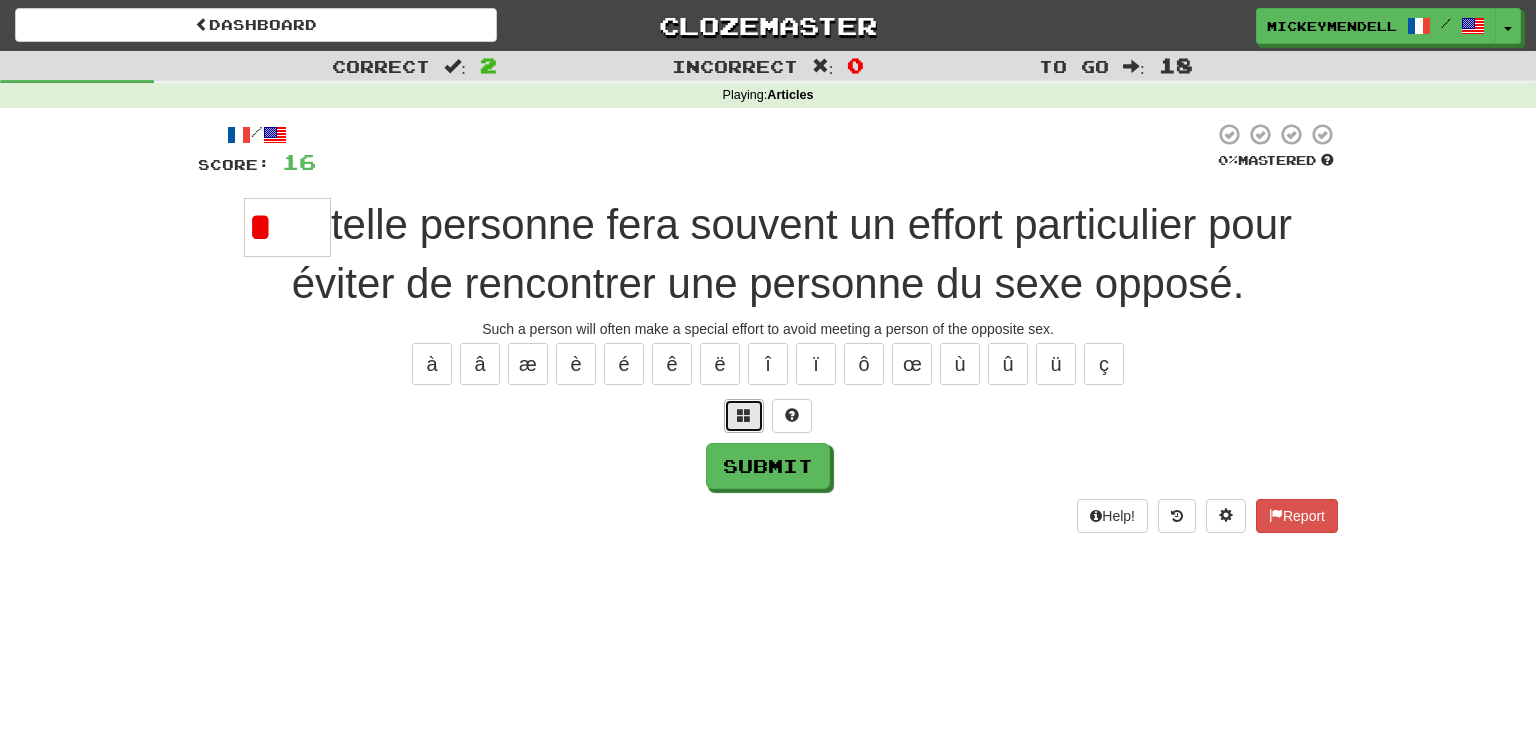 click at bounding box center [744, 416] 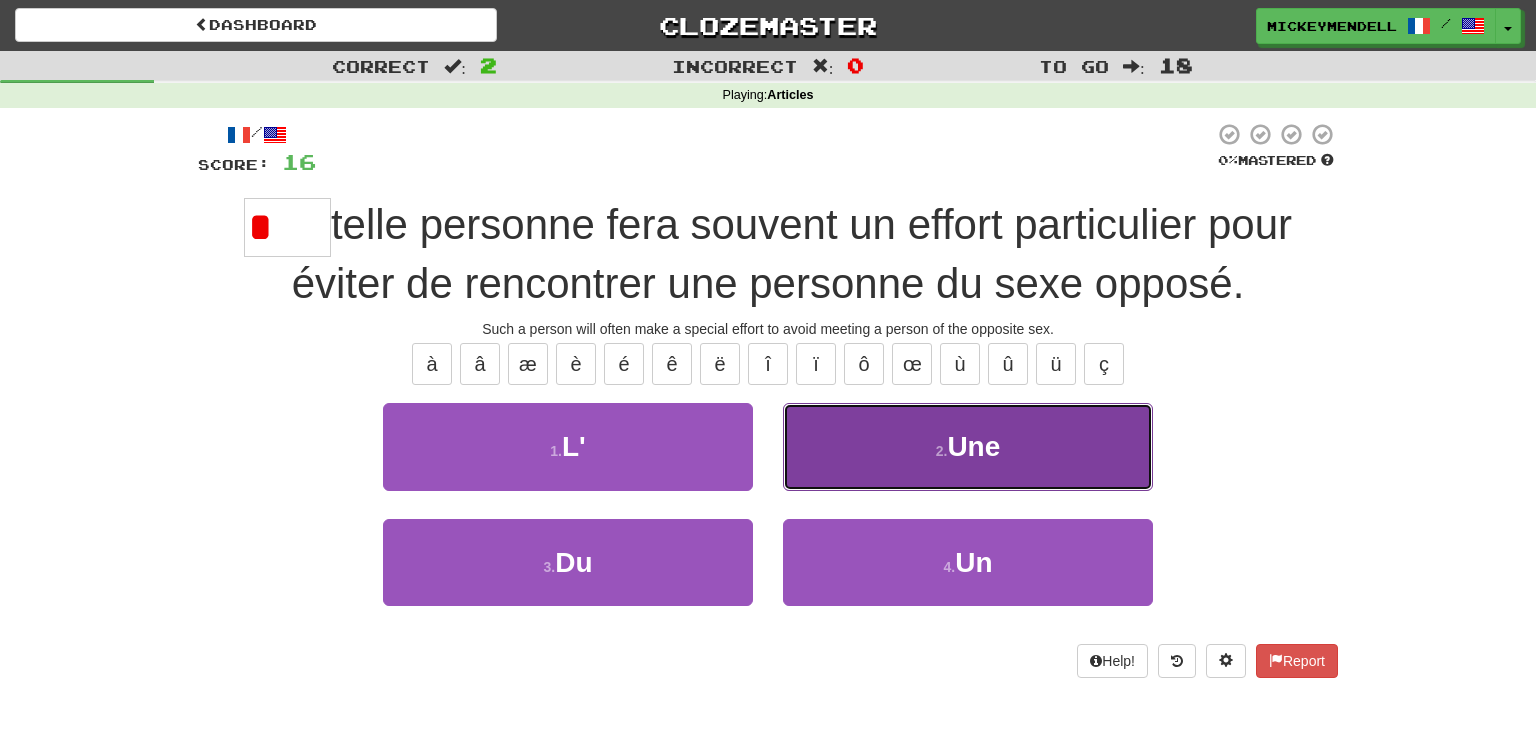 click on "2 .  Une" at bounding box center [968, 446] 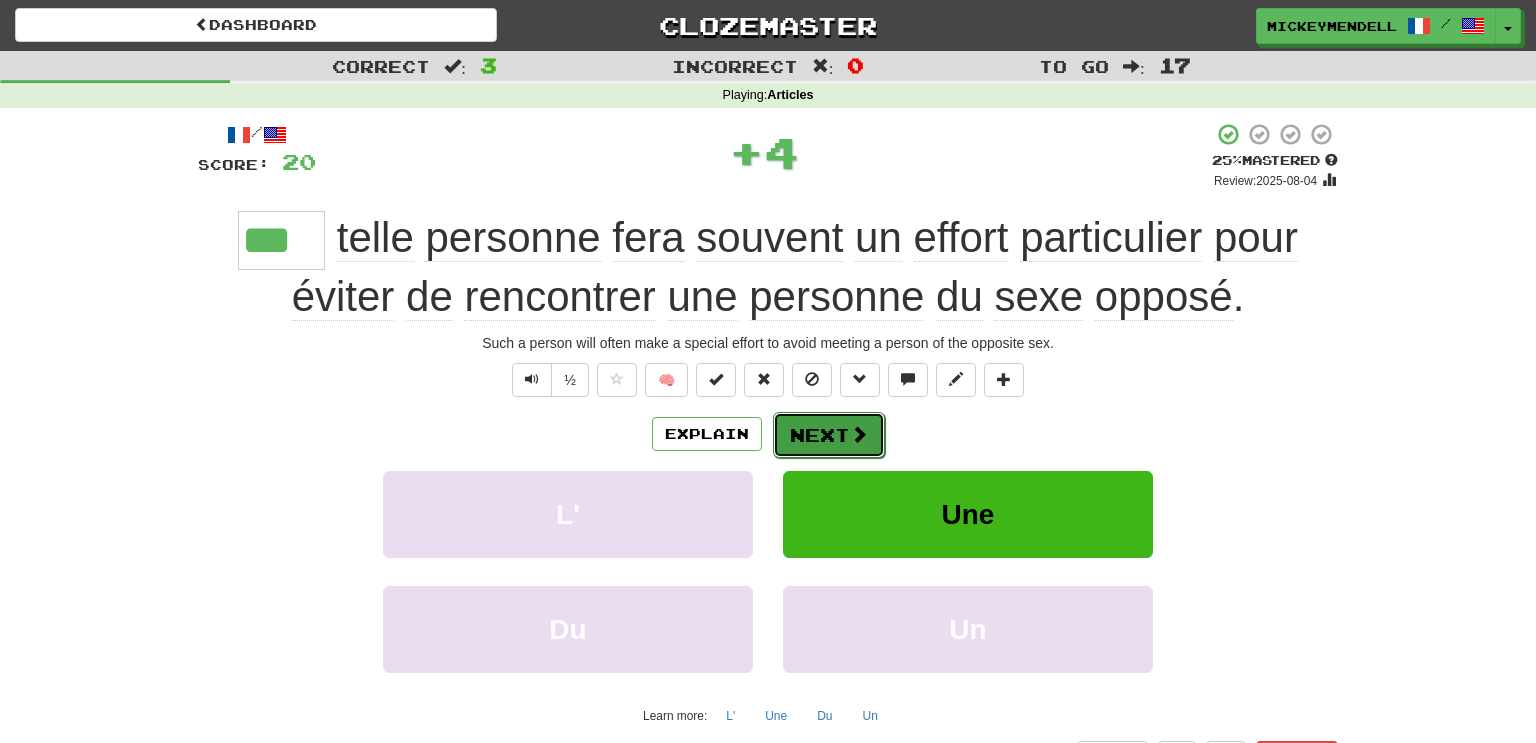 click on "Next" at bounding box center (829, 435) 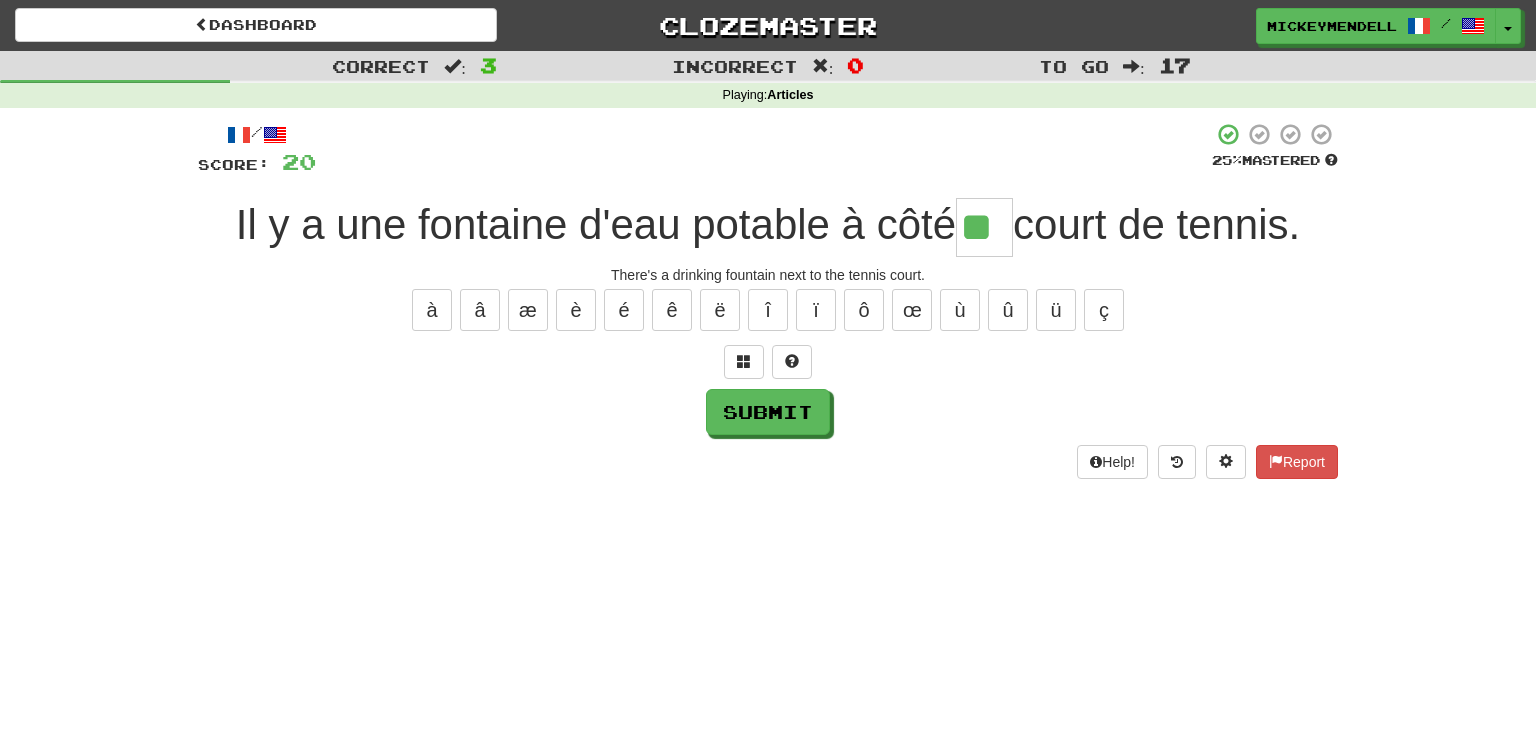 type on "**" 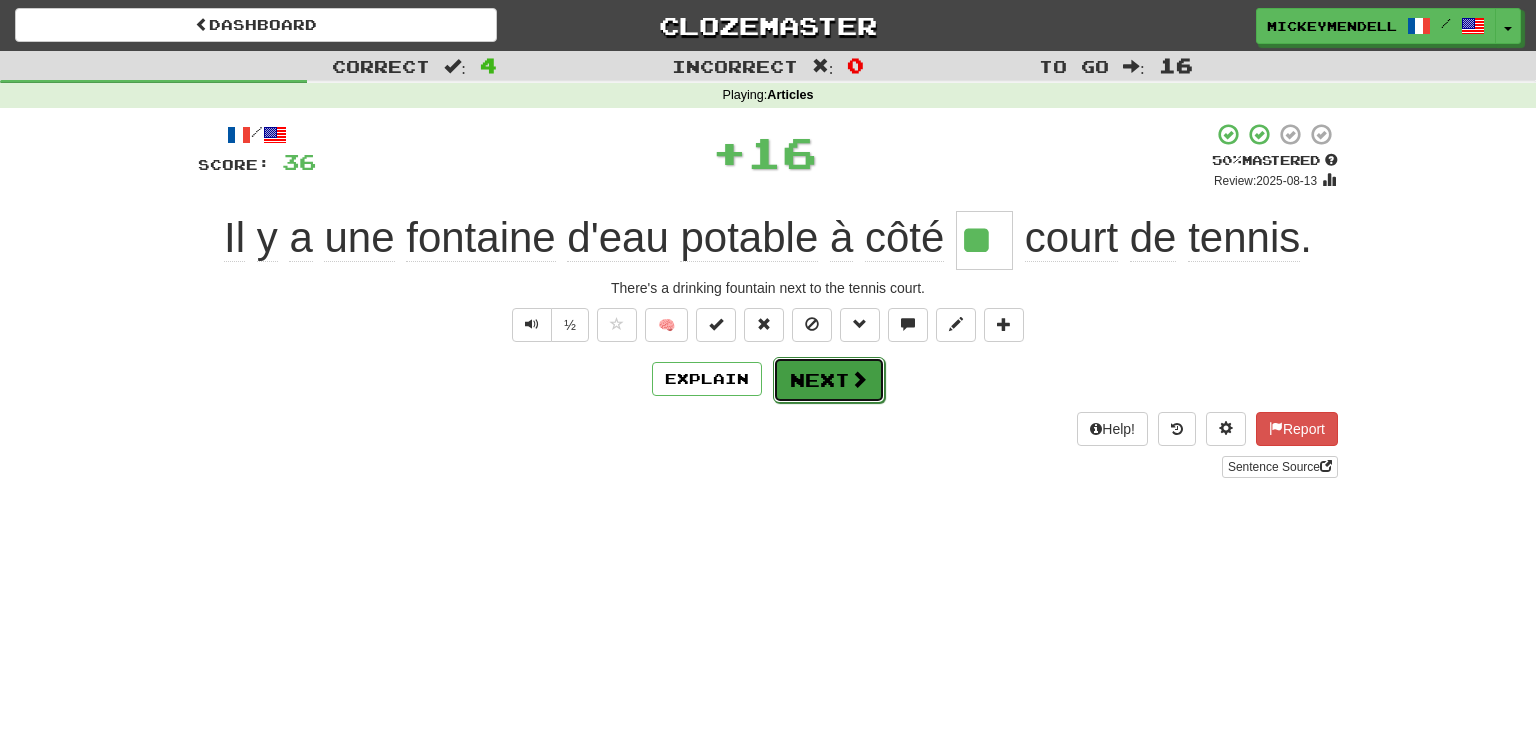 click at bounding box center (859, 379) 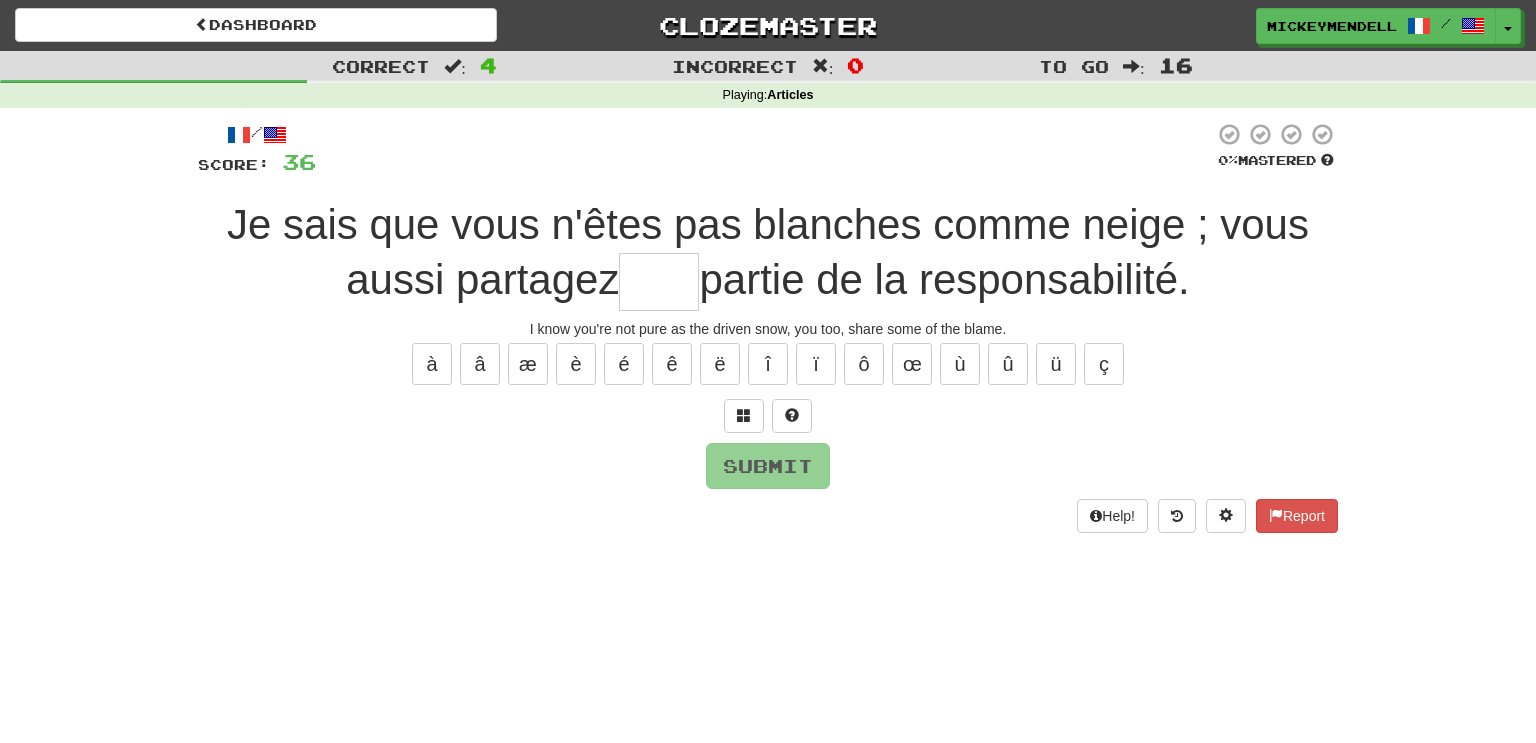 type on "*" 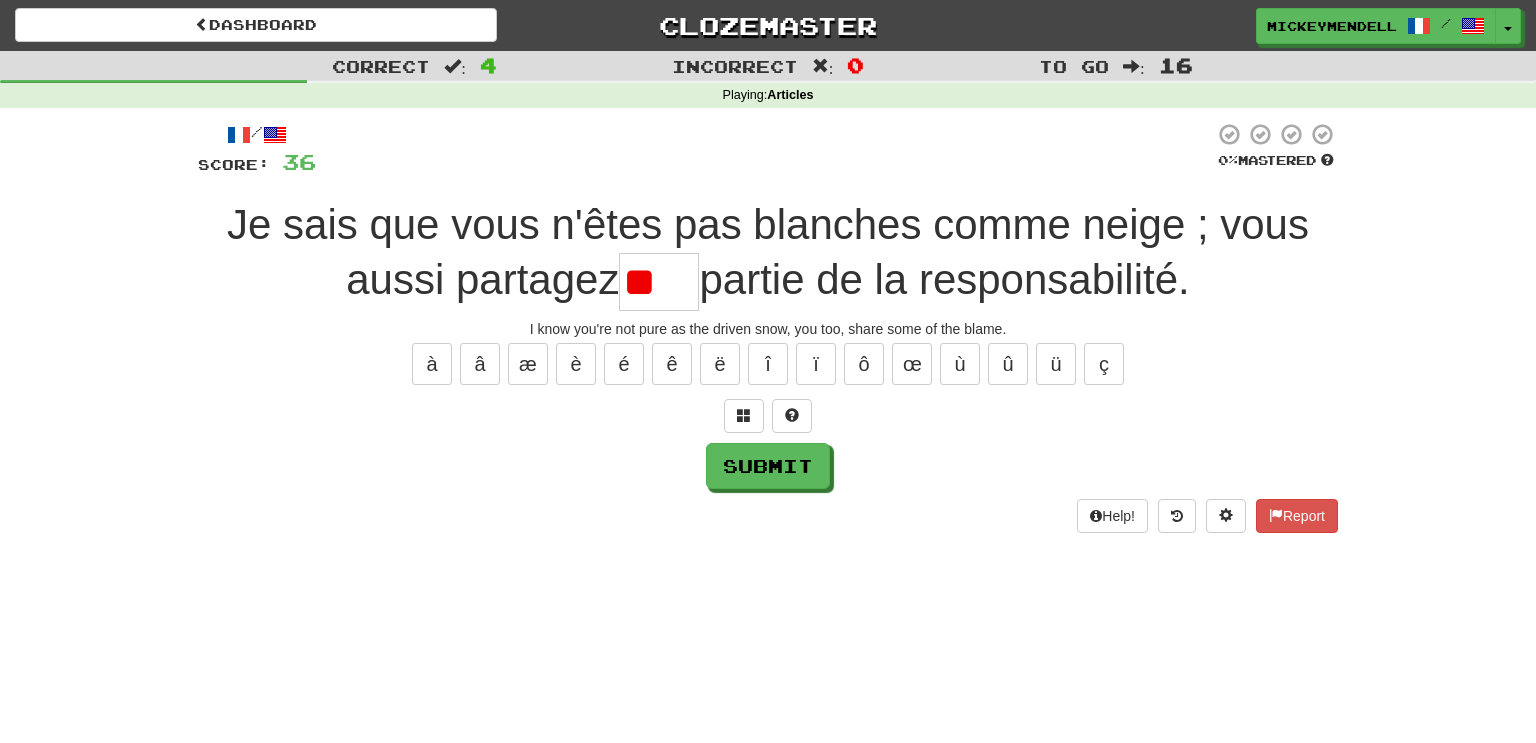 type on "*" 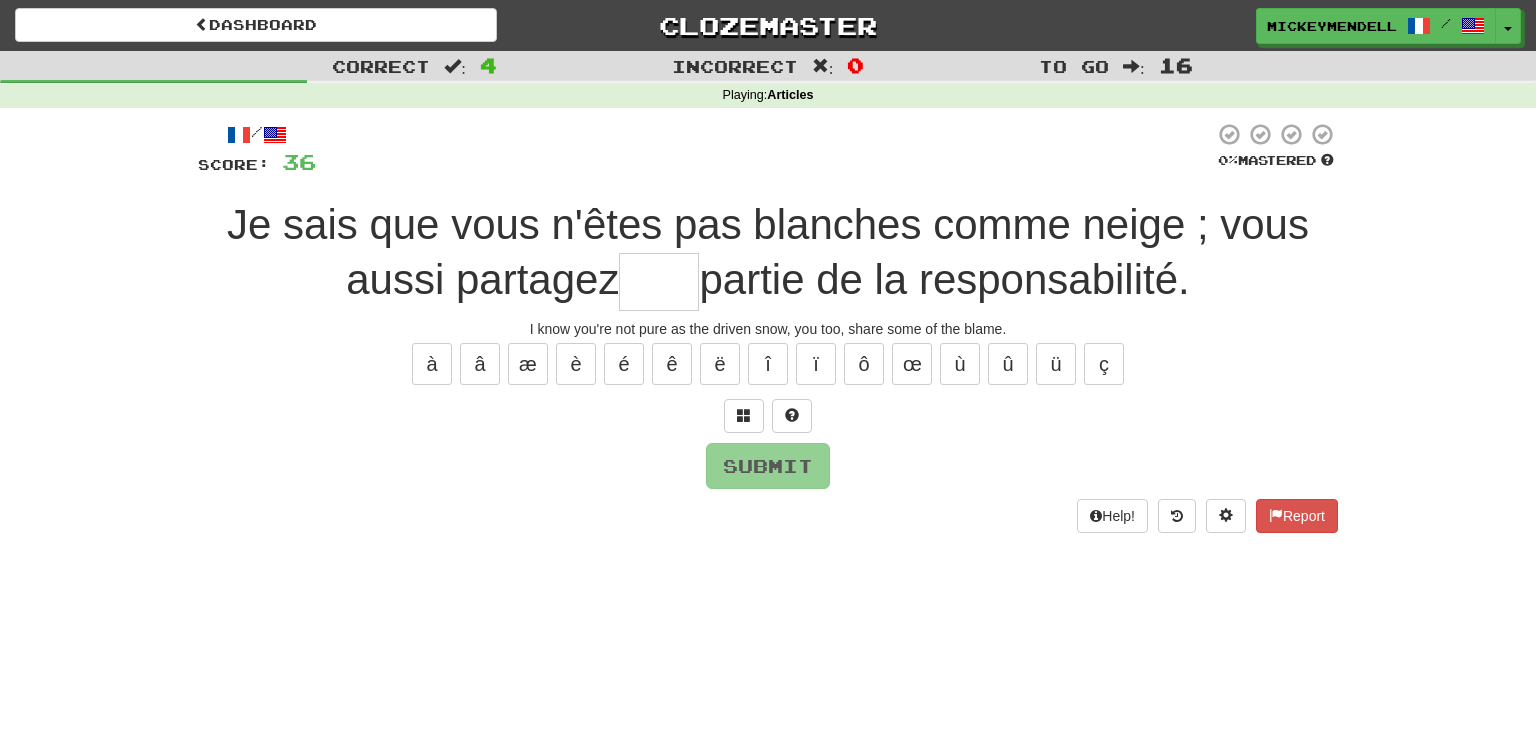 type on "*" 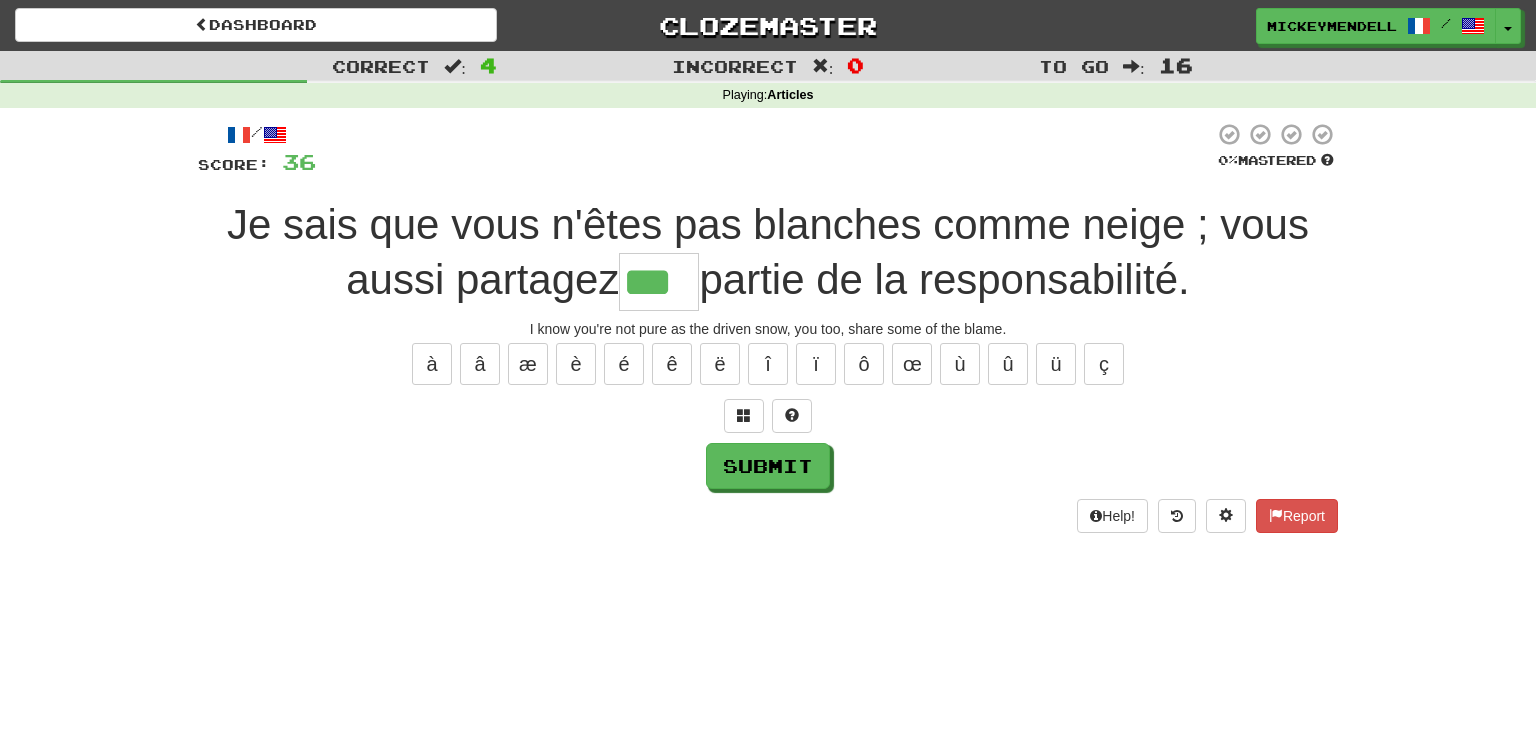 type on "***" 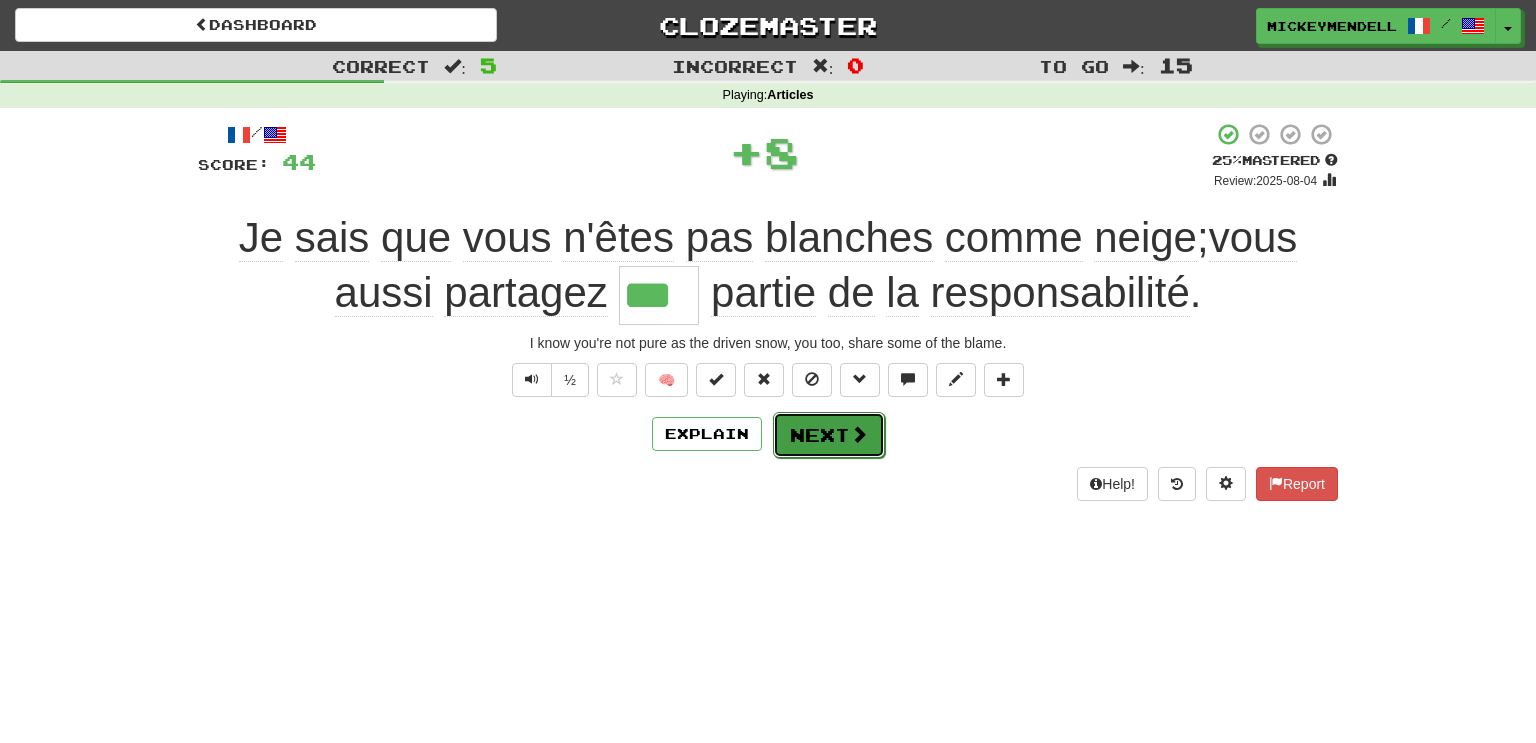 click on "Next" at bounding box center [829, 435] 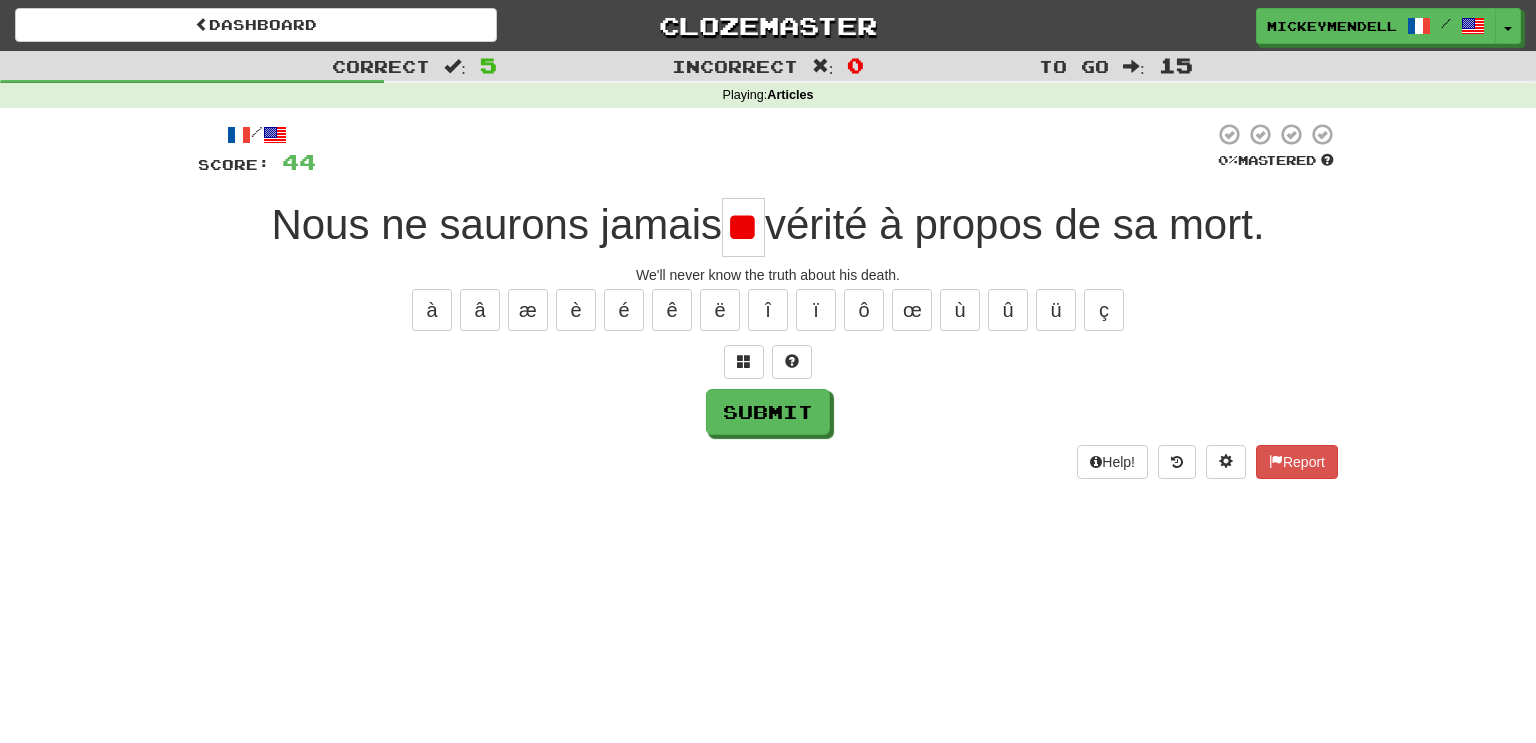 scroll, scrollTop: 0, scrollLeft: 11, axis: horizontal 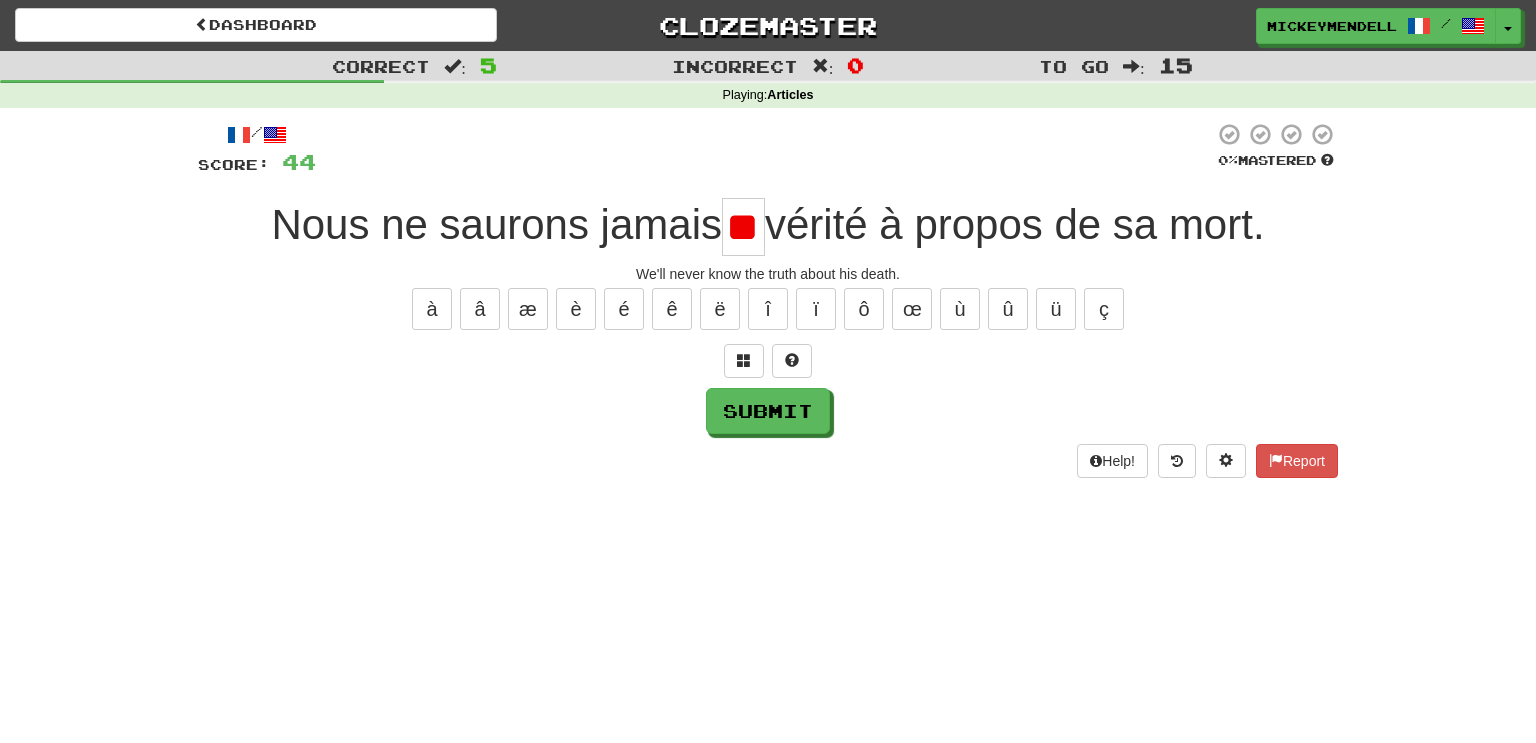 type on "*" 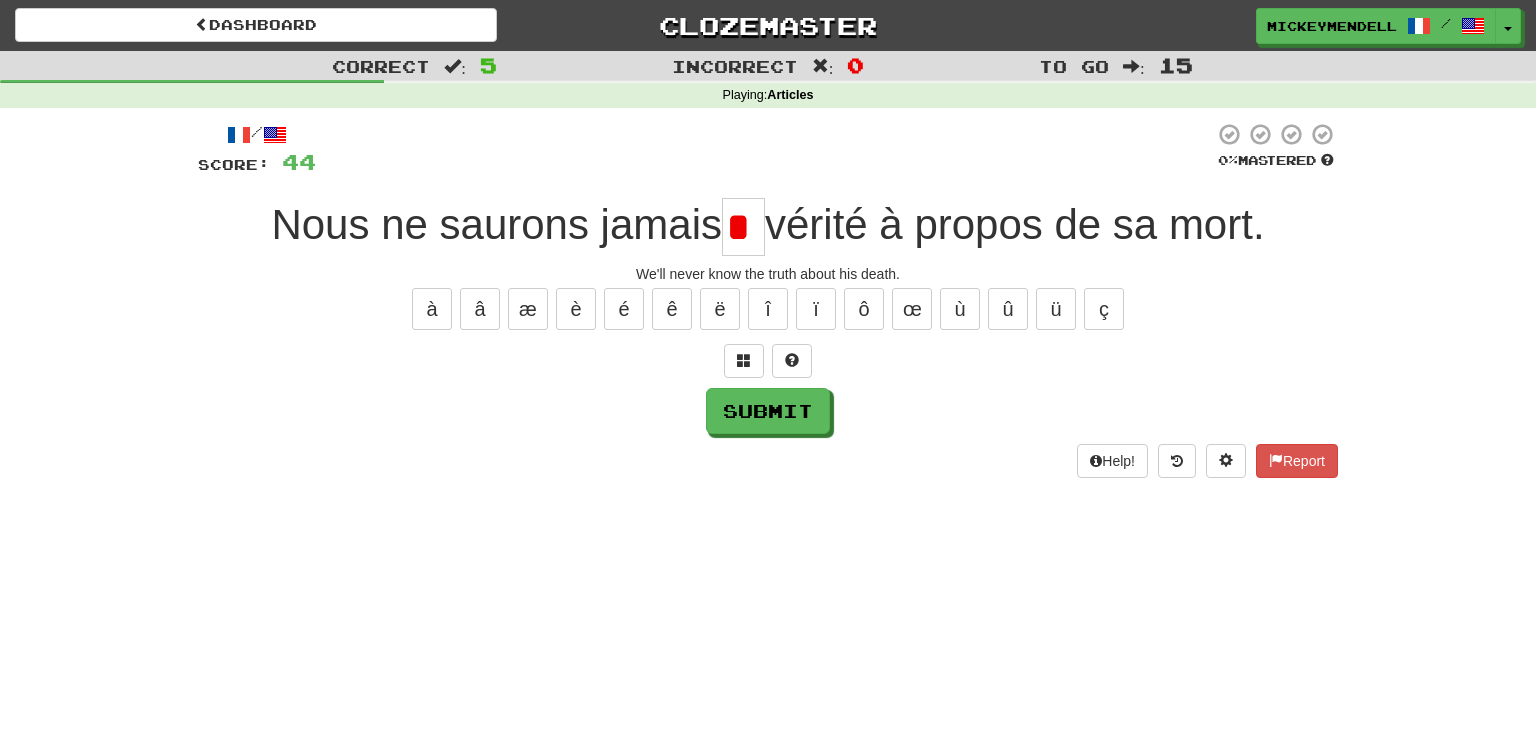 scroll, scrollTop: 0, scrollLeft: 0, axis: both 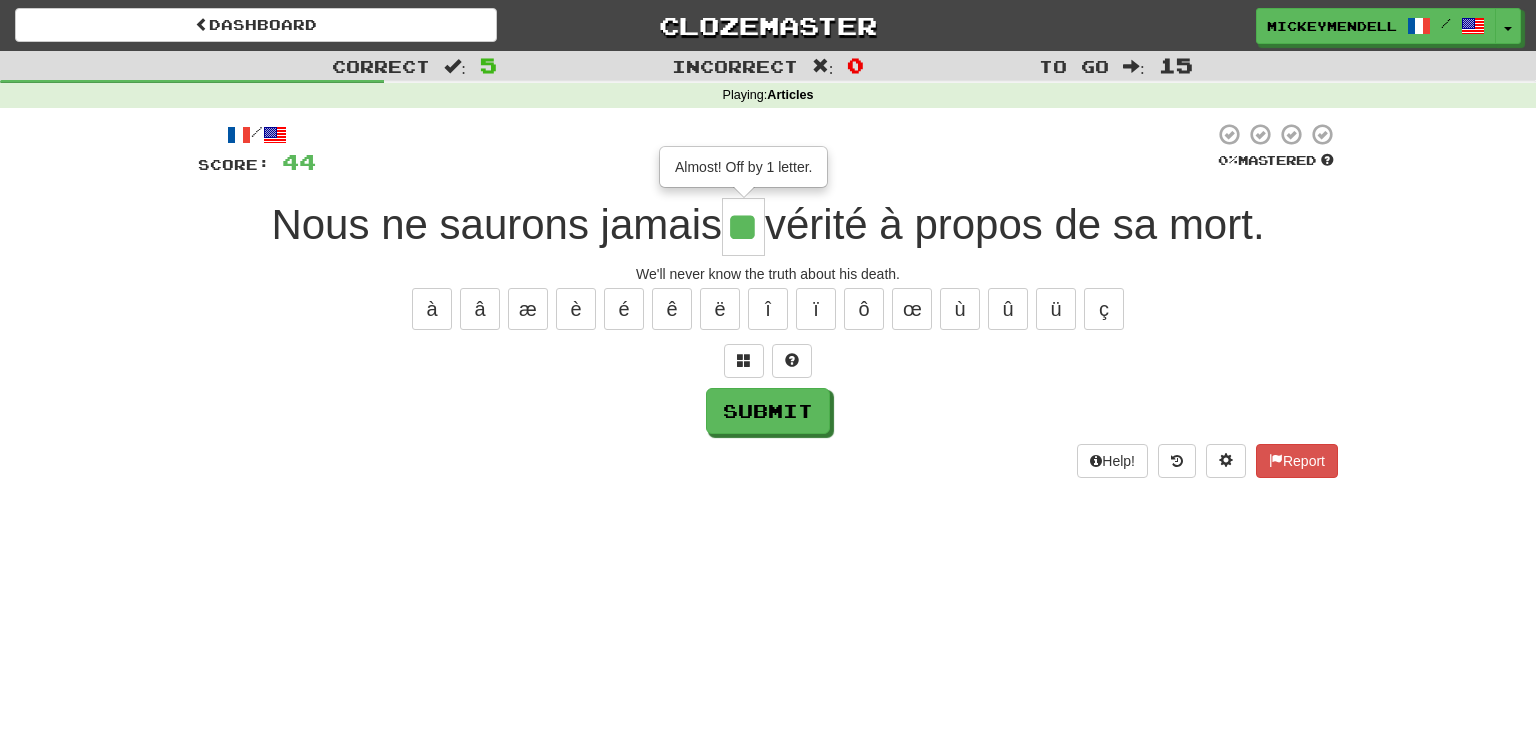 type on "**" 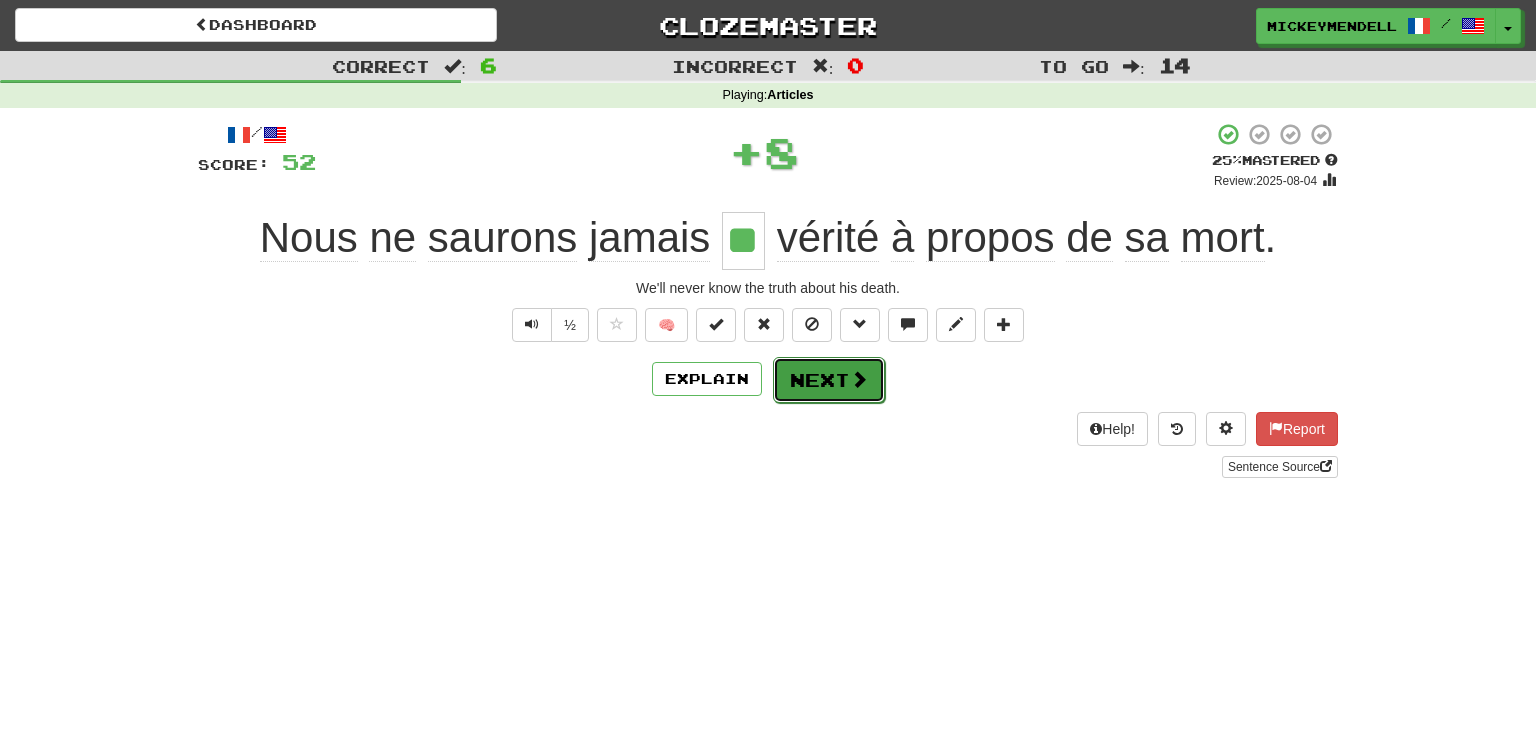 click on "Next" at bounding box center [829, 380] 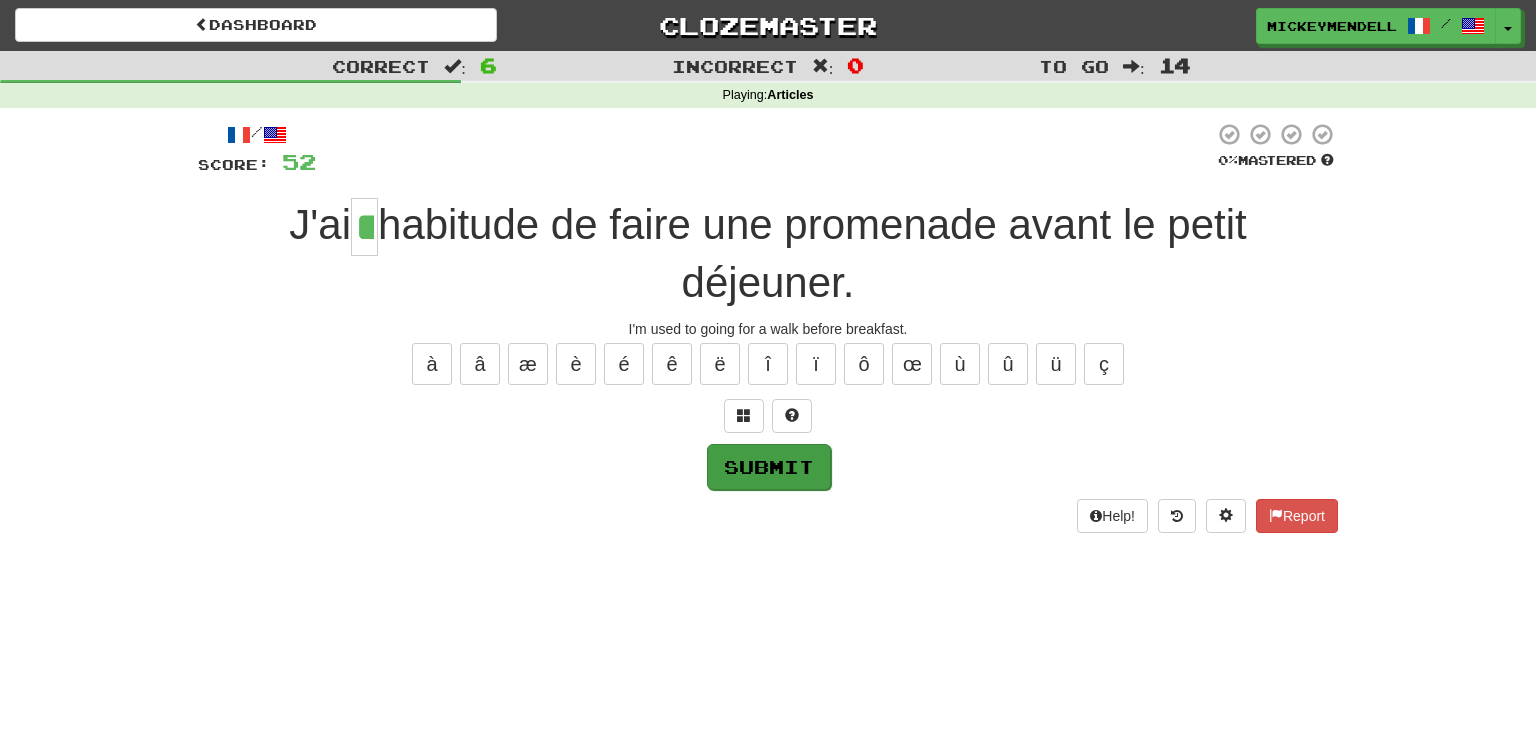 type on "**" 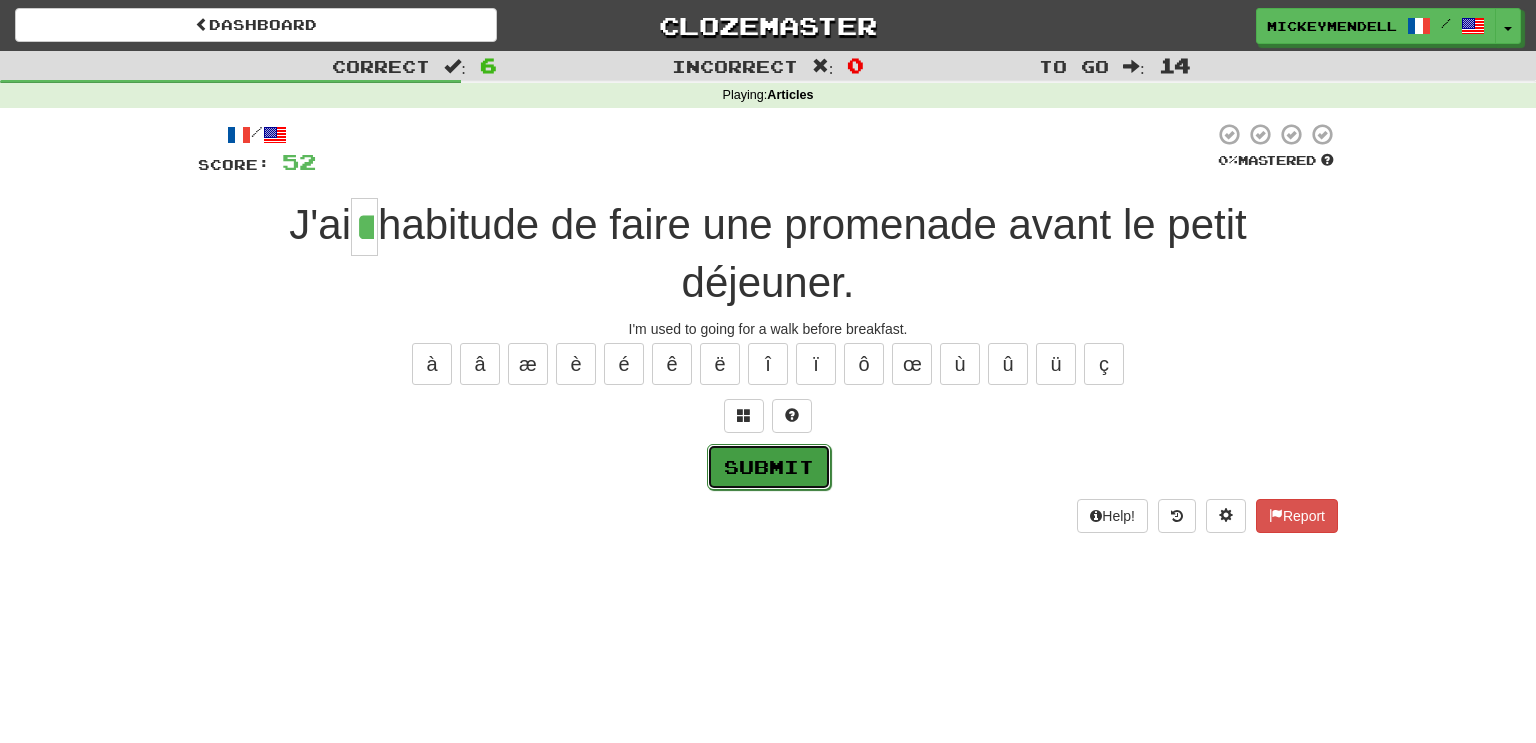 click on "Submit" at bounding box center [769, 467] 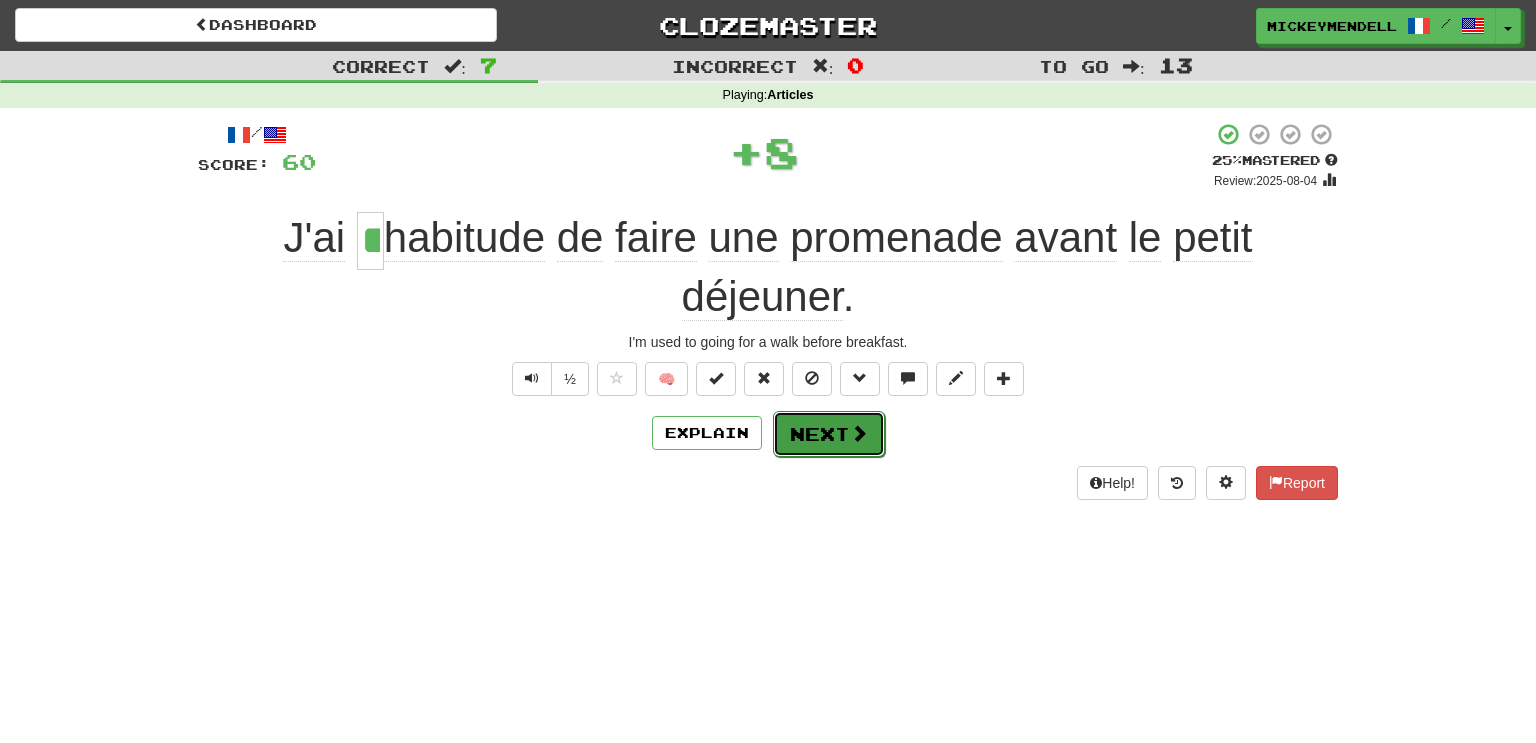click on "Next" at bounding box center (829, 434) 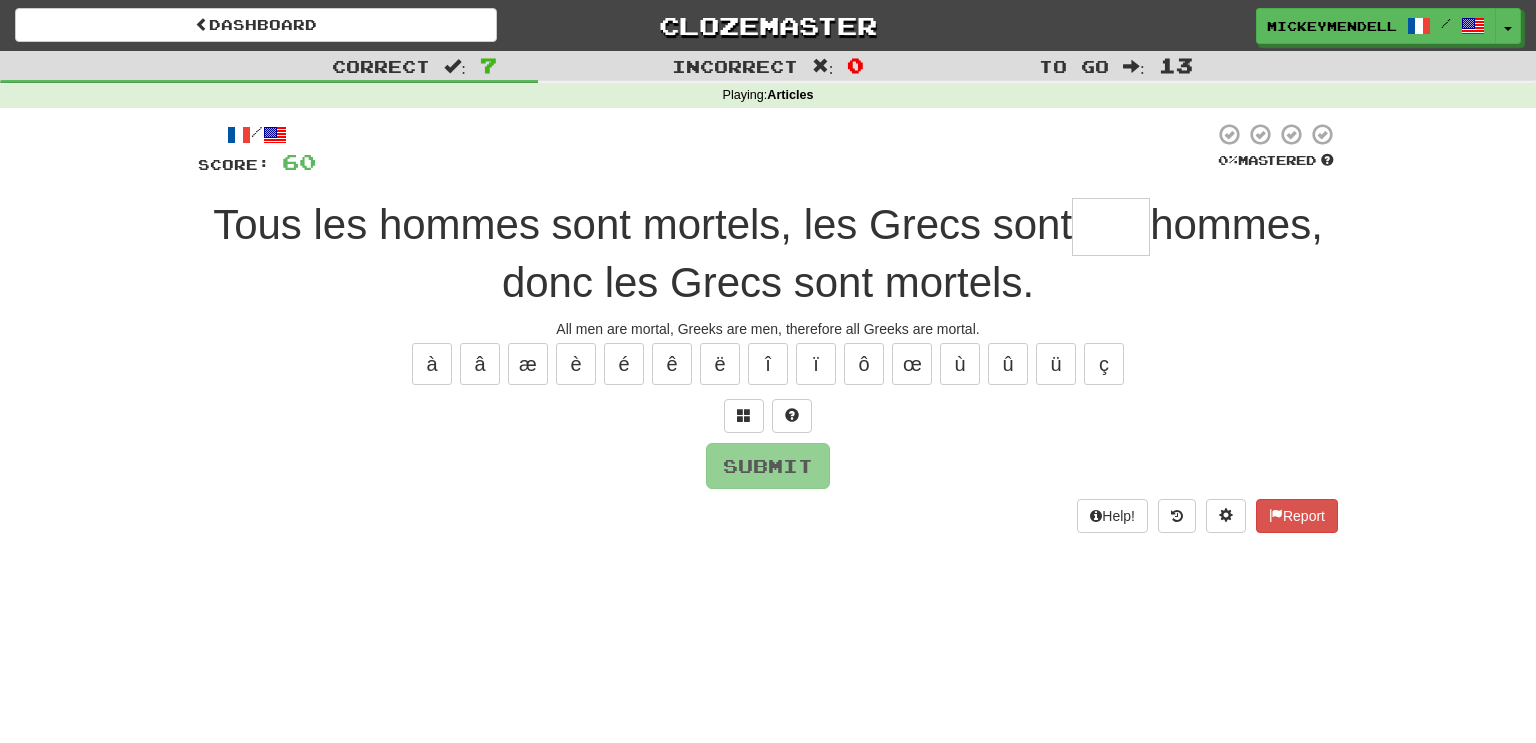 type on "*" 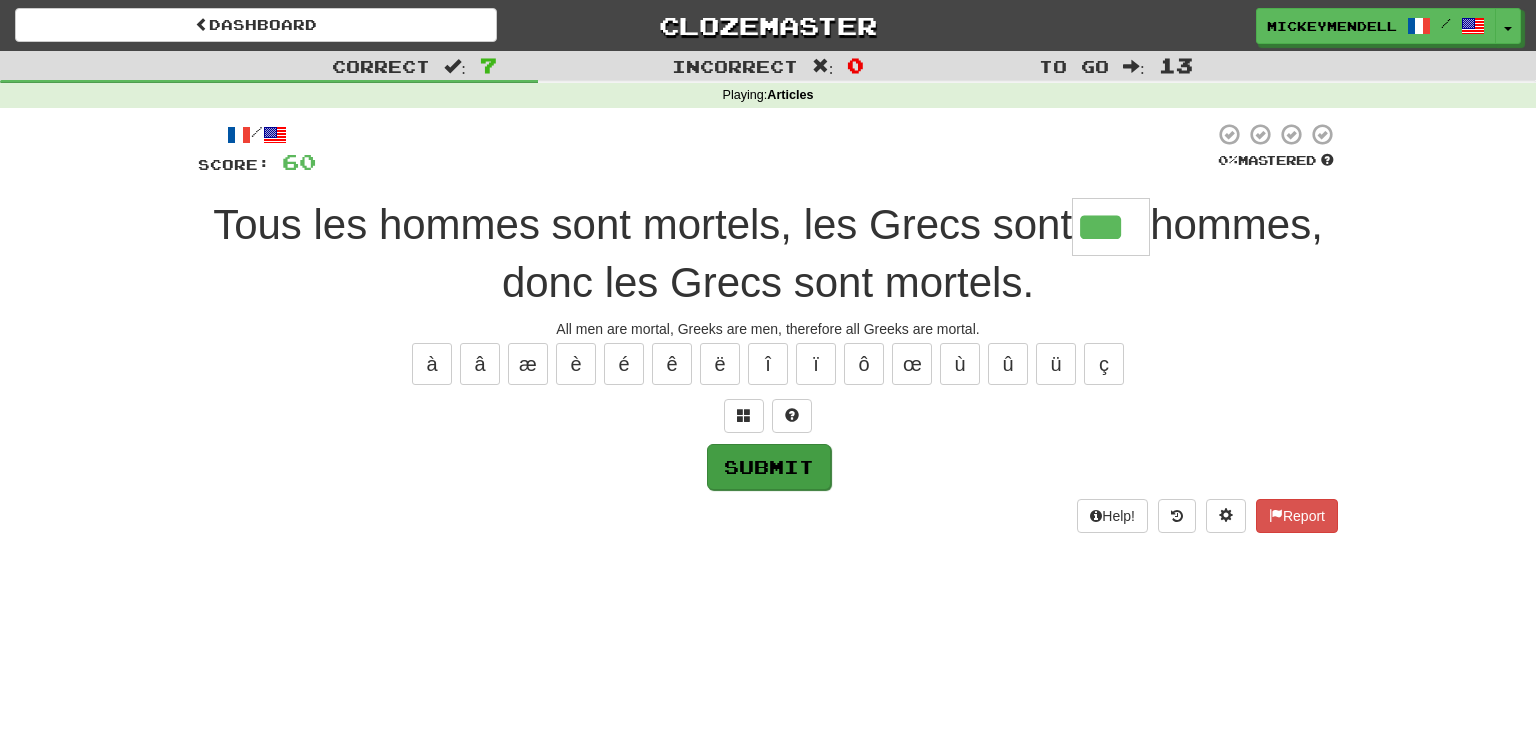 type on "***" 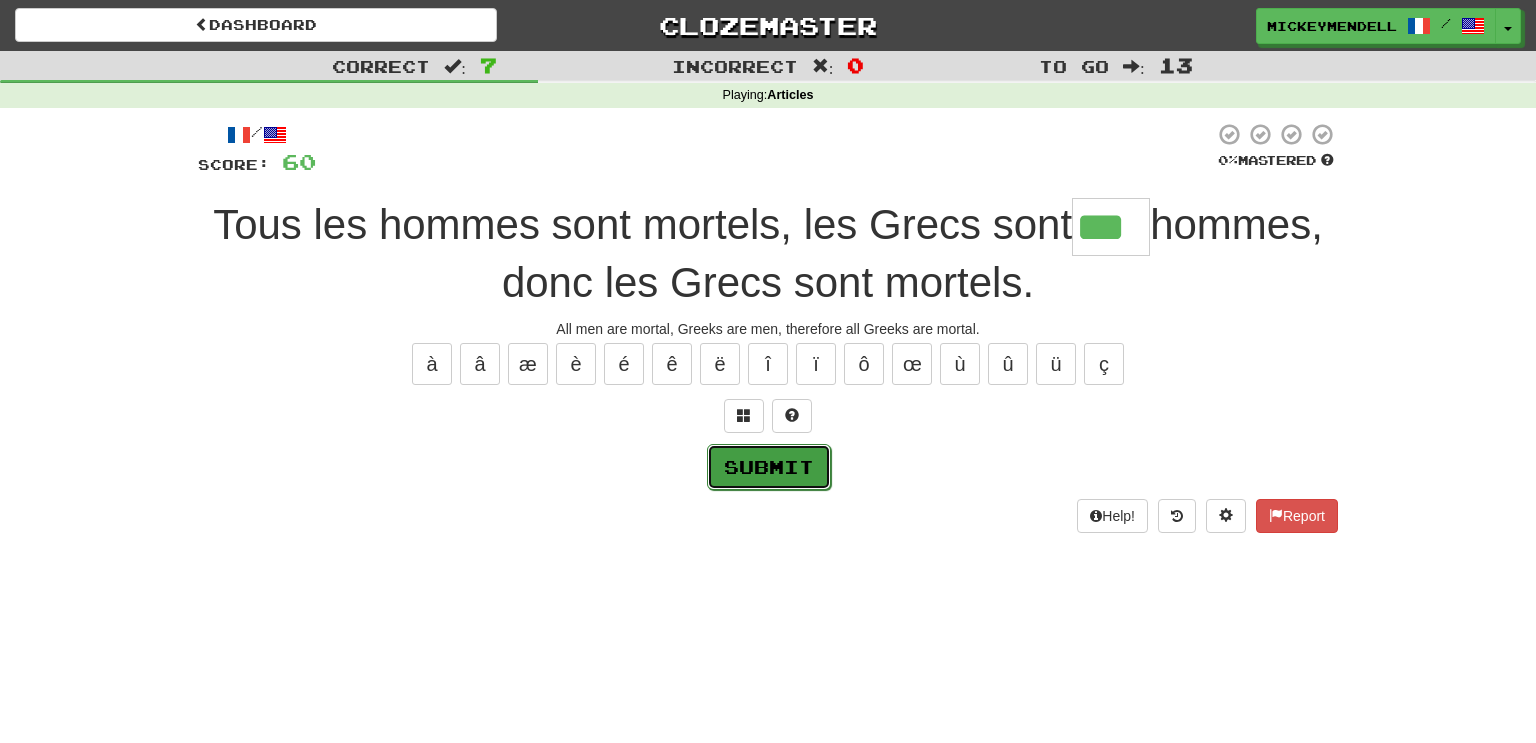 click on "Submit" at bounding box center (769, 467) 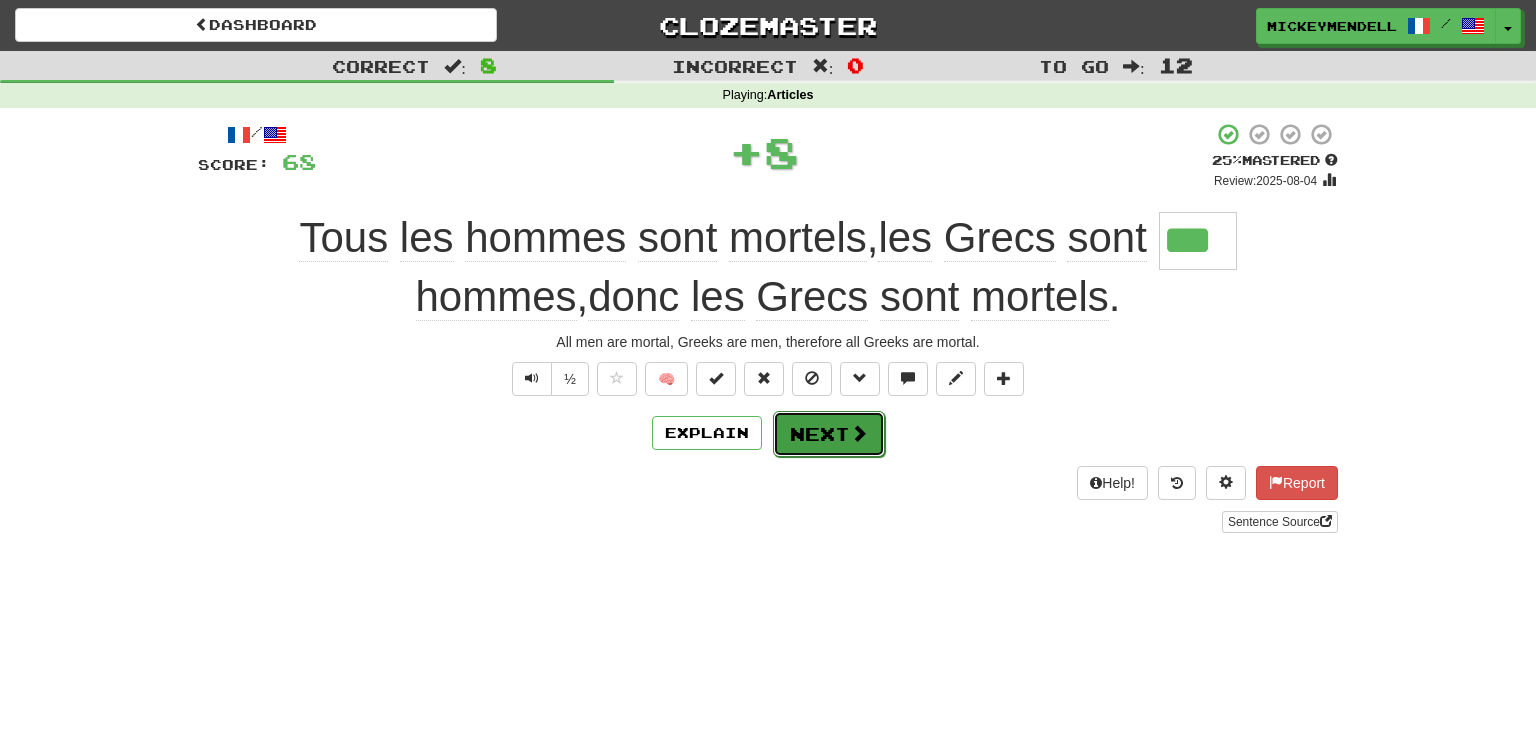click on "Next" at bounding box center (829, 434) 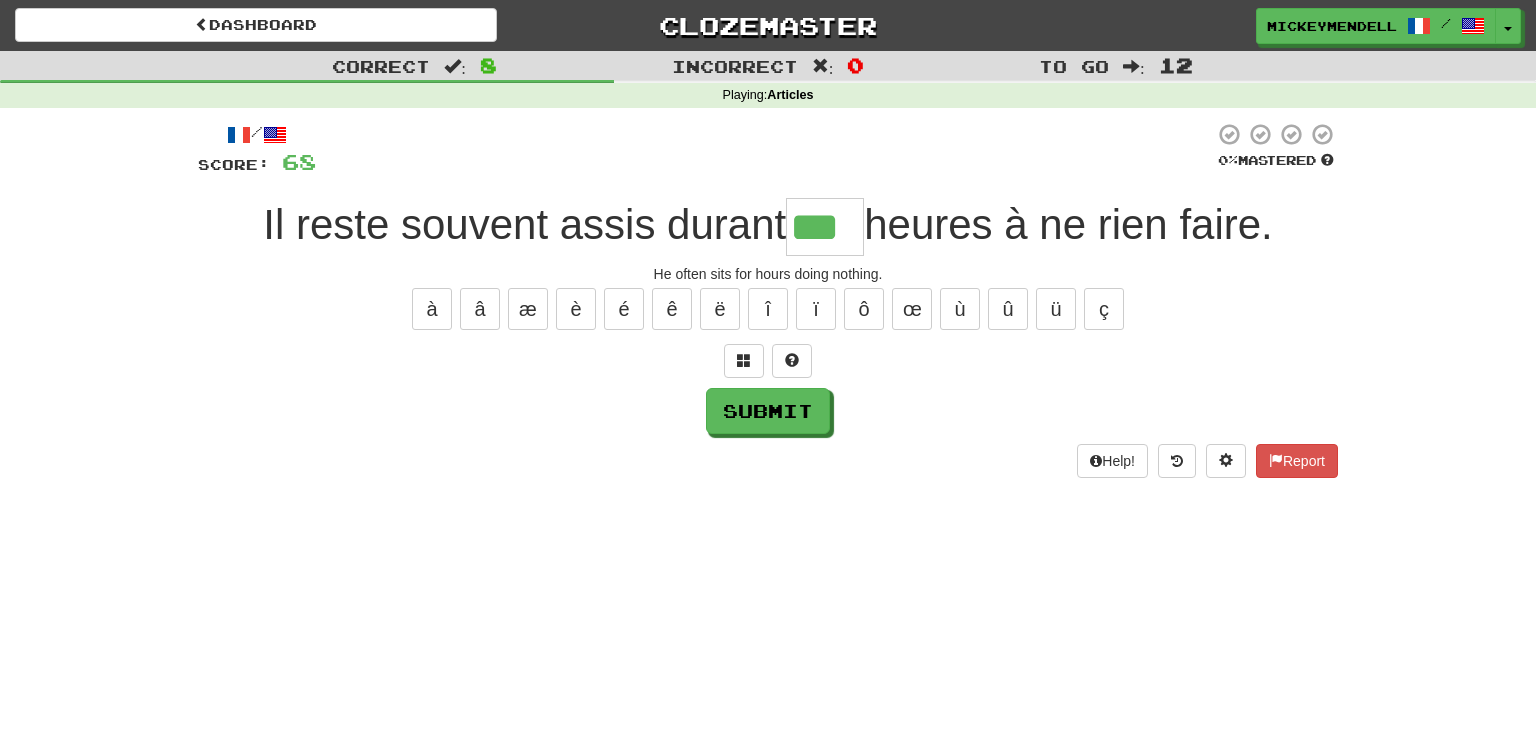 type on "***" 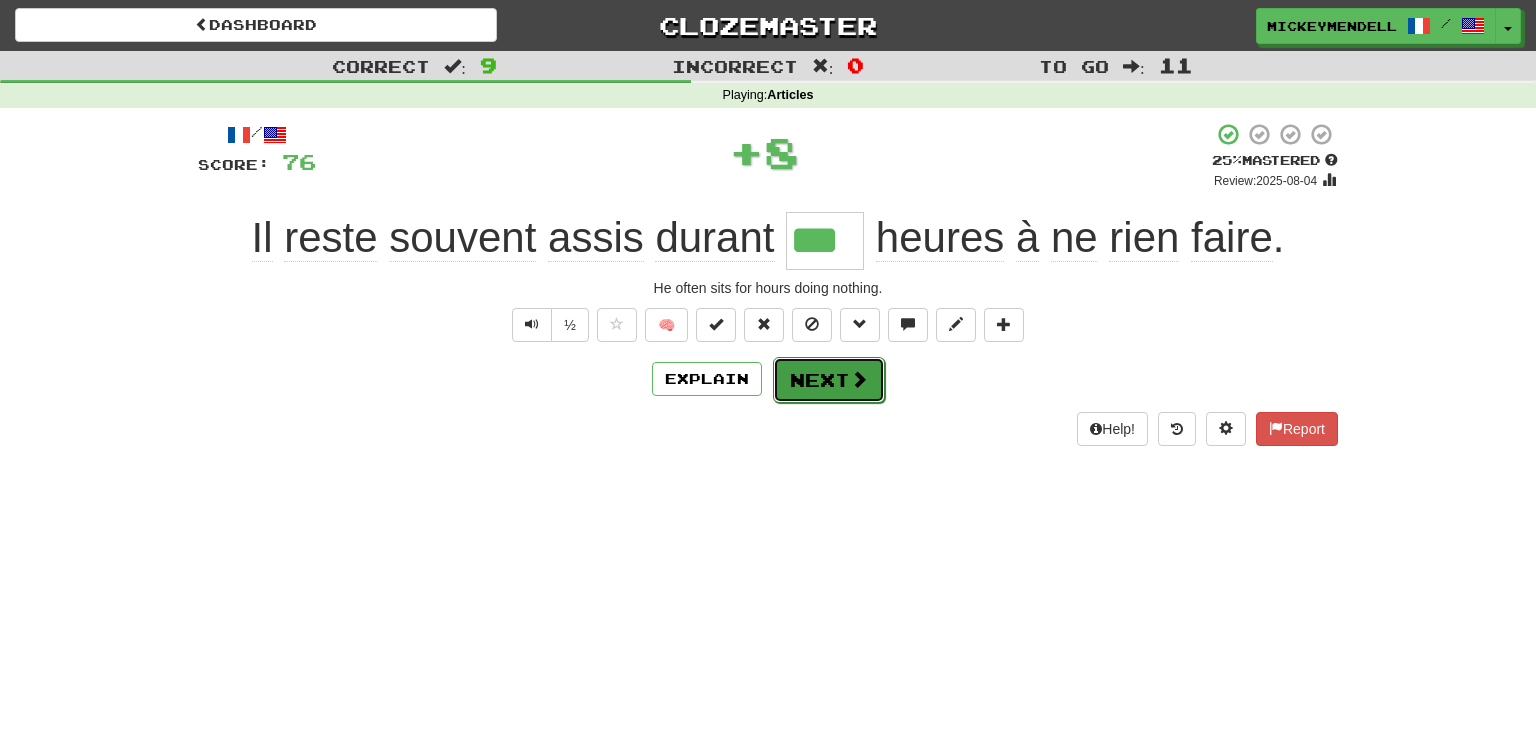 click on "Next" at bounding box center (829, 380) 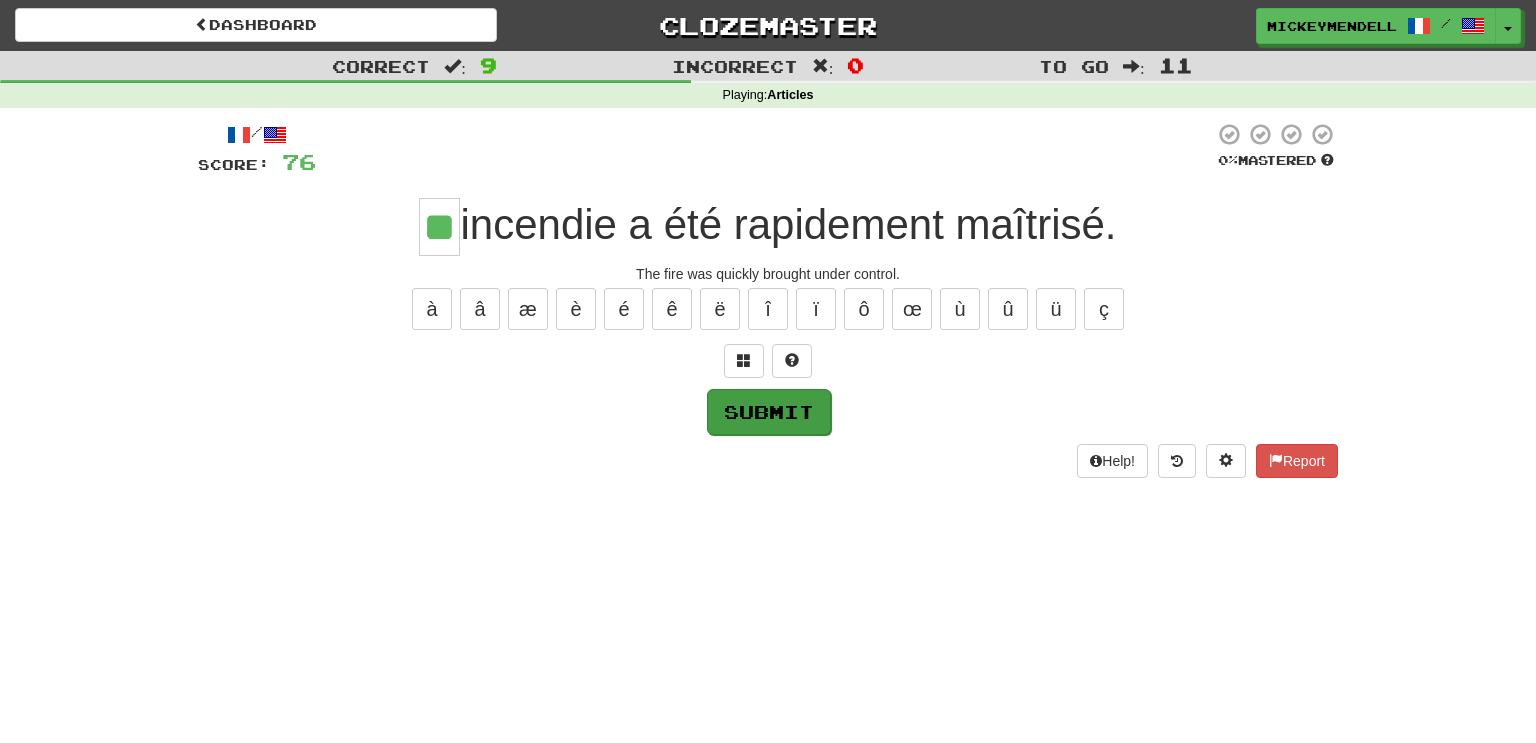 type on "**" 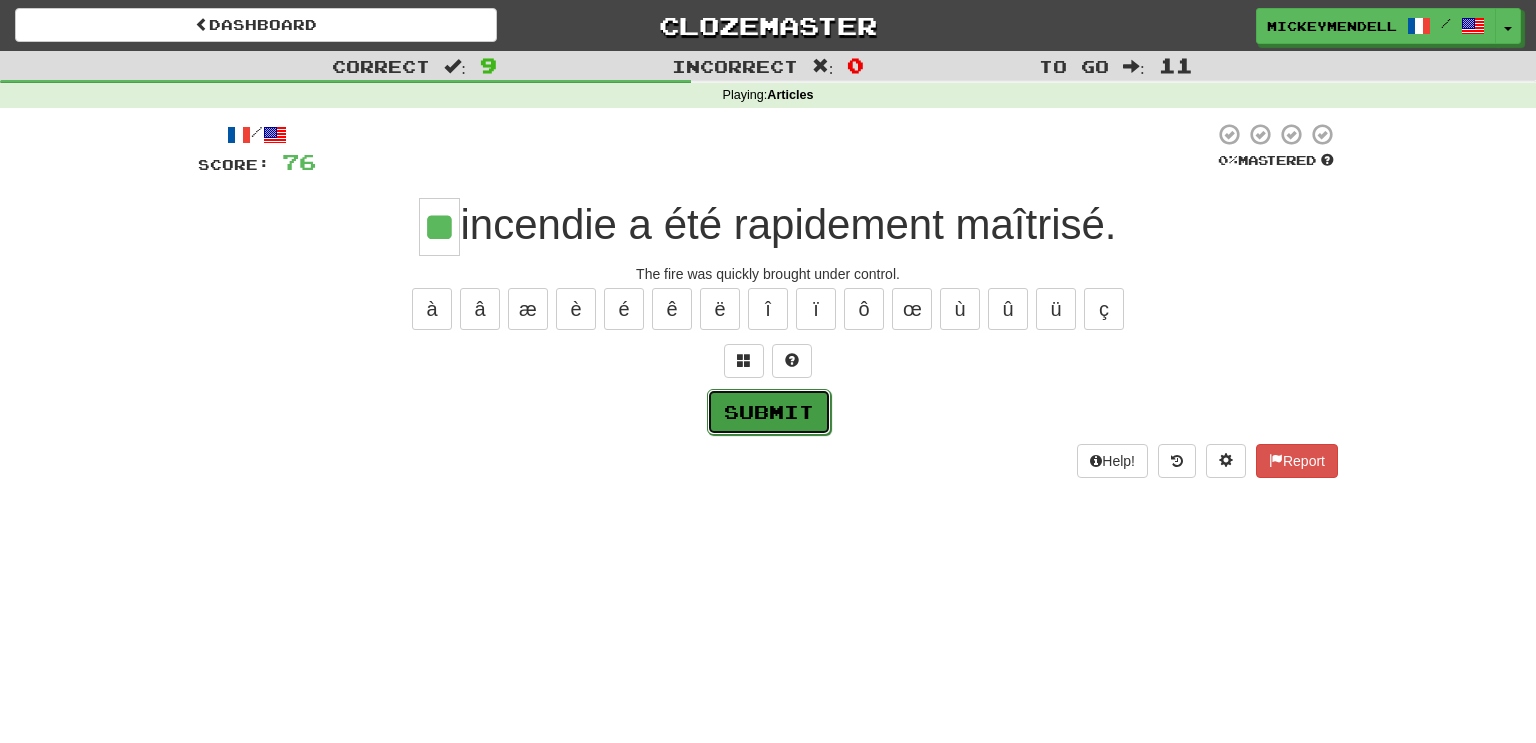 click on "Submit" at bounding box center (769, 412) 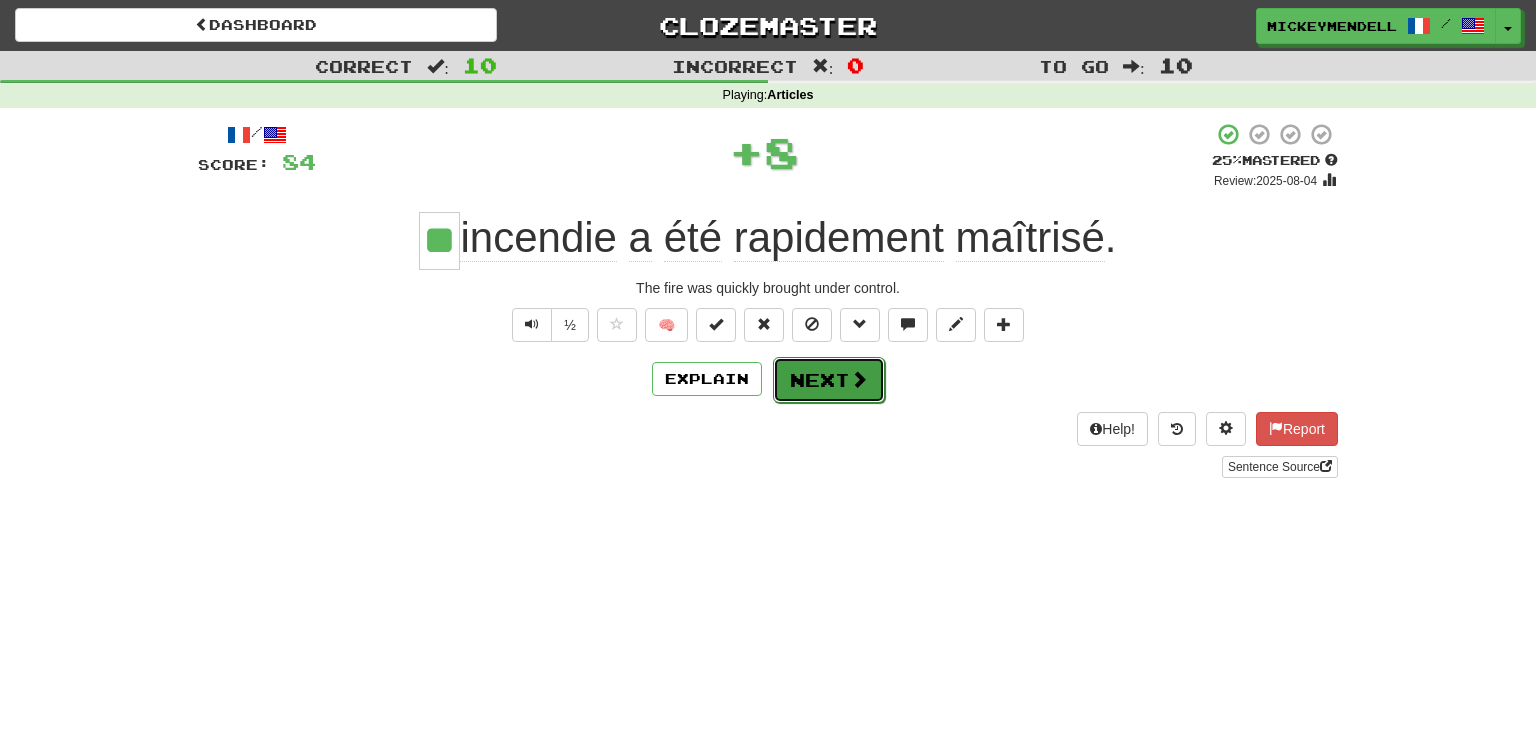 click on "Next" at bounding box center (829, 380) 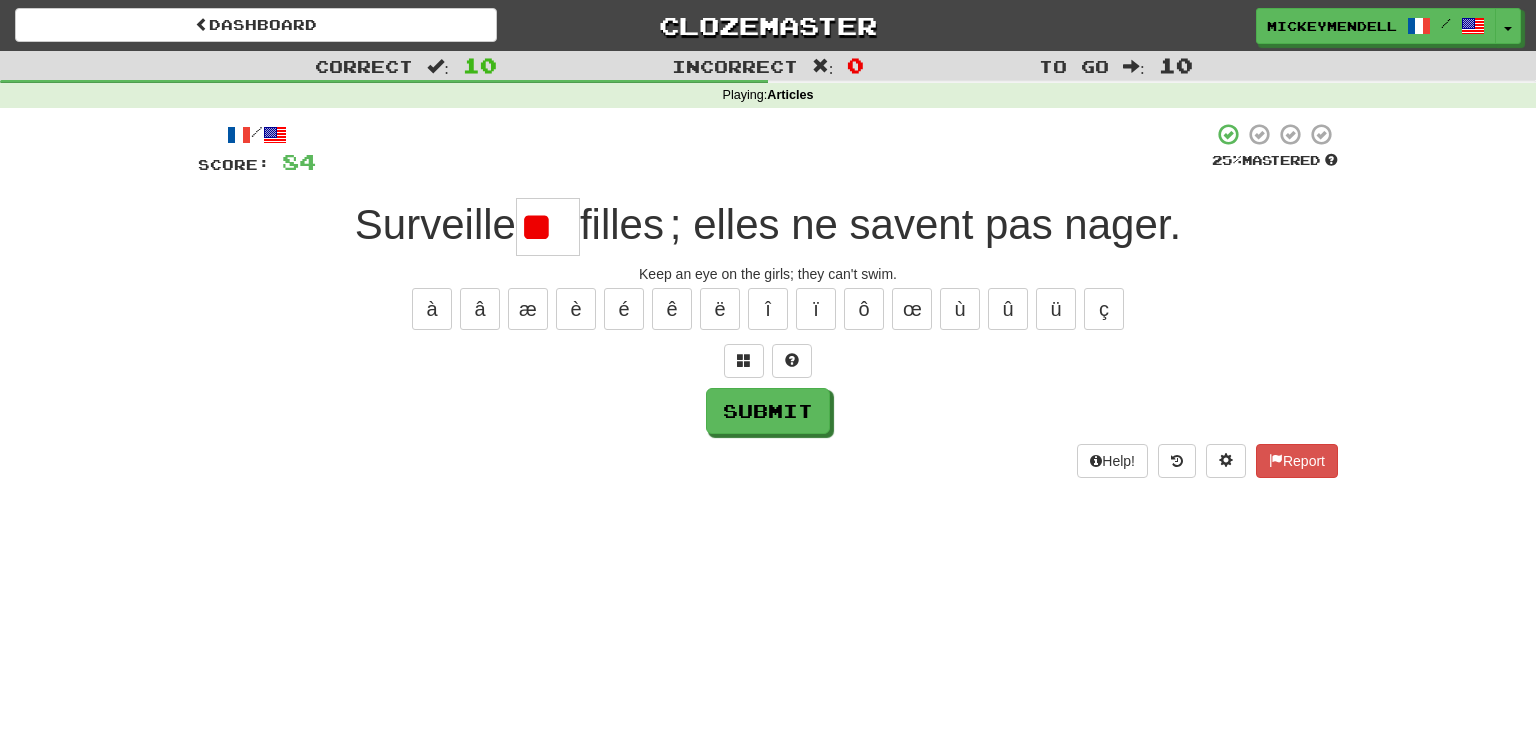 scroll, scrollTop: 0, scrollLeft: 0, axis: both 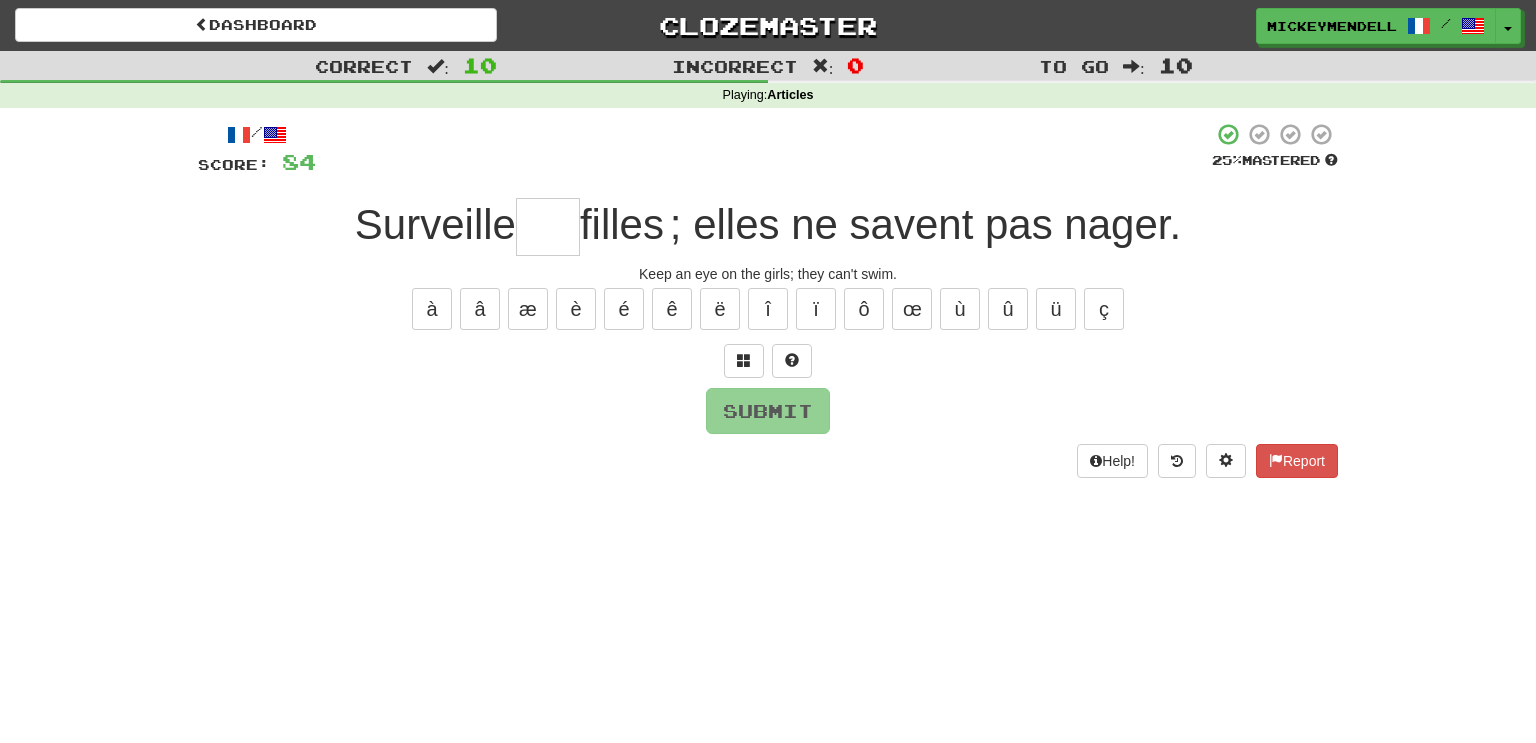 type on "*" 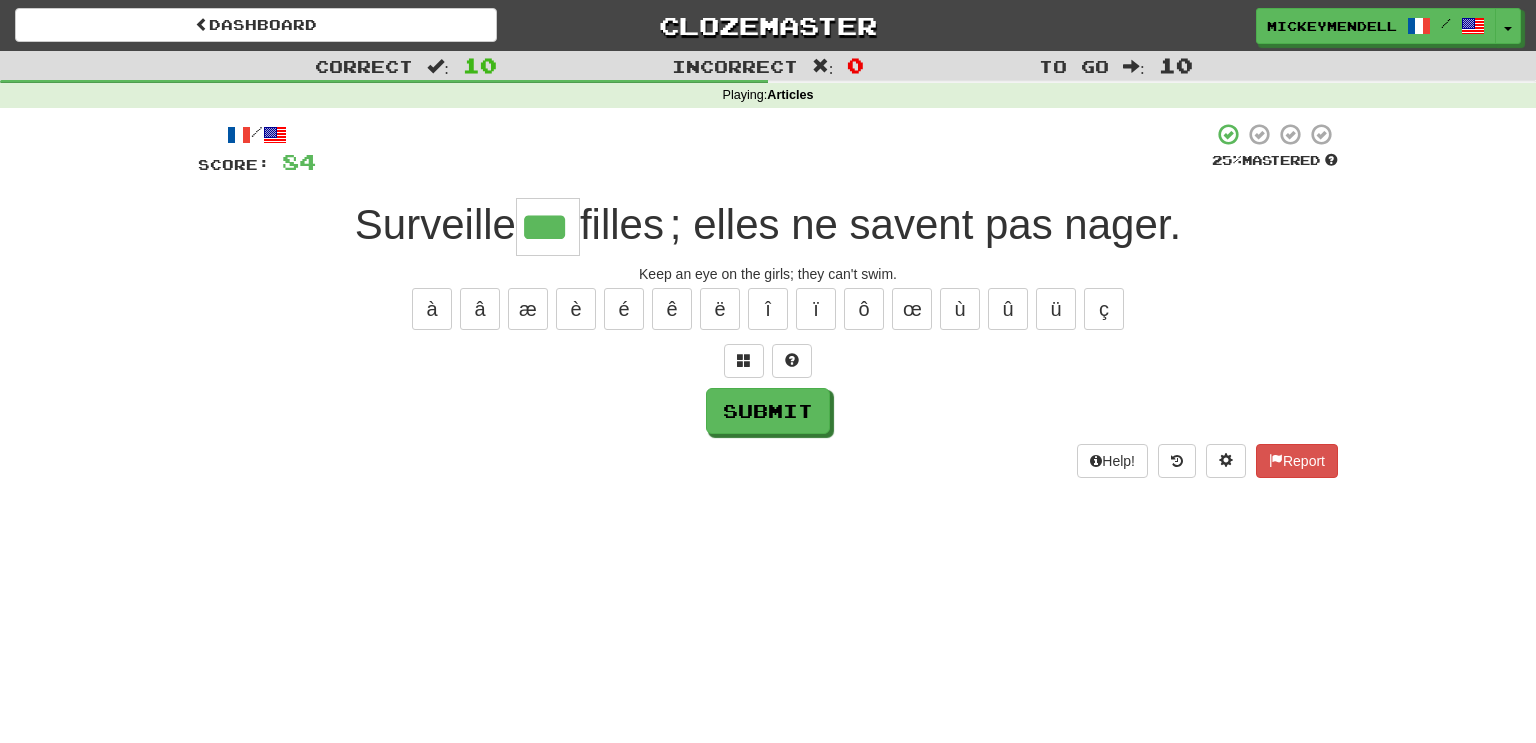 type on "***" 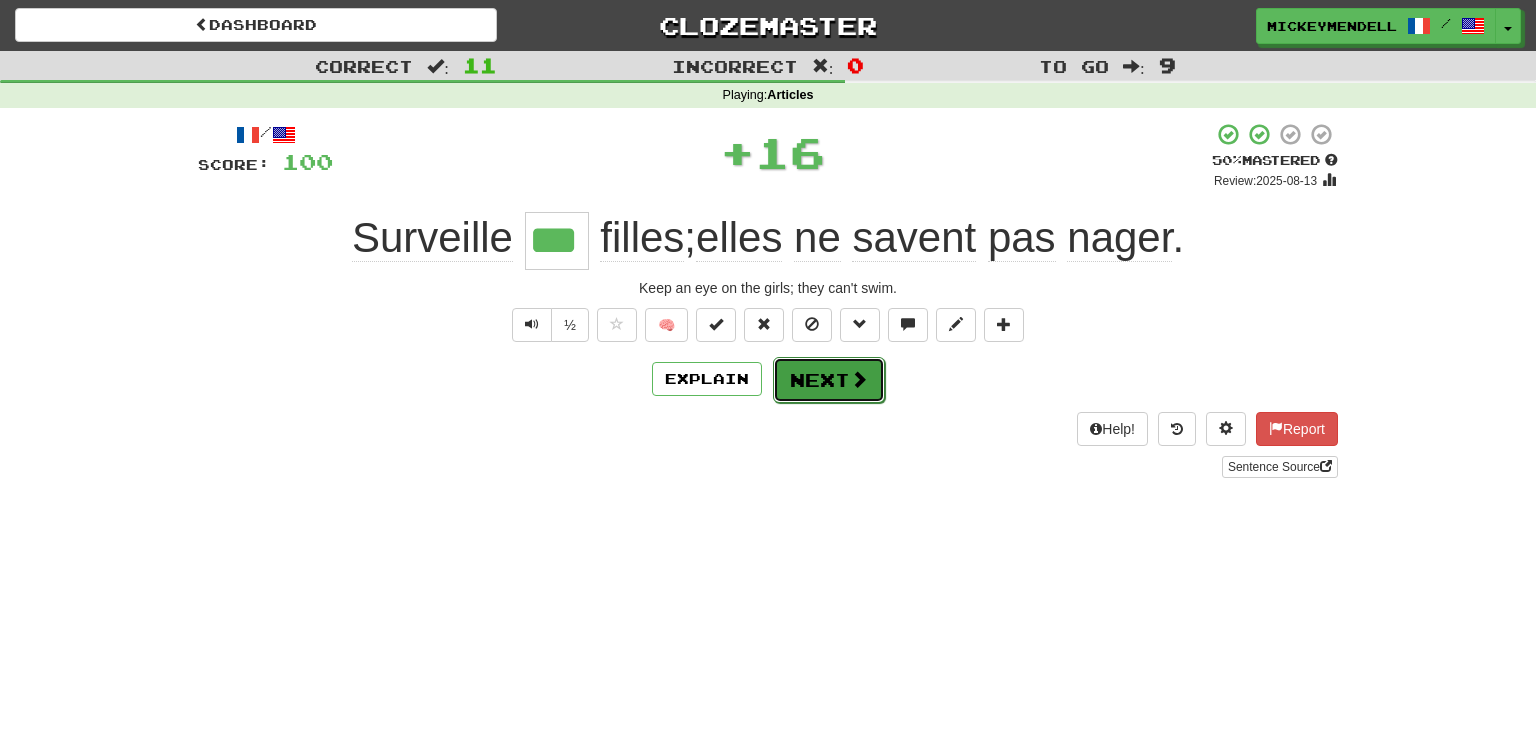 click at bounding box center [859, 379] 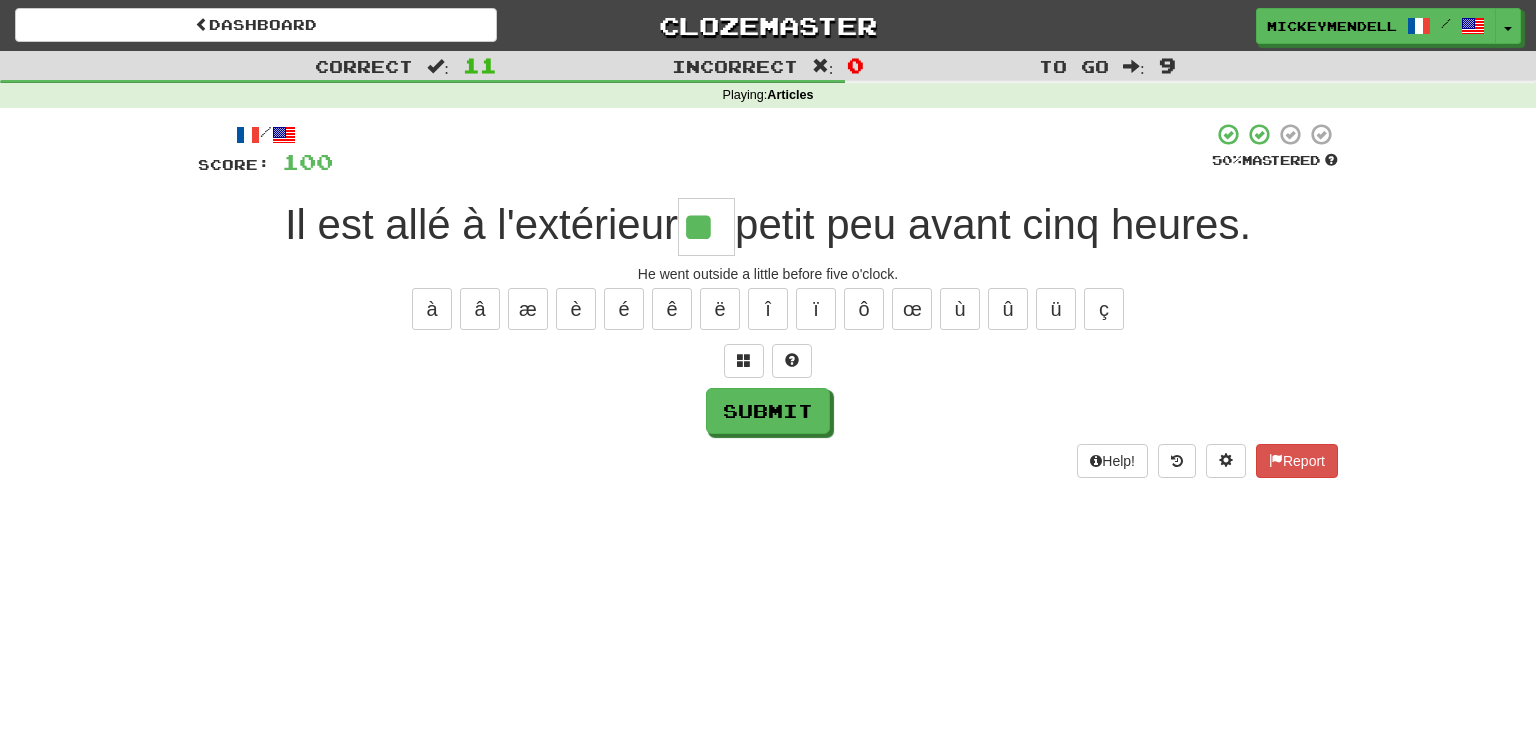 type on "**" 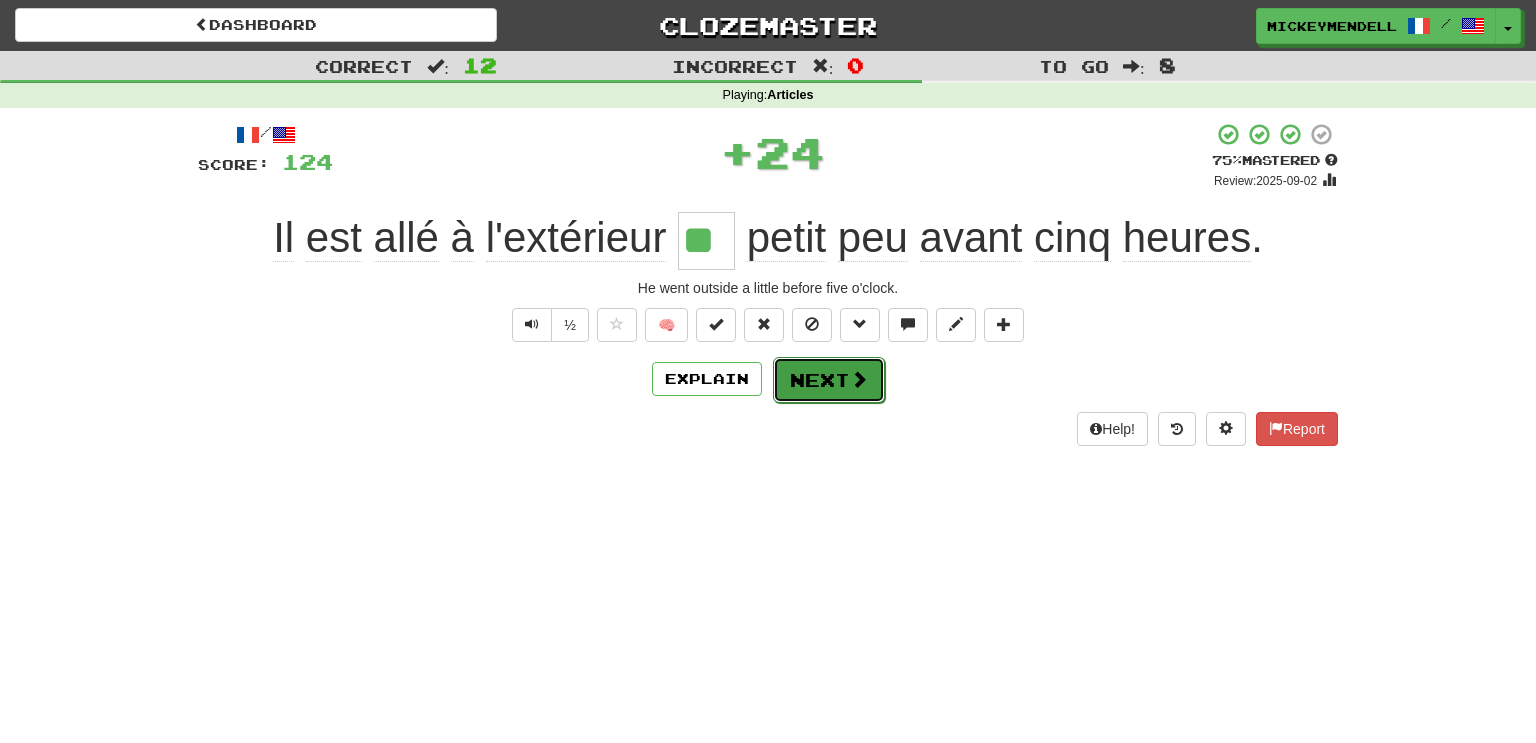click on "Next" at bounding box center (829, 380) 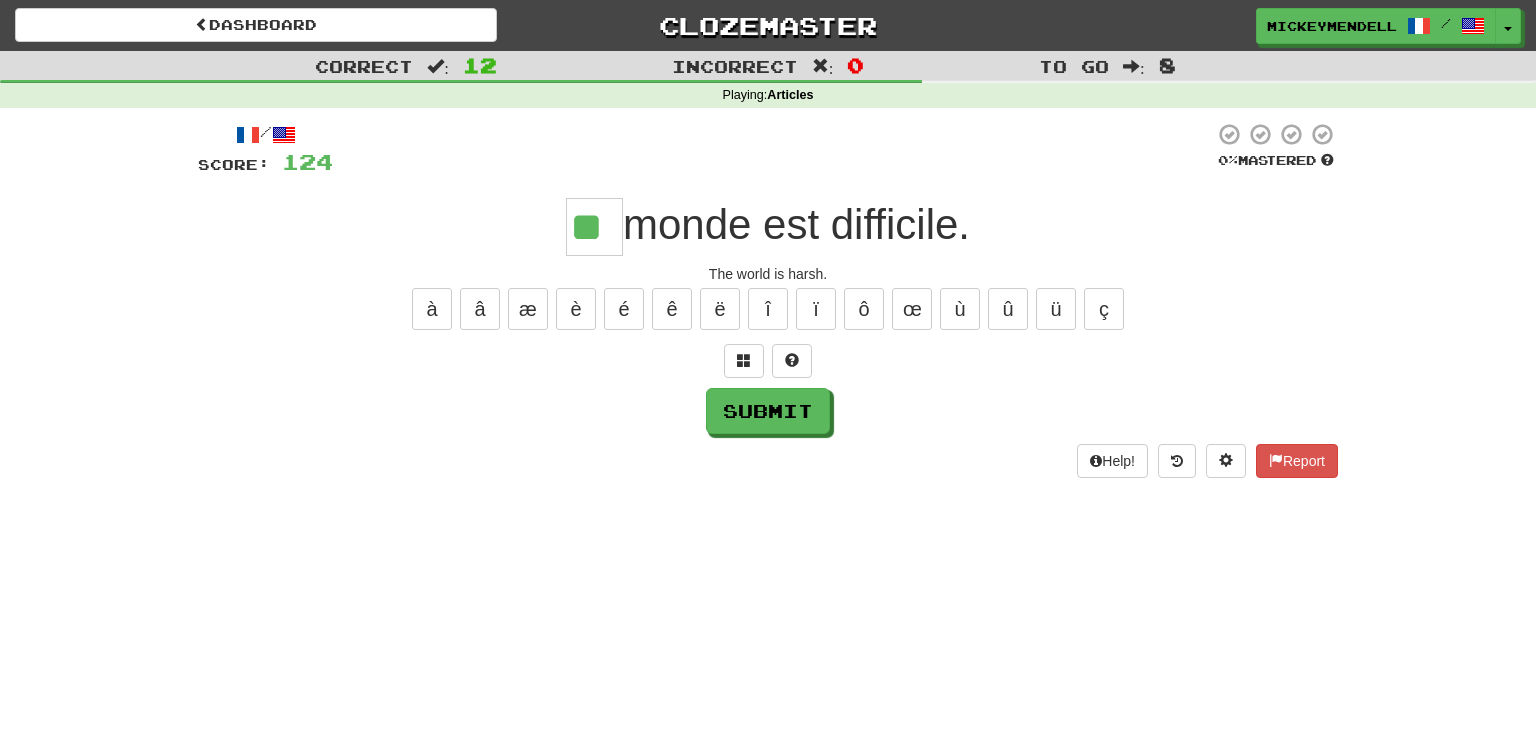 type on "**" 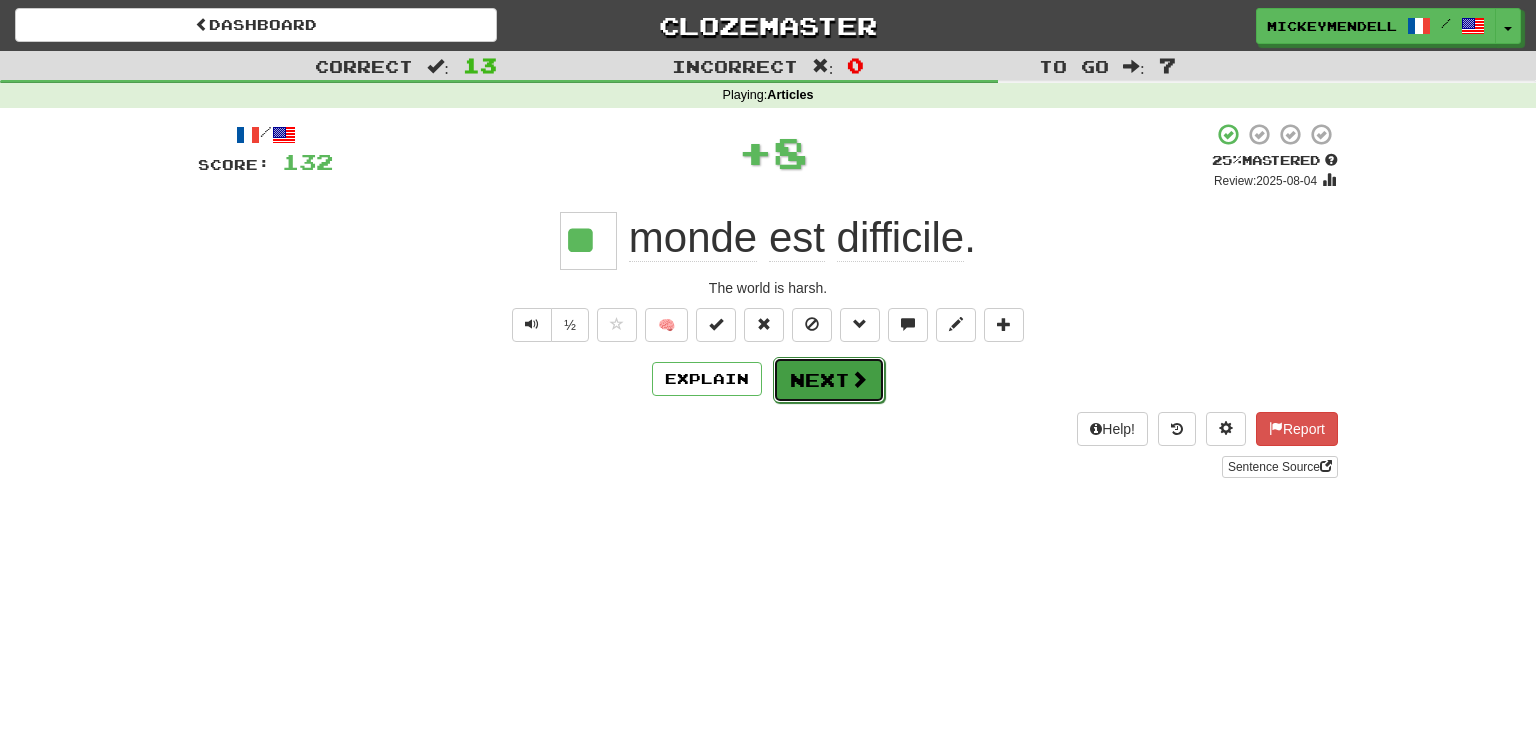 click on "Next" at bounding box center [829, 380] 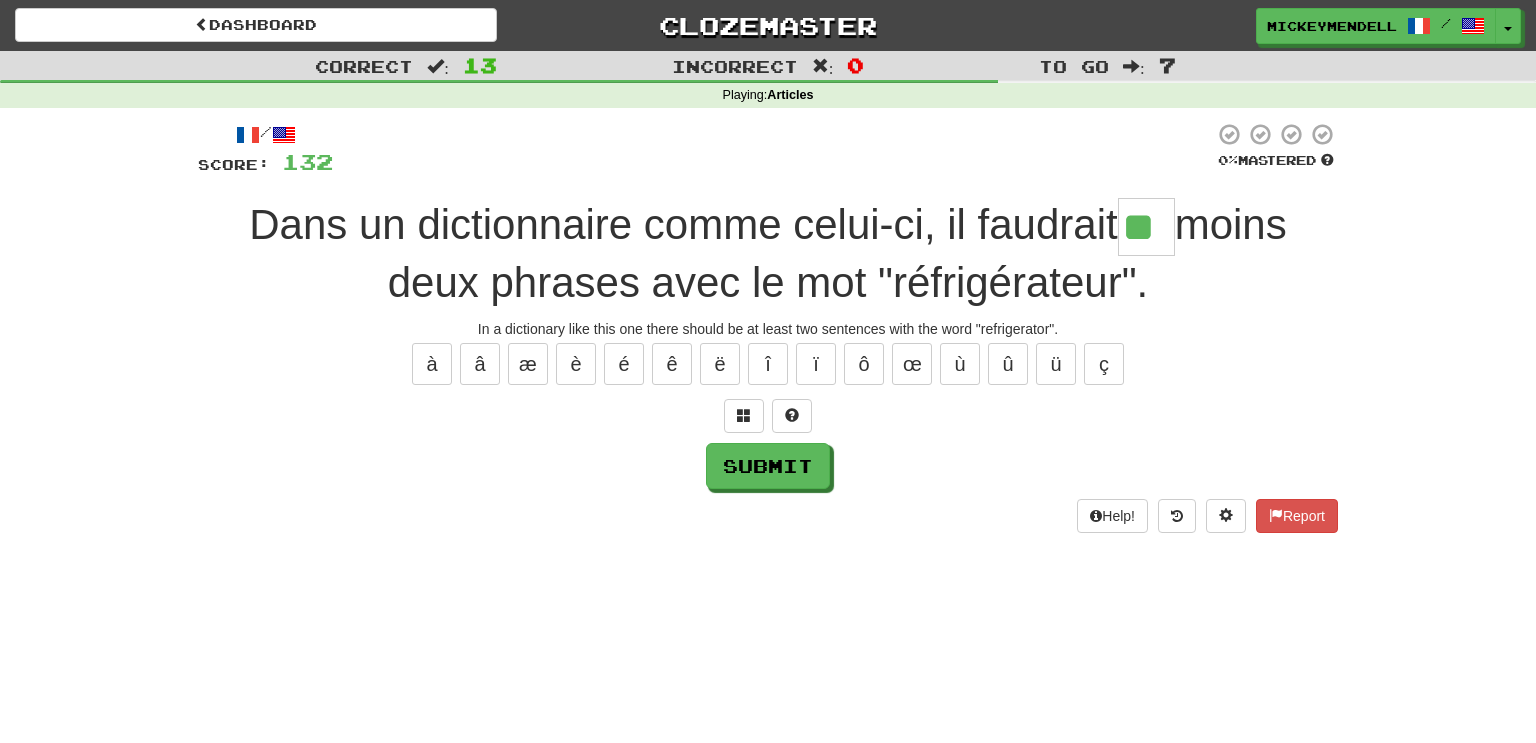 type on "**" 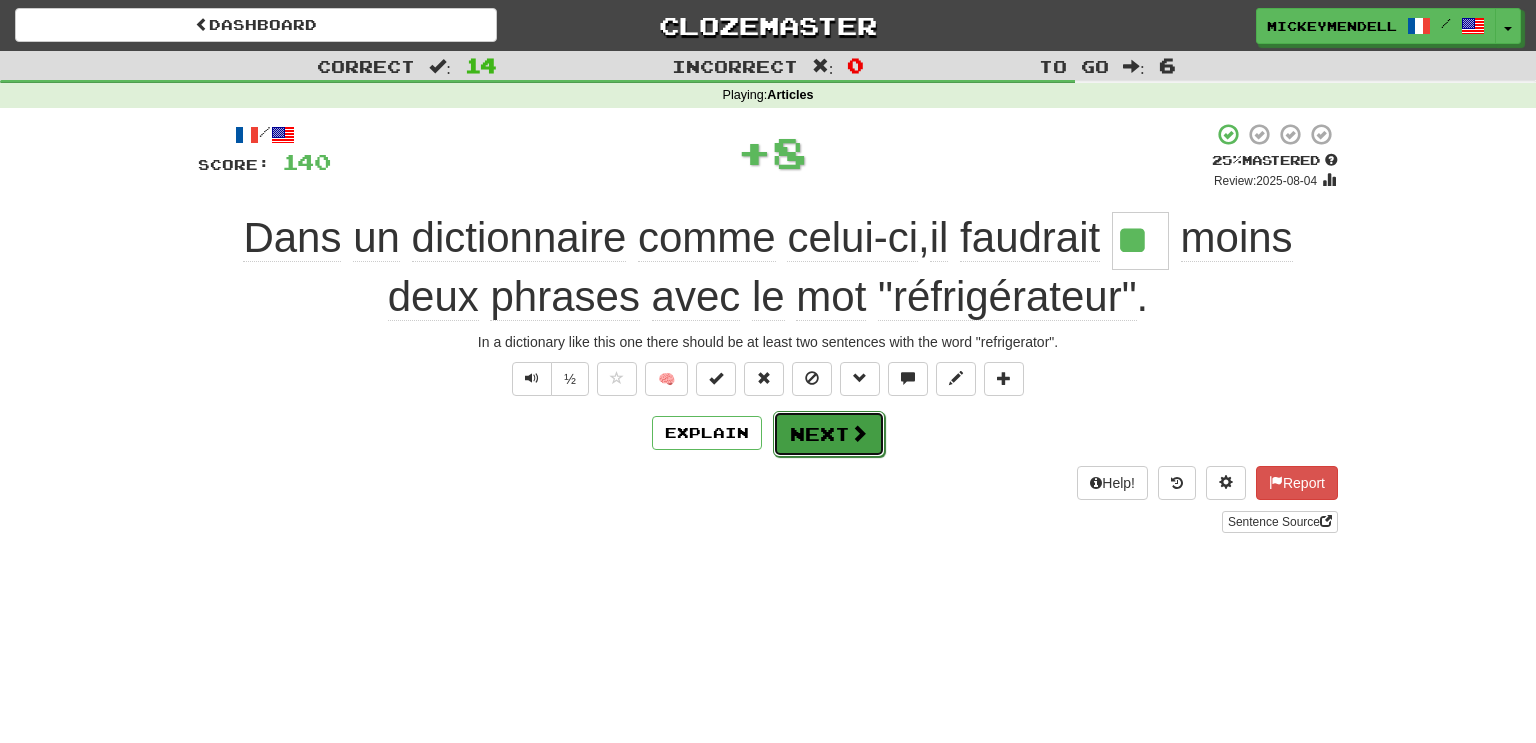 click on "Next" at bounding box center (829, 434) 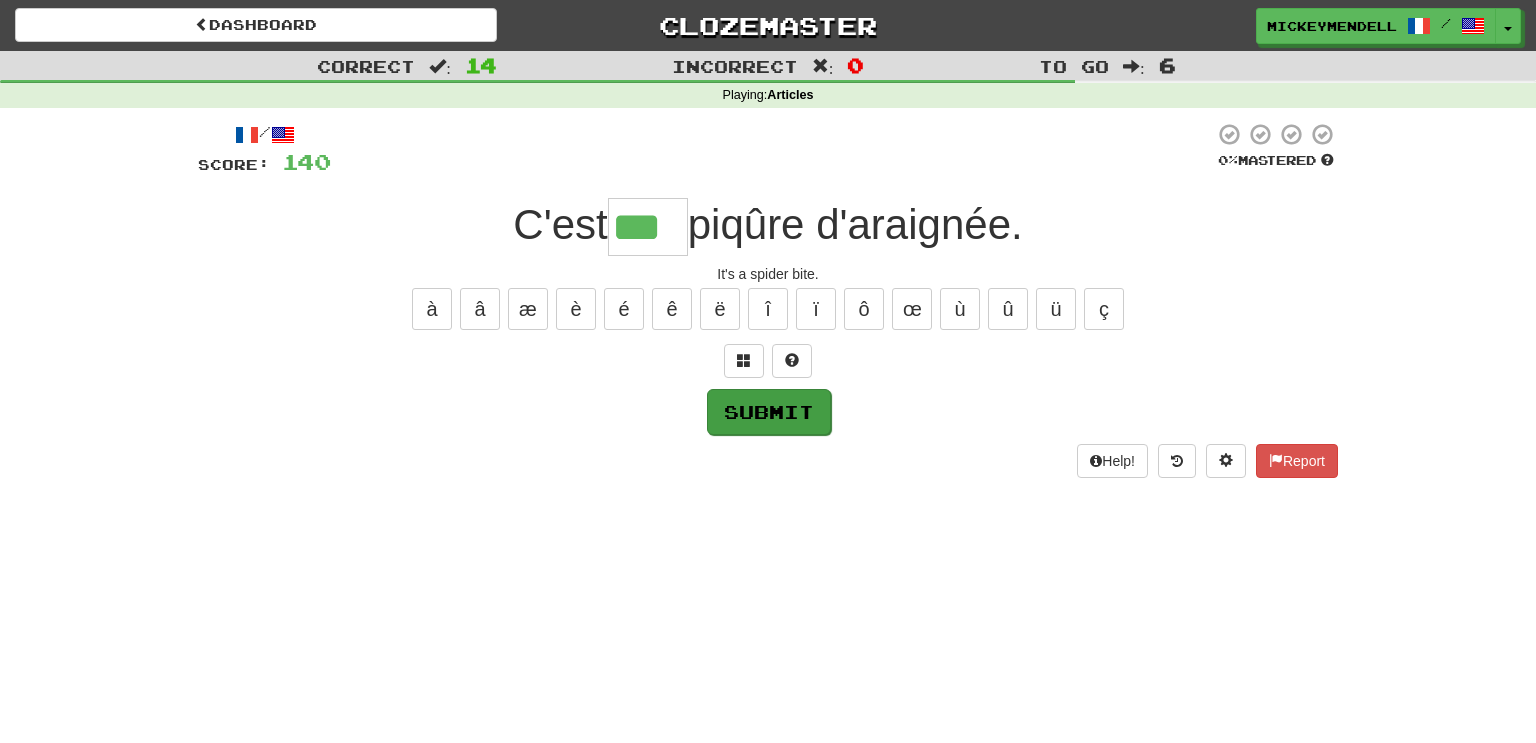 type on "***" 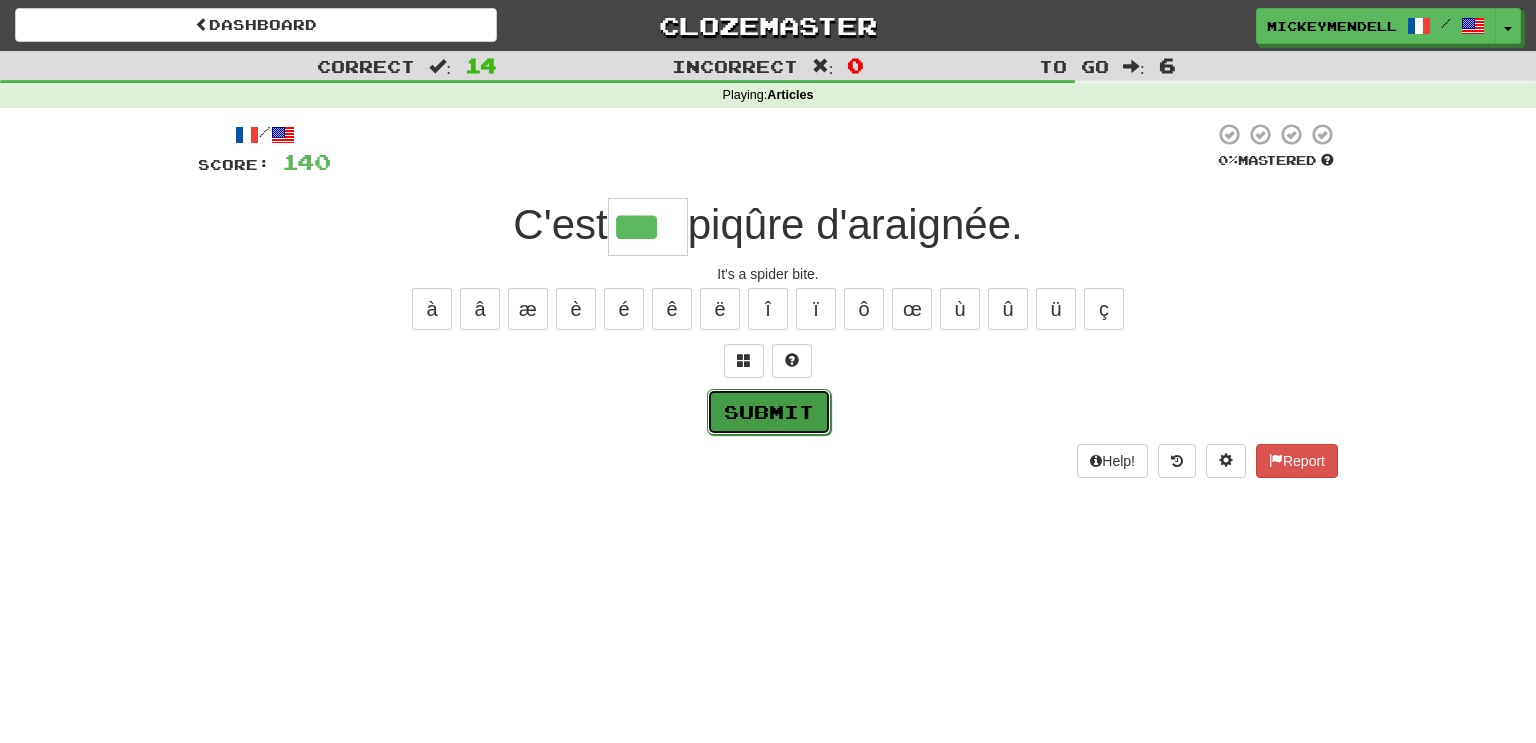 click on "Submit" at bounding box center (769, 412) 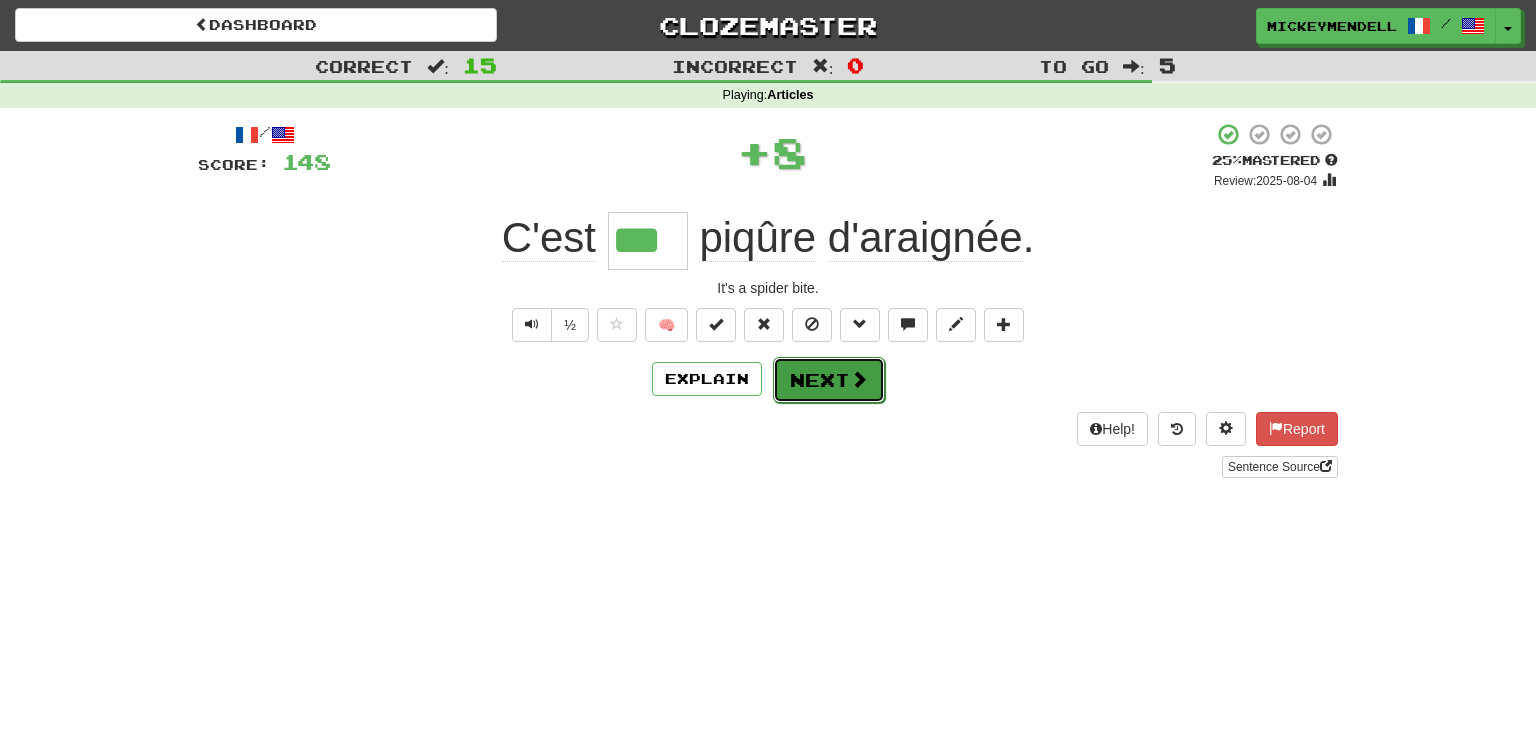 click at bounding box center [859, 379] 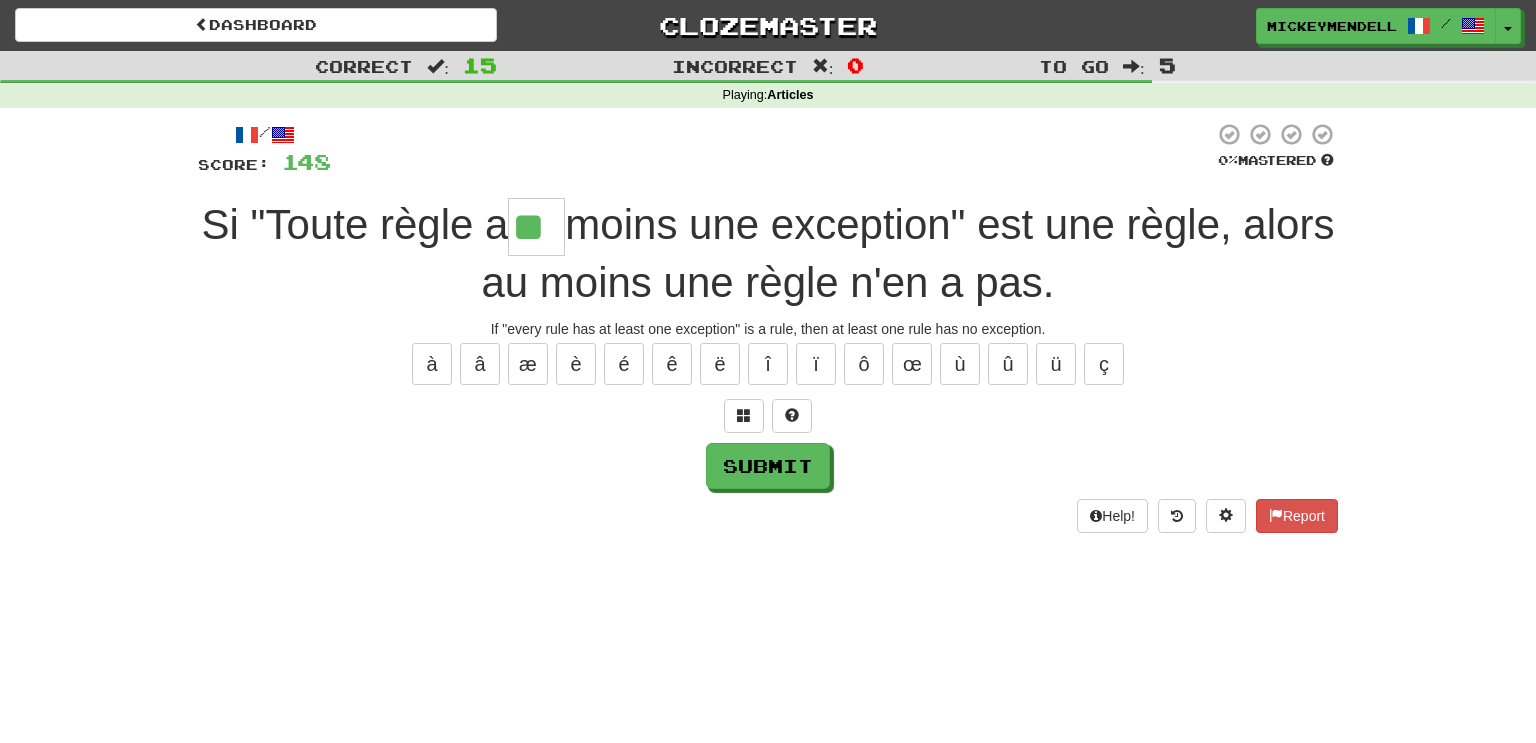 type on "**" 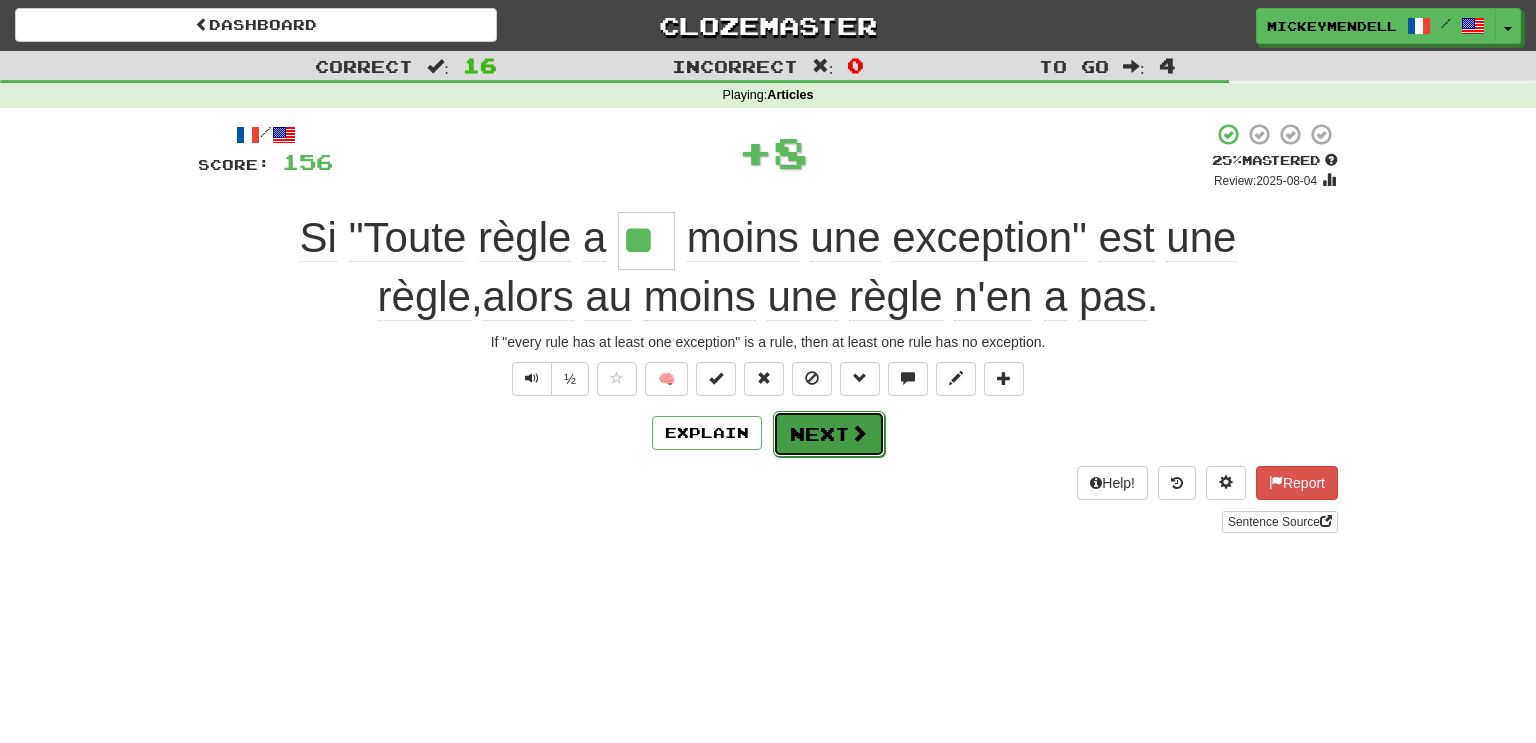 click on "Next" at bounding box center [829, 434] 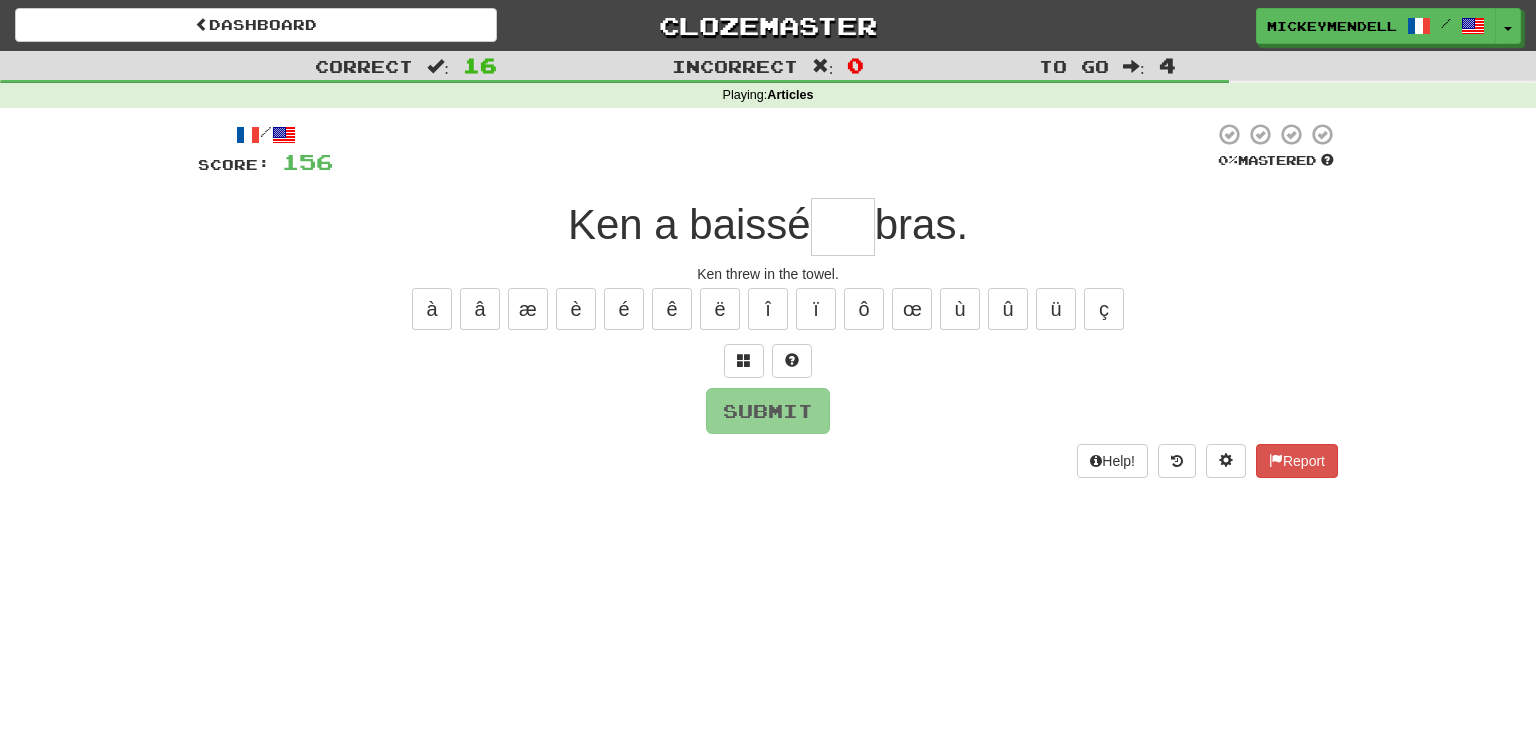 type on "*" 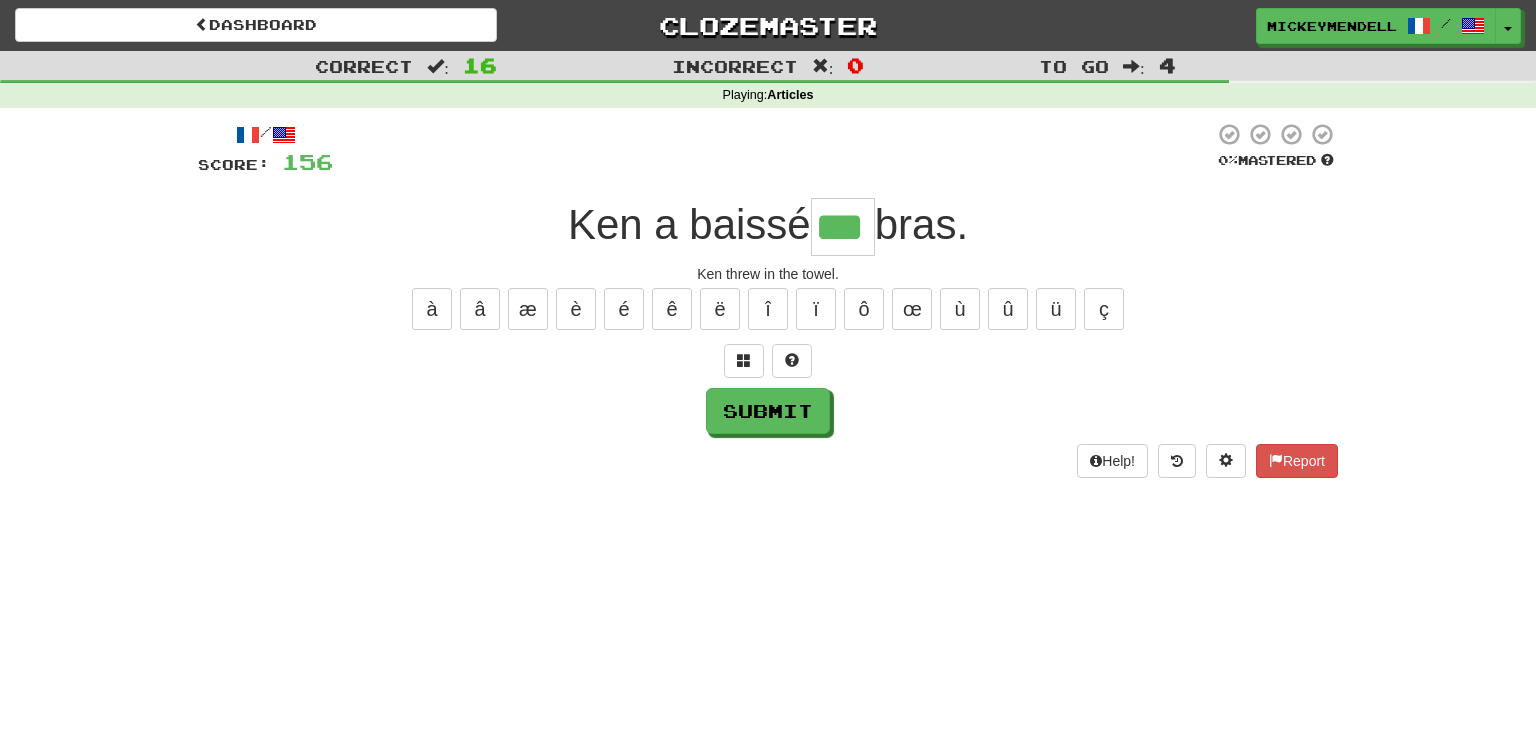 type on "***" 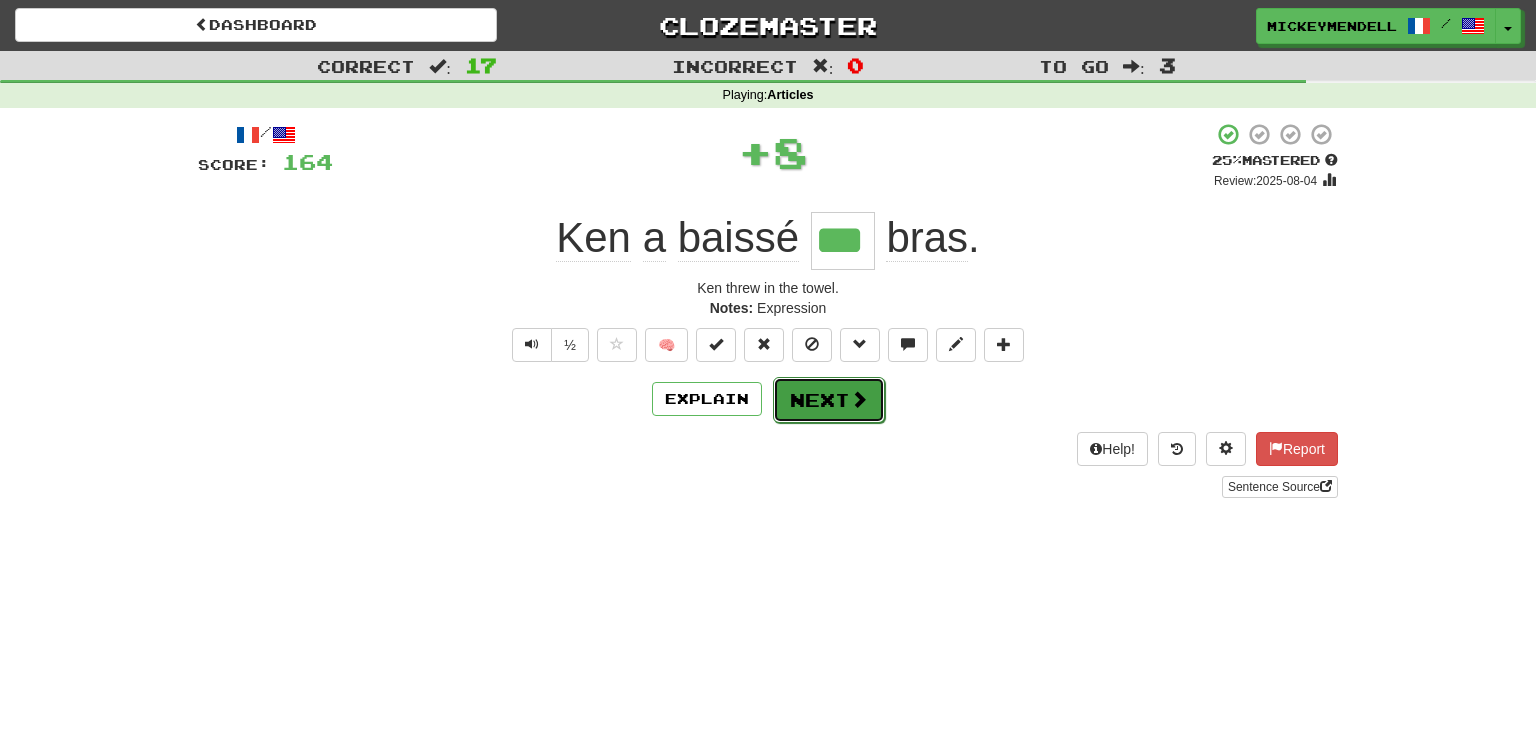 click at bounding box center (859, 399) 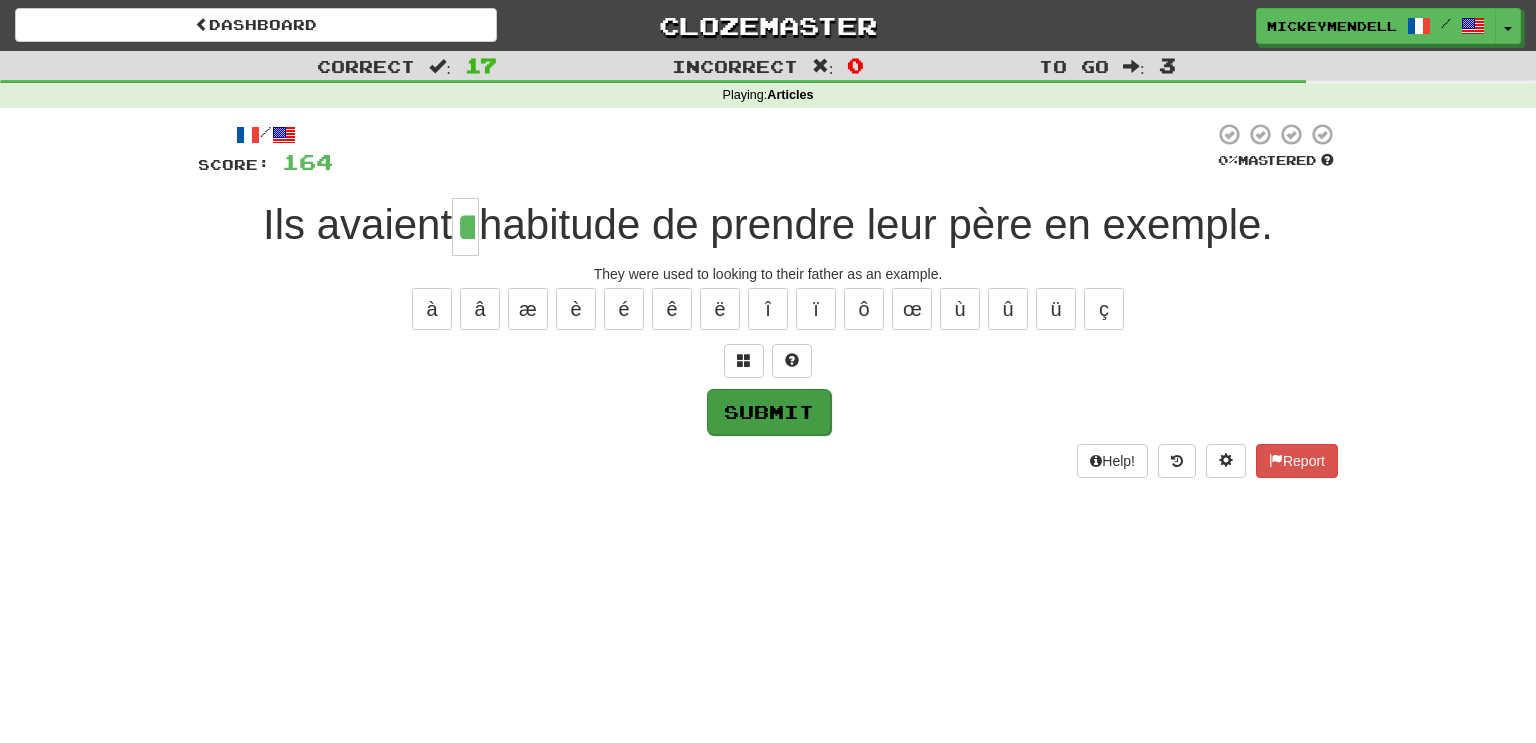 type on "**" 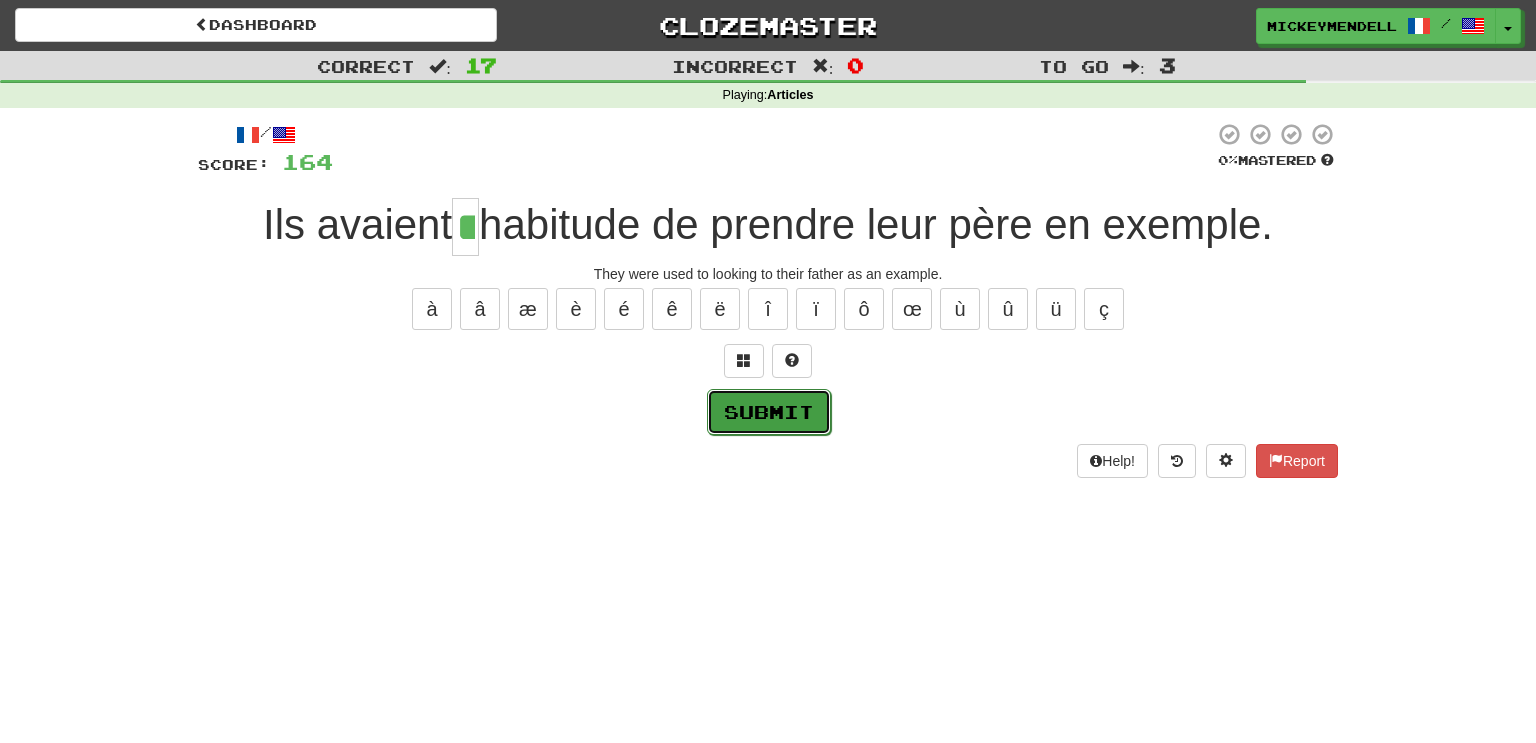 click on "Submit" at bounding box center (769, 412) 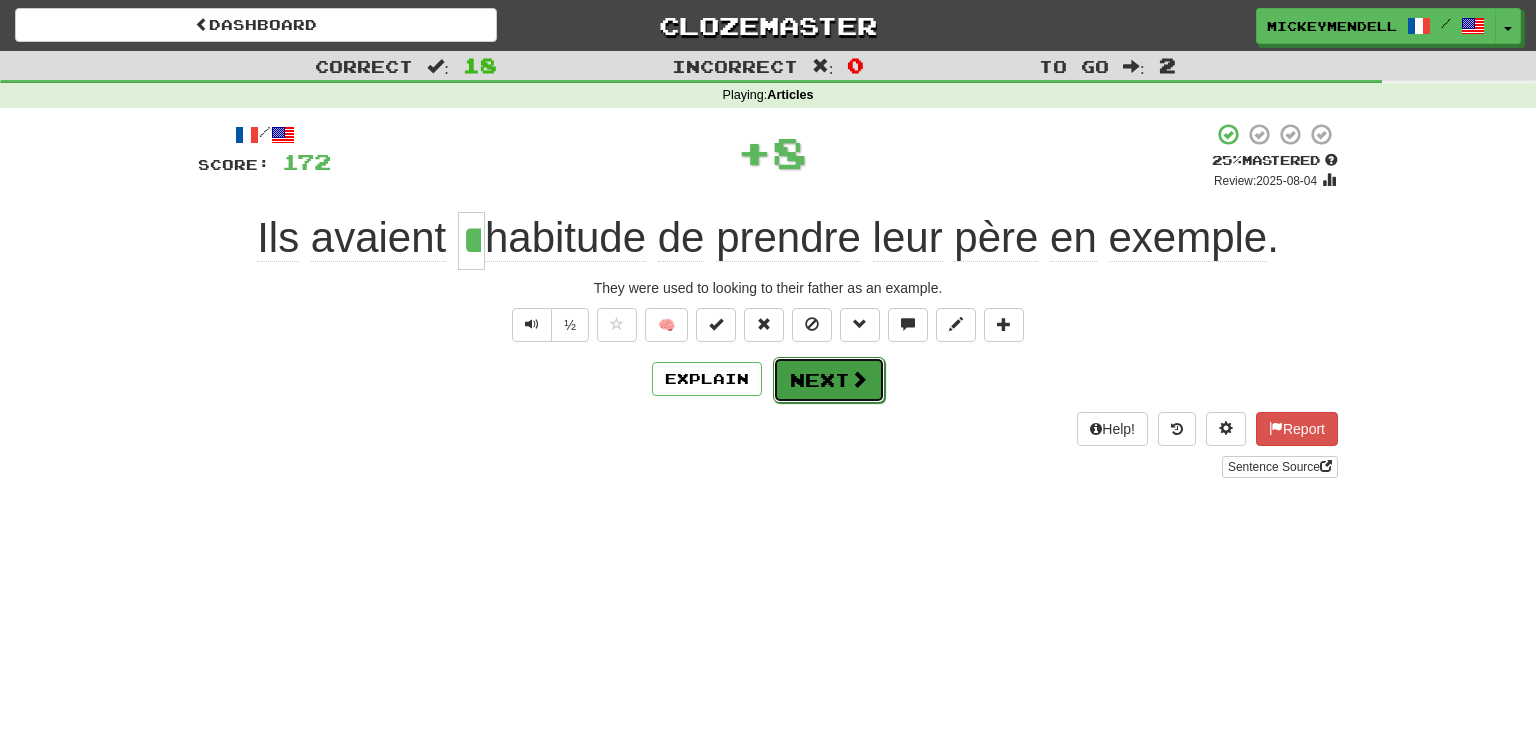 click at bounding box center (859, 379) 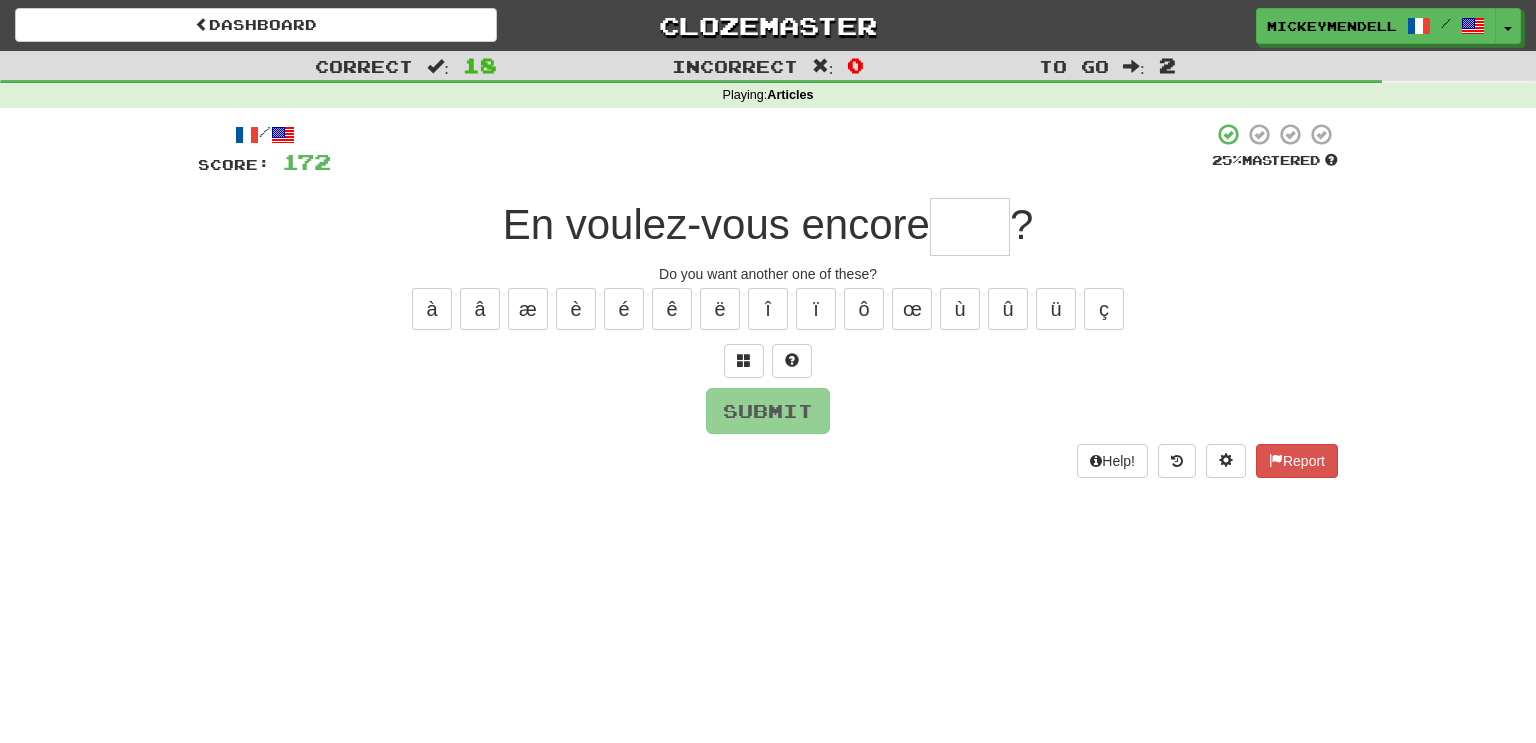 type on "*" 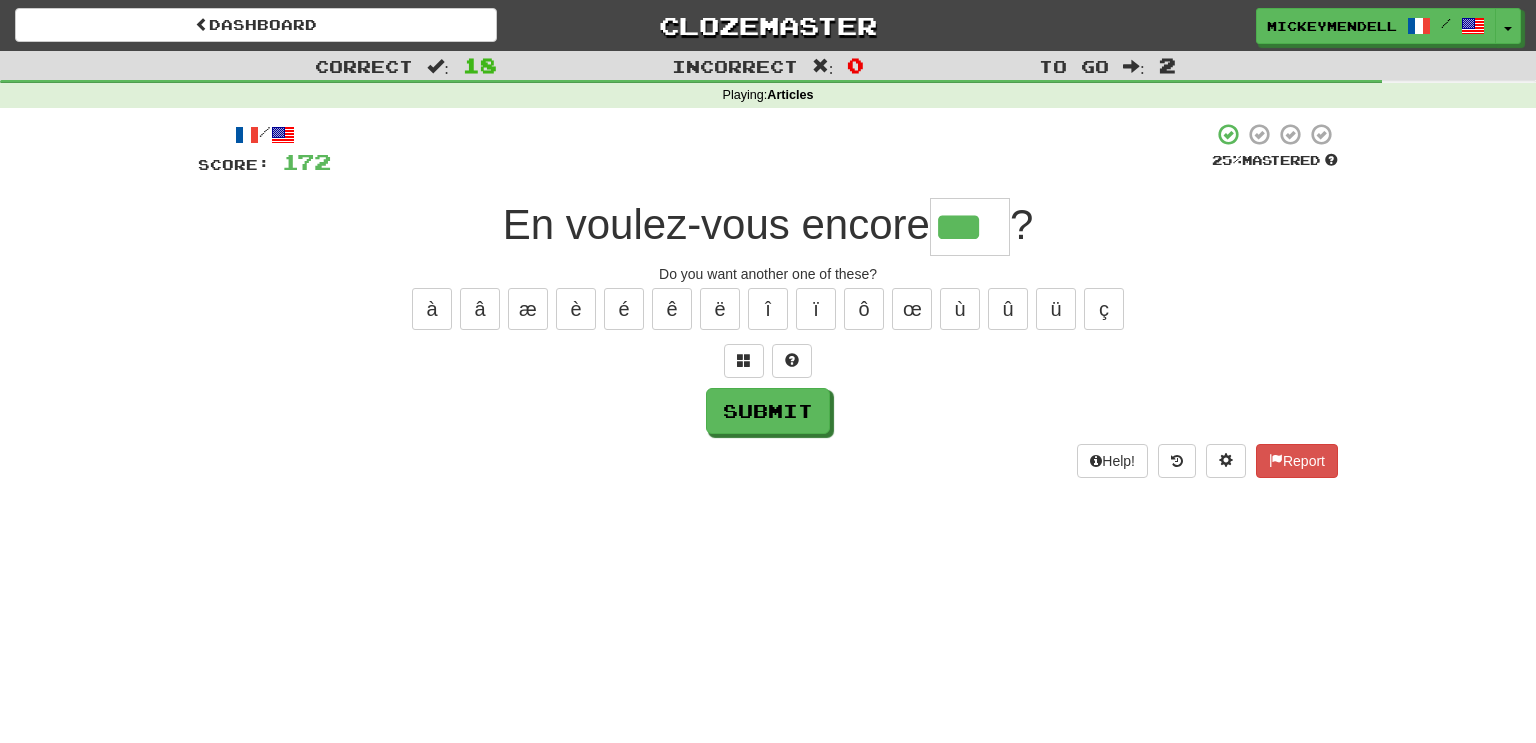 type on "***" 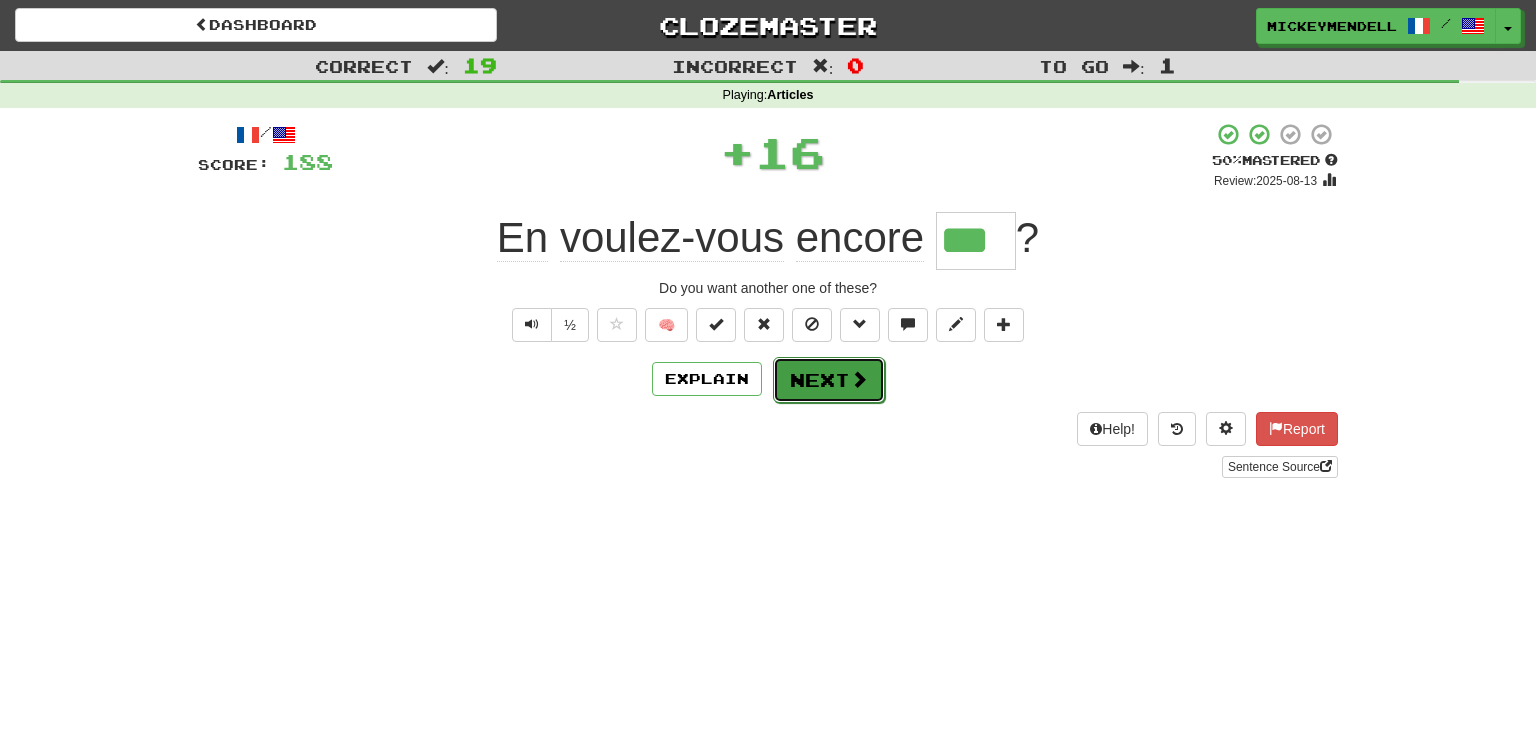 click on "Next" at bounding box center (829, 380) 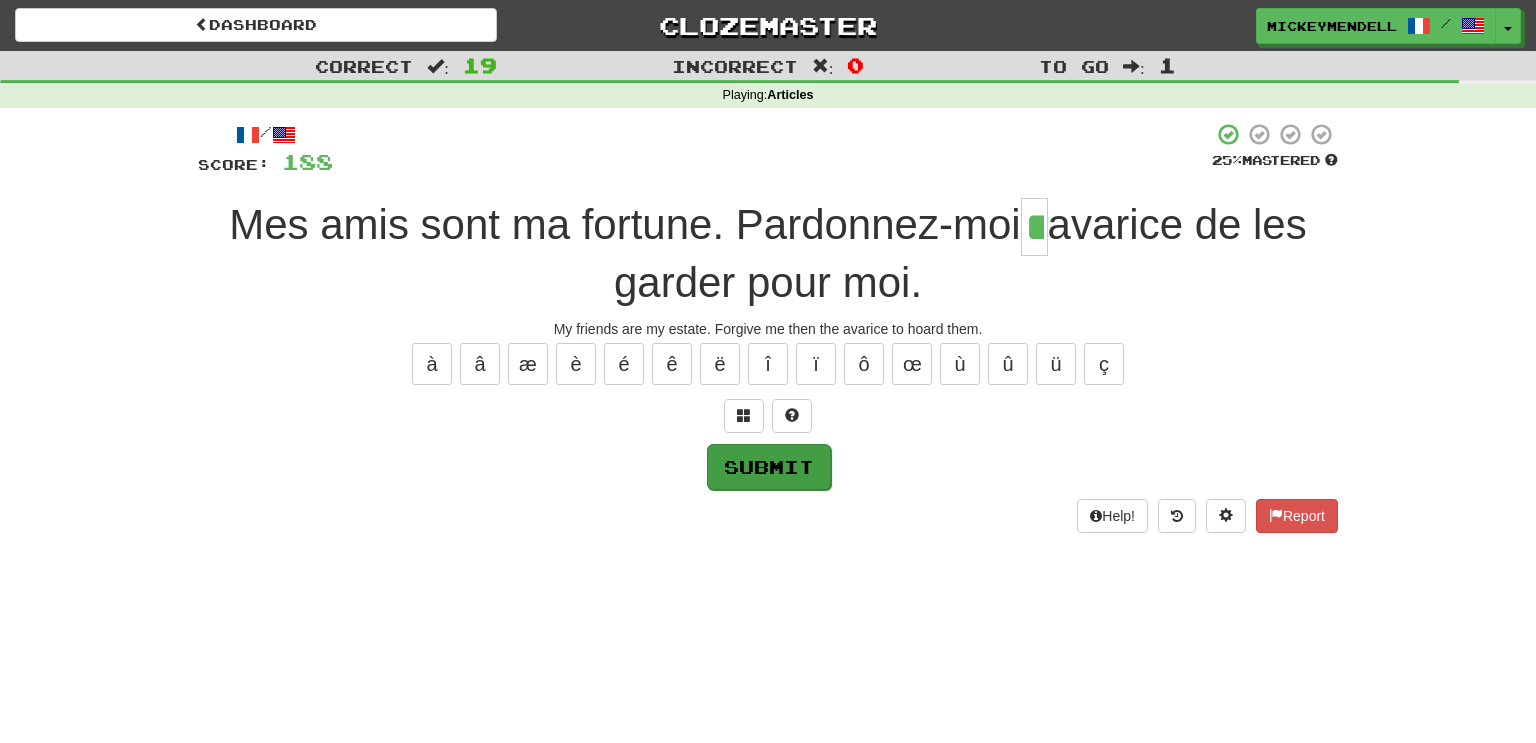 type on "**" 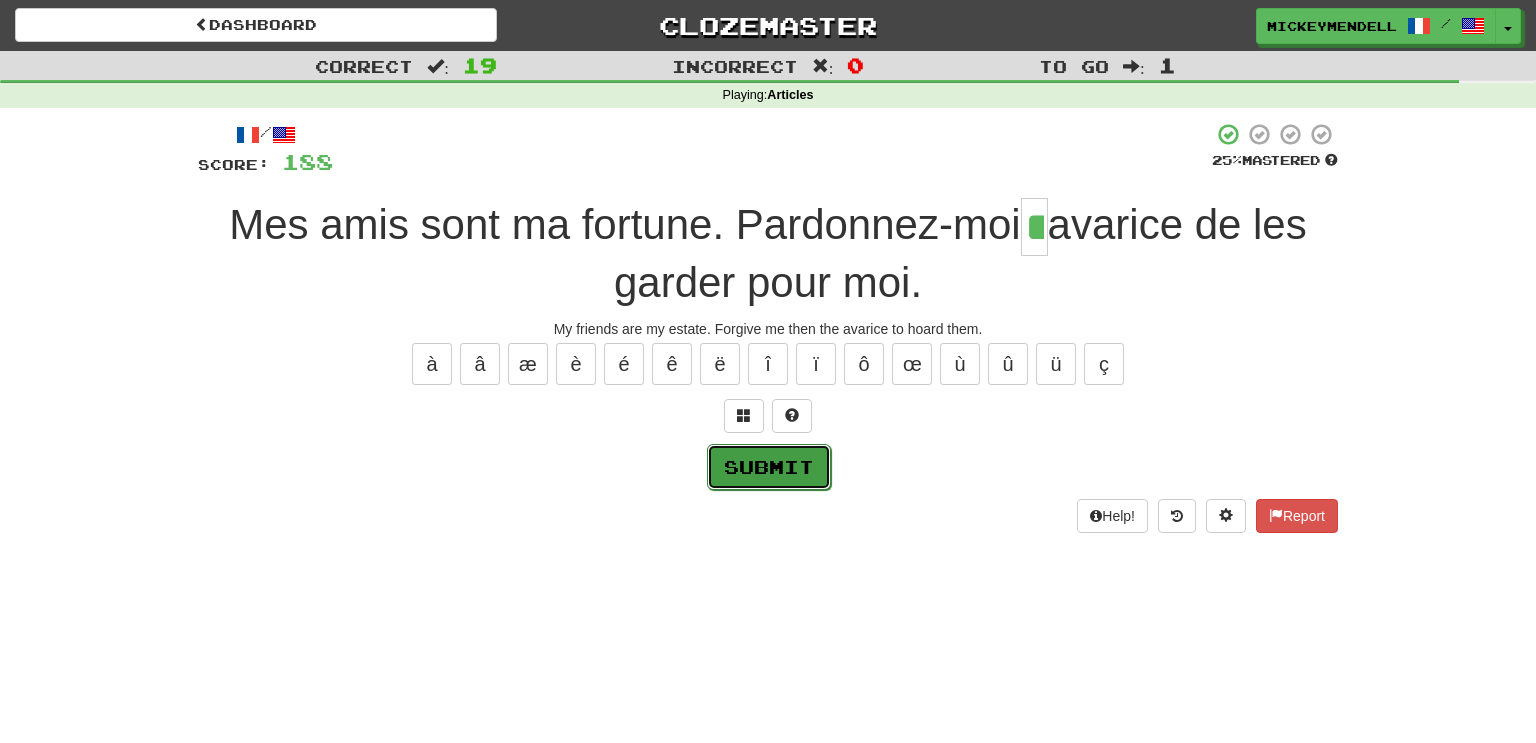 click on "Submit" at bounding box center [769, 467] 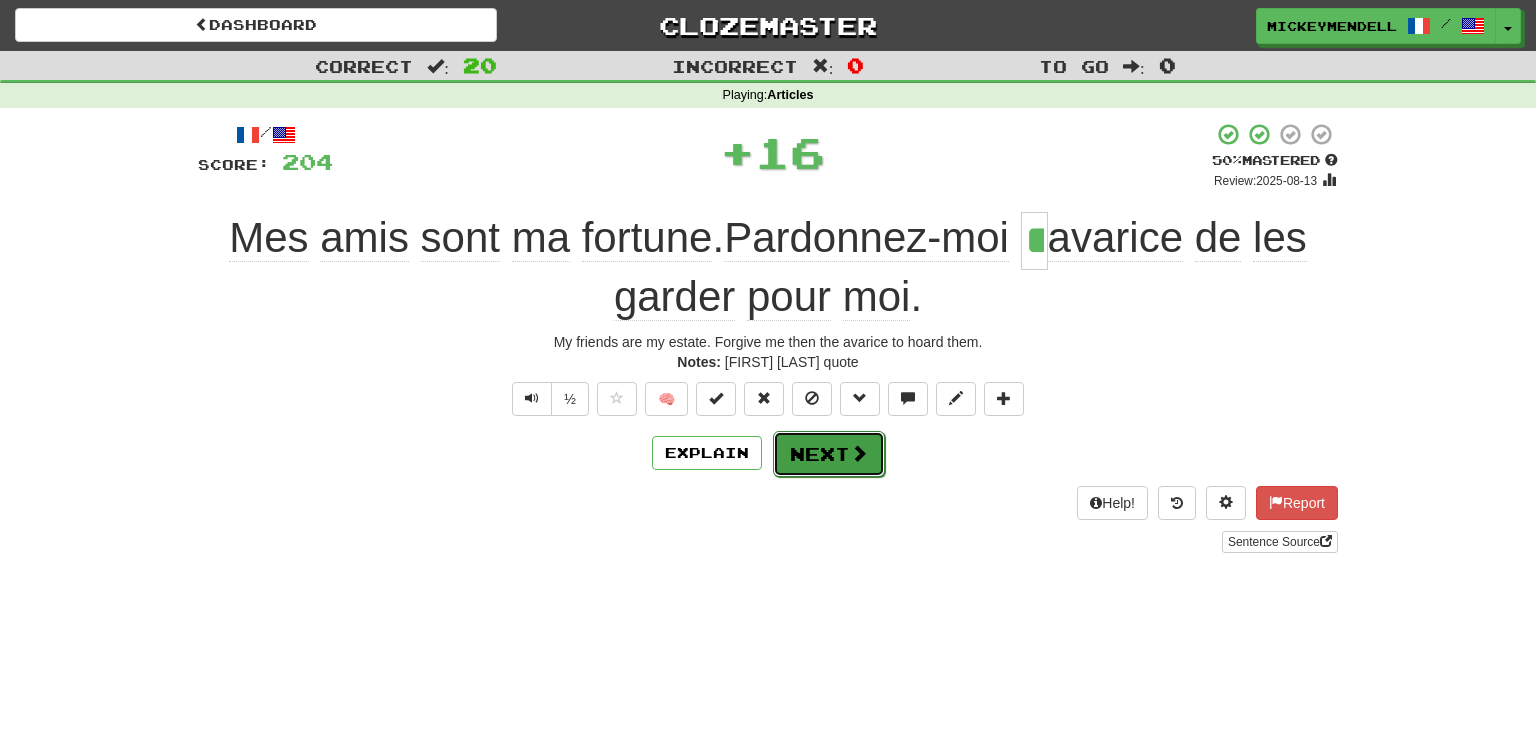 click on "Next" at bounding box center (829, 454) 